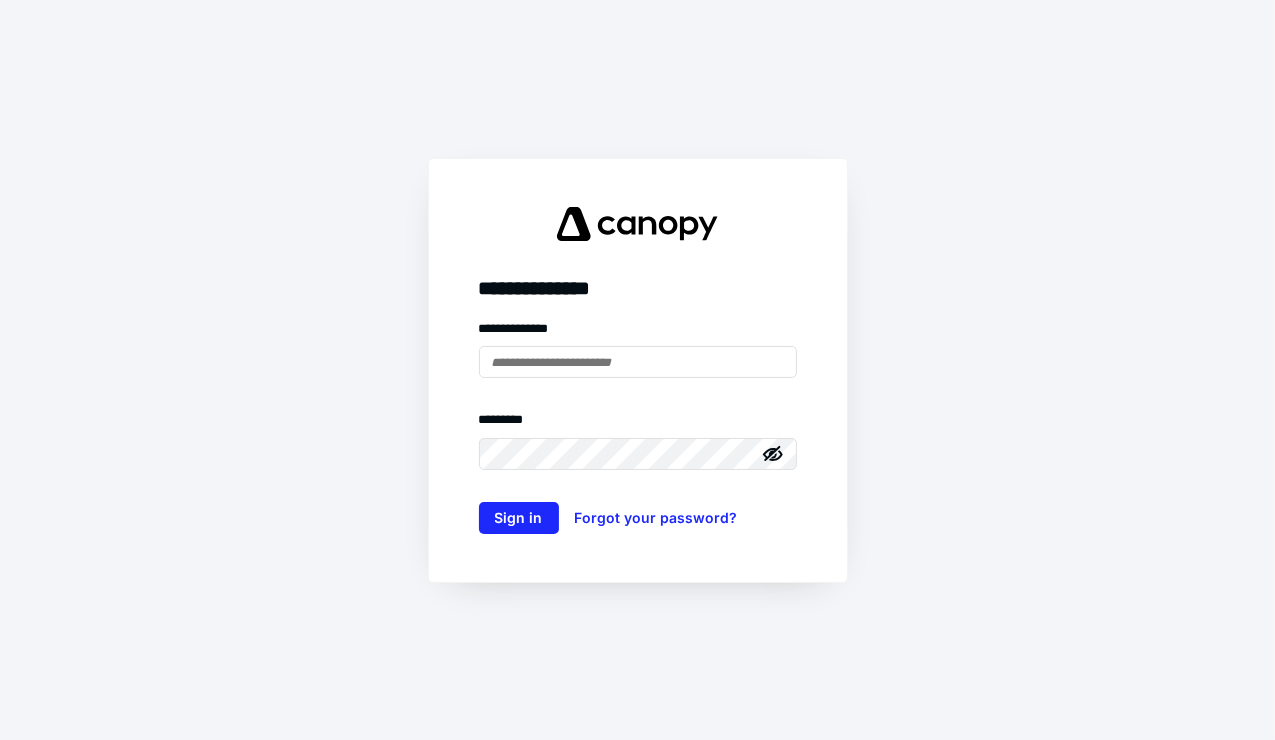 scroll, scrollTop: 0, scrollLeft: 0, axis: both 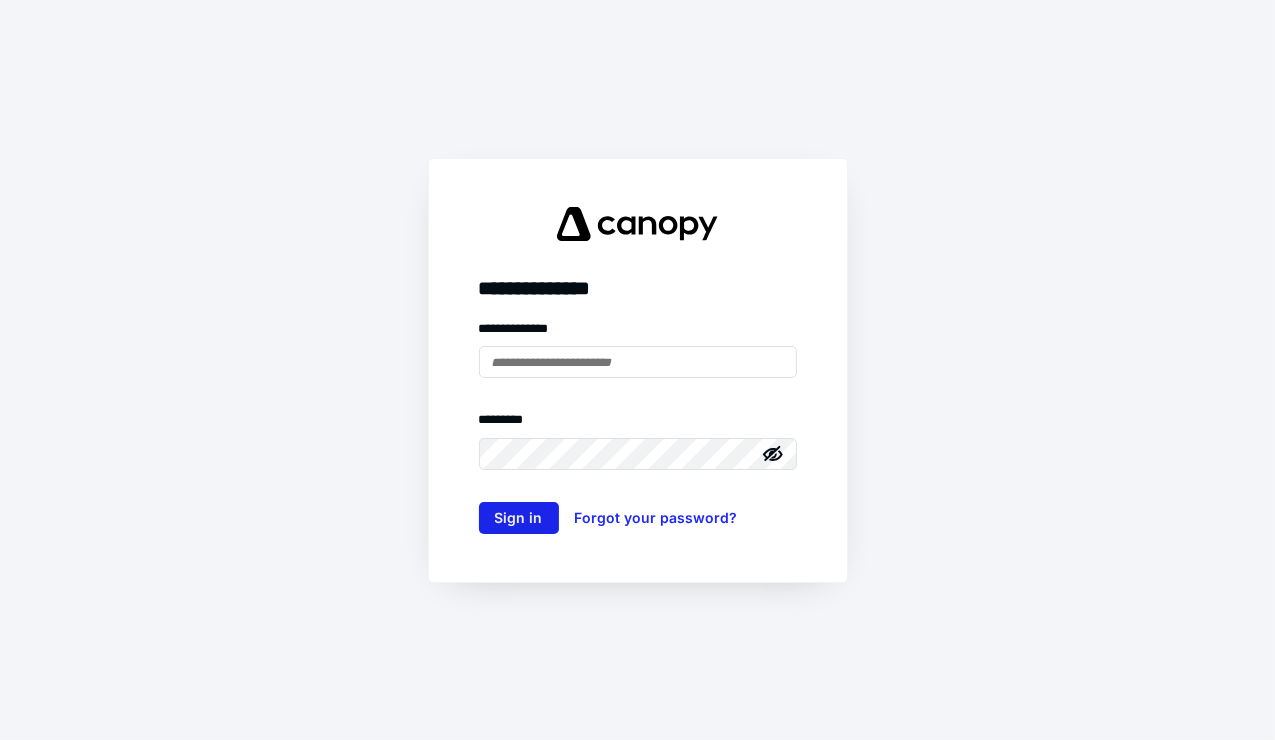 type on "**********" 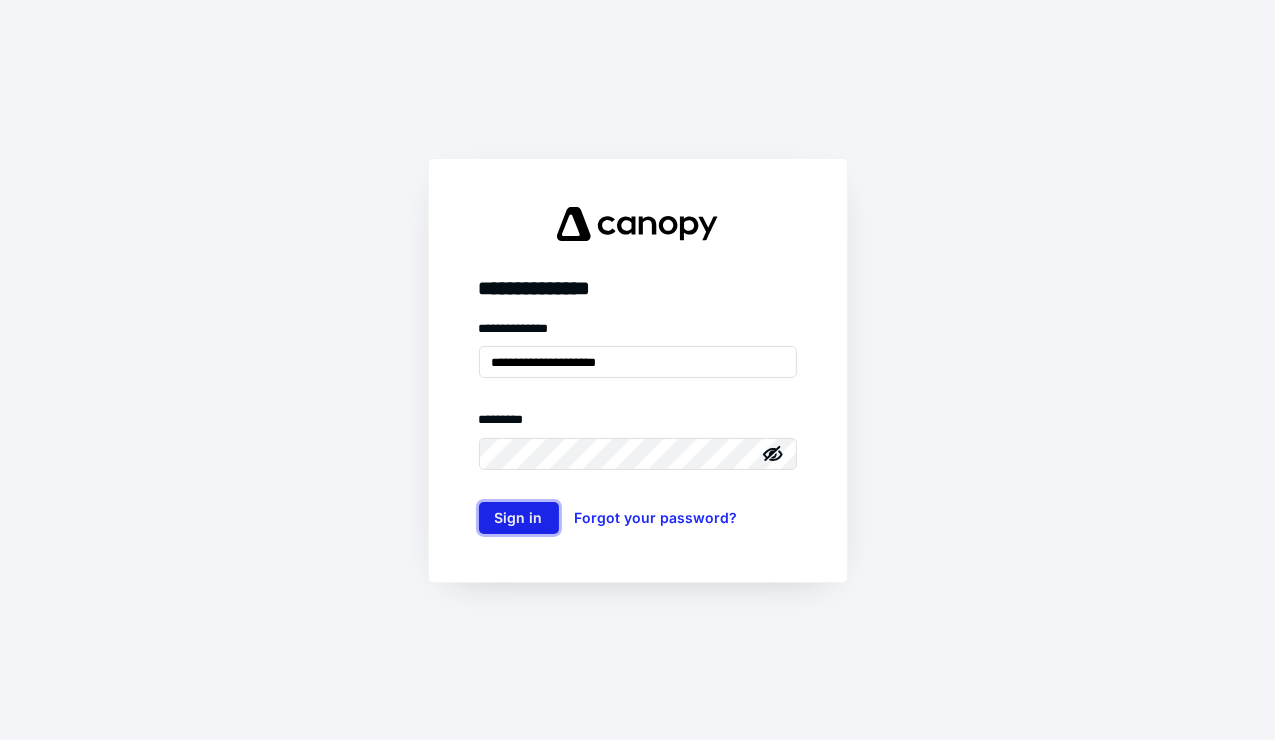 click on "Sign in" at bounding box center [519, 518] 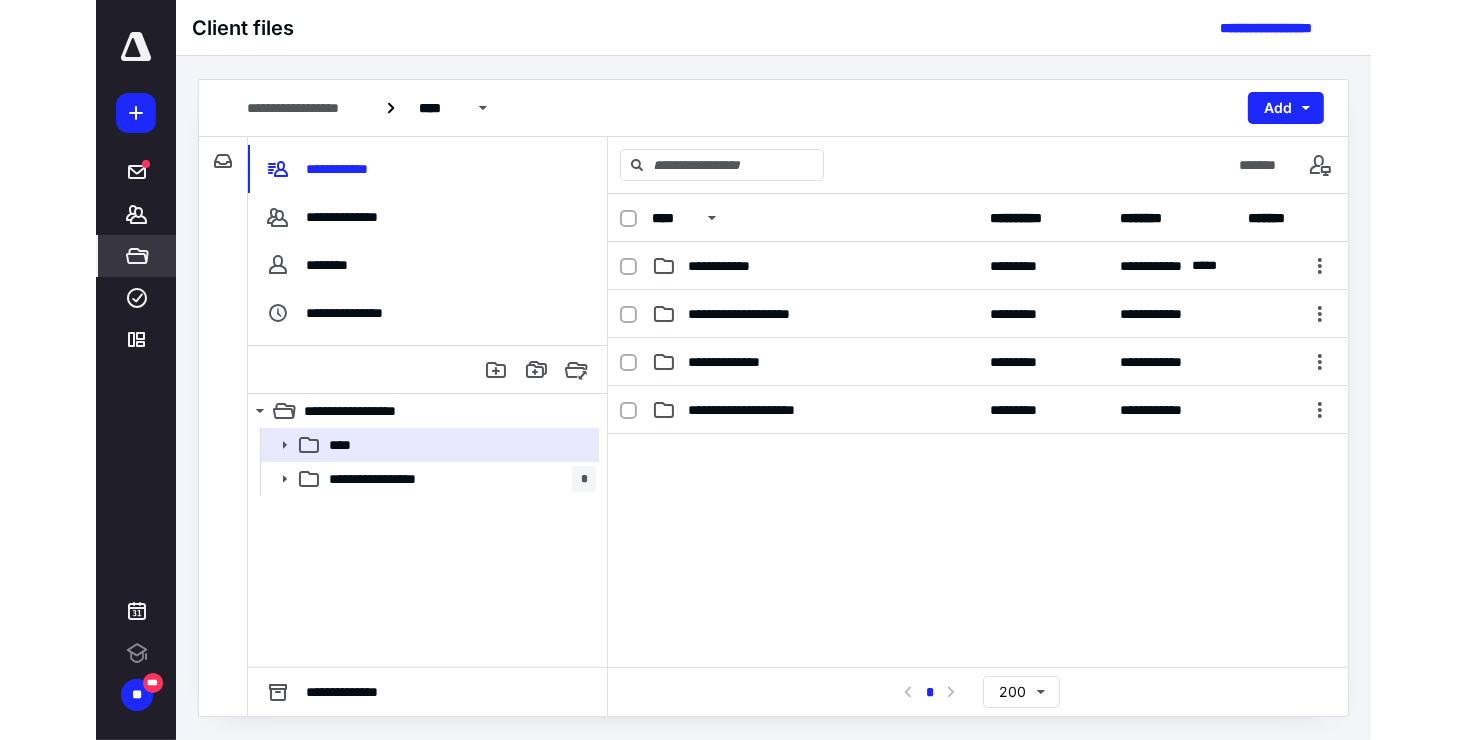 scroll, scrollTop: 0, scrollLeft: 0, axis: both 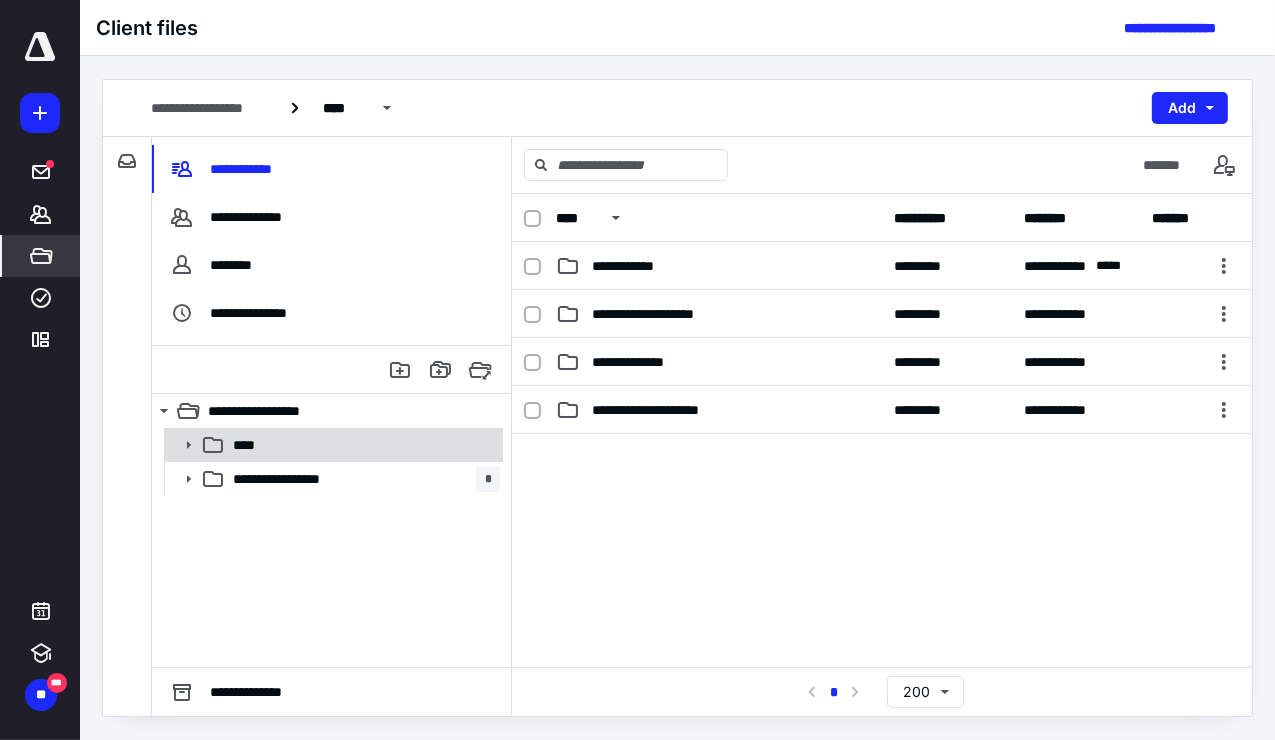 click on "****" at bounding box center [362, 445] 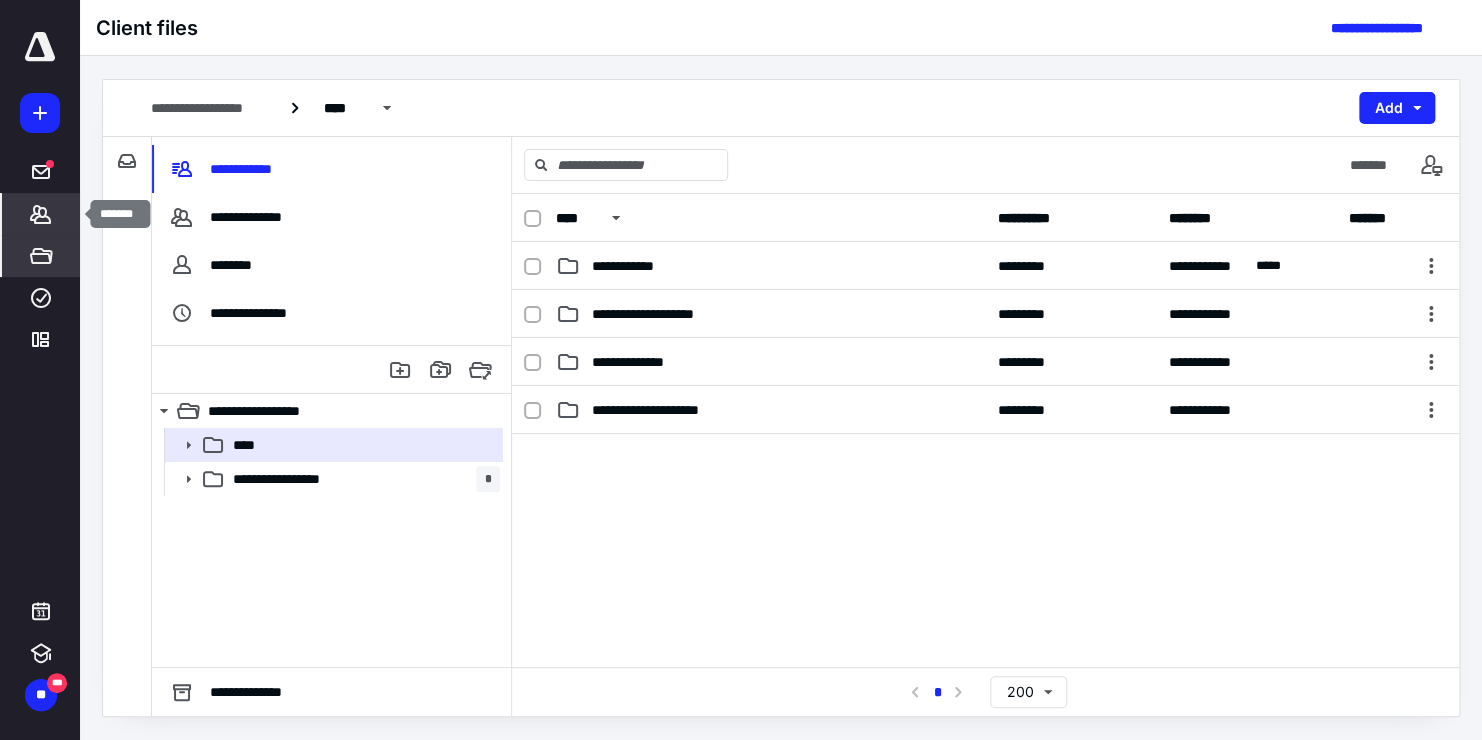 click on "*******" at bounding box center [41, 214] 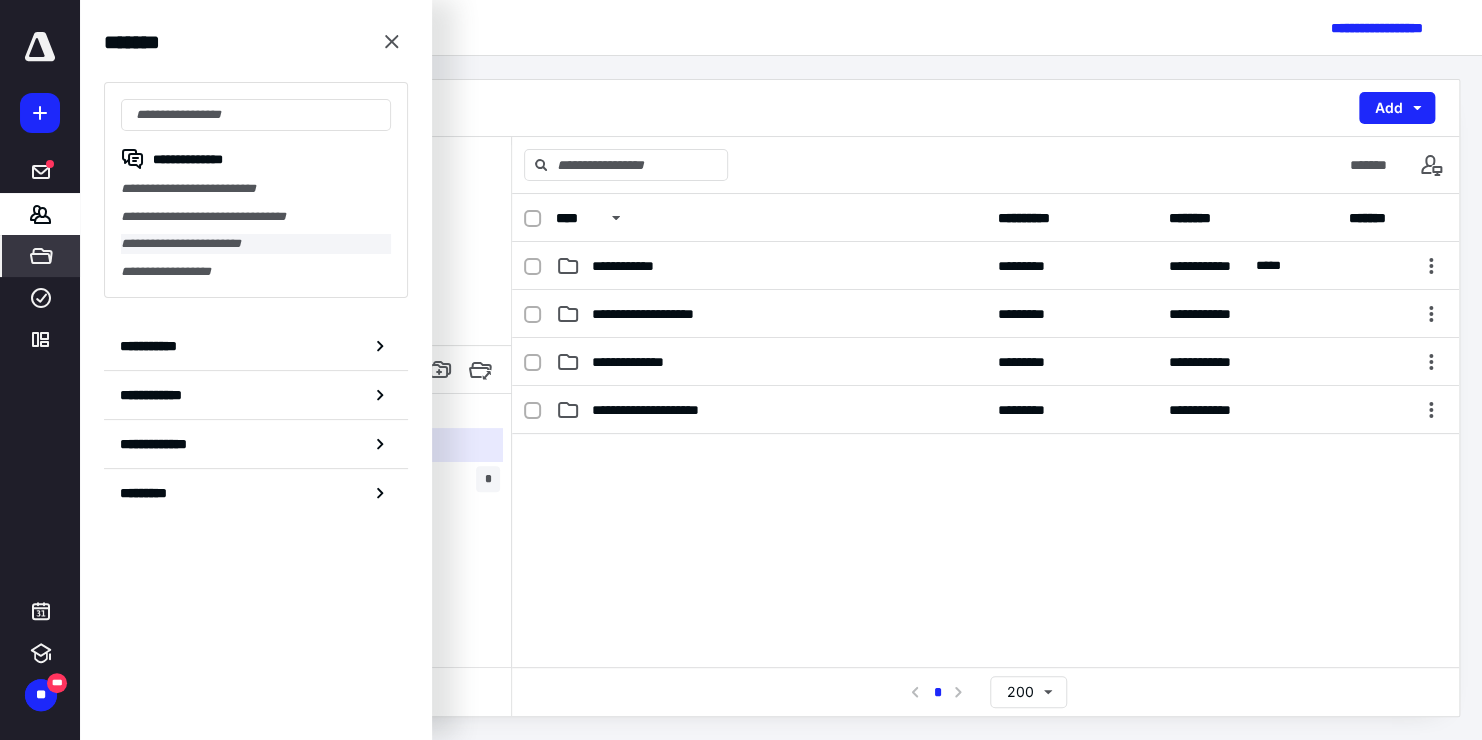 click on "**********" at bounding box center (256, 244) 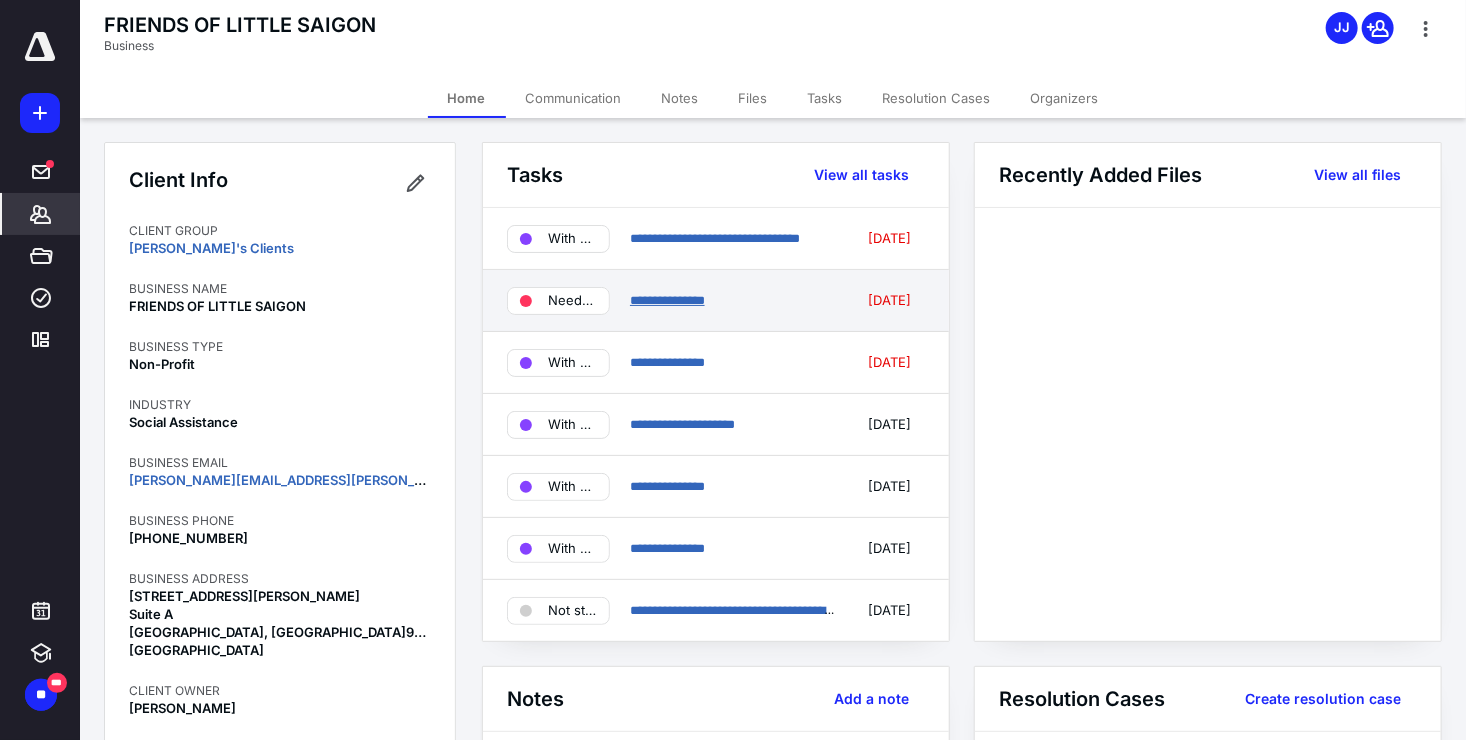 click on "**********" at bounding box center [667, 300] 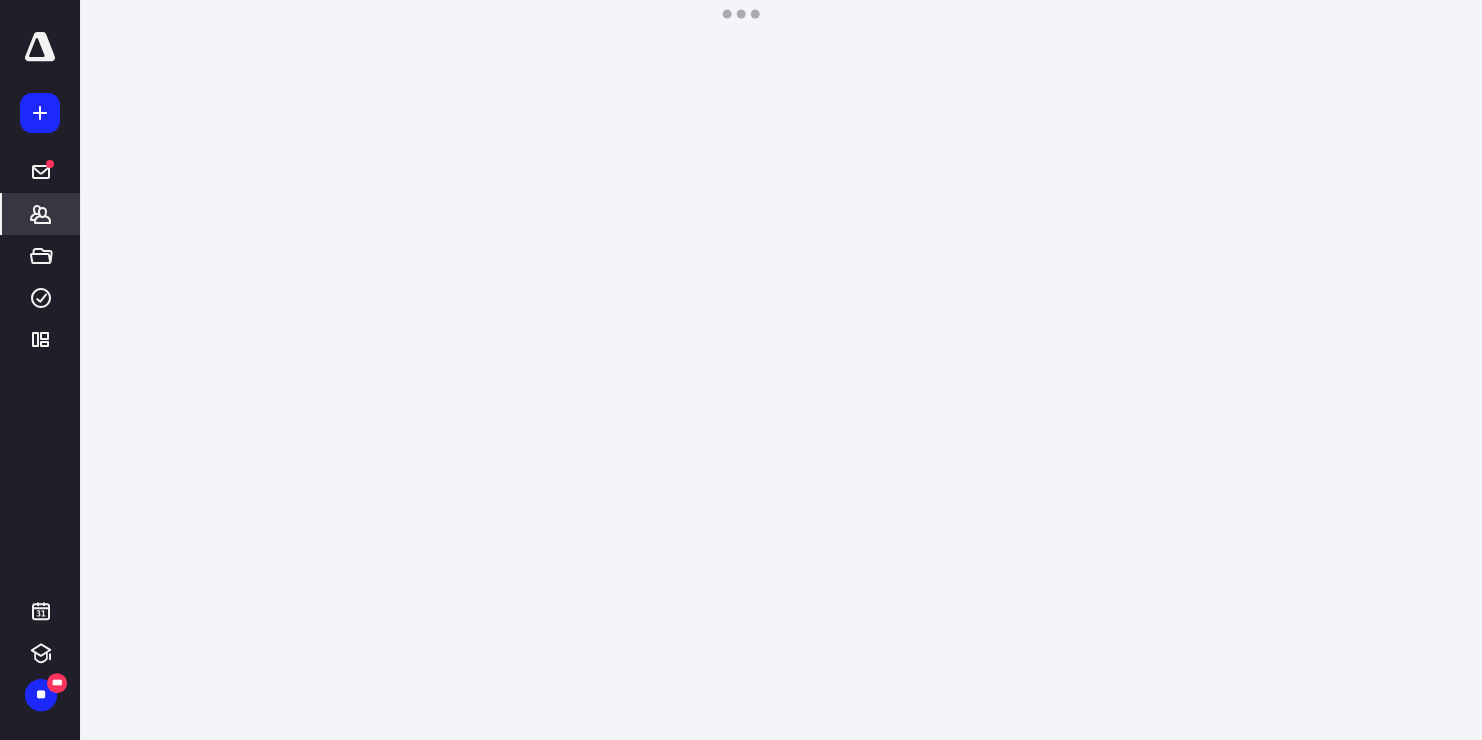 click on "**********" at bounding box center (741, 370) 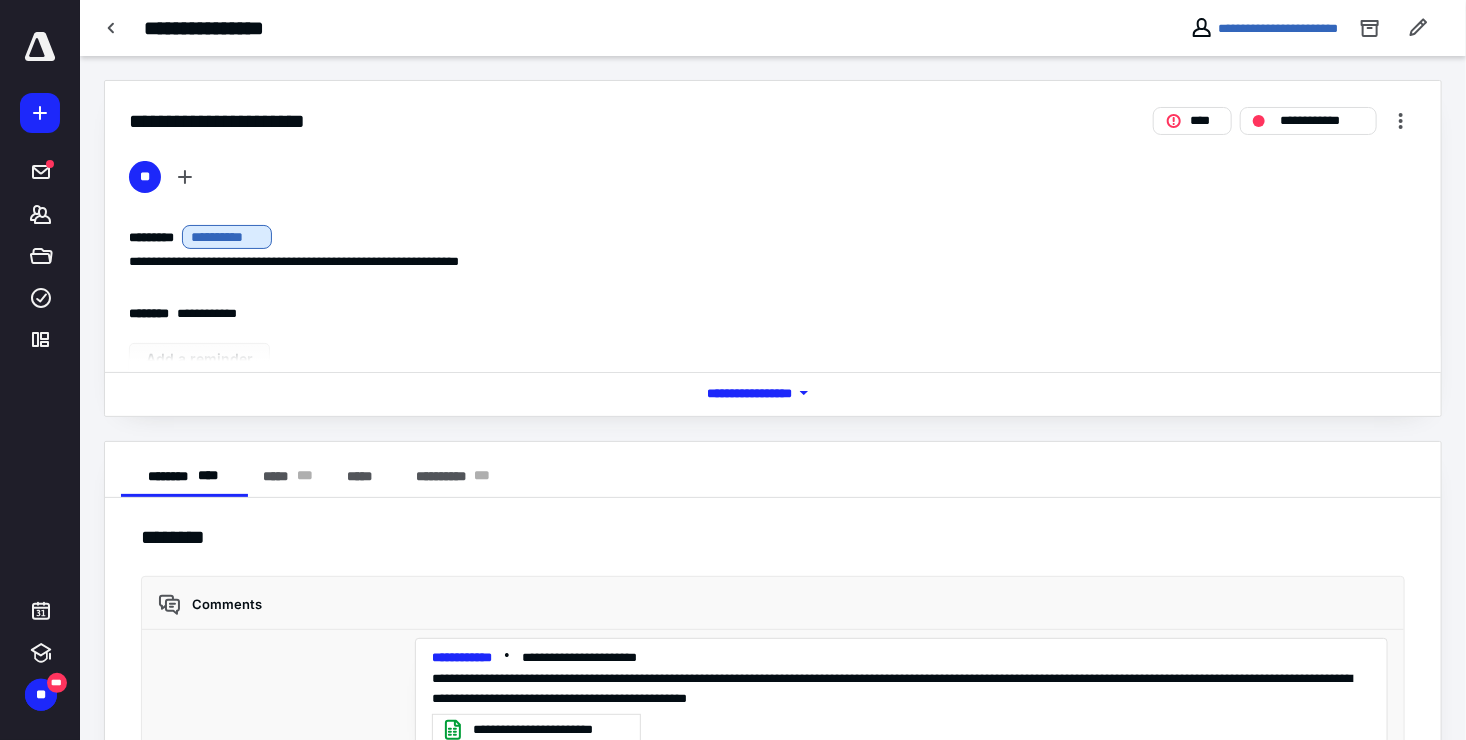scroll, scrollTop: 640, scrollLeft: 0, axis: vertical 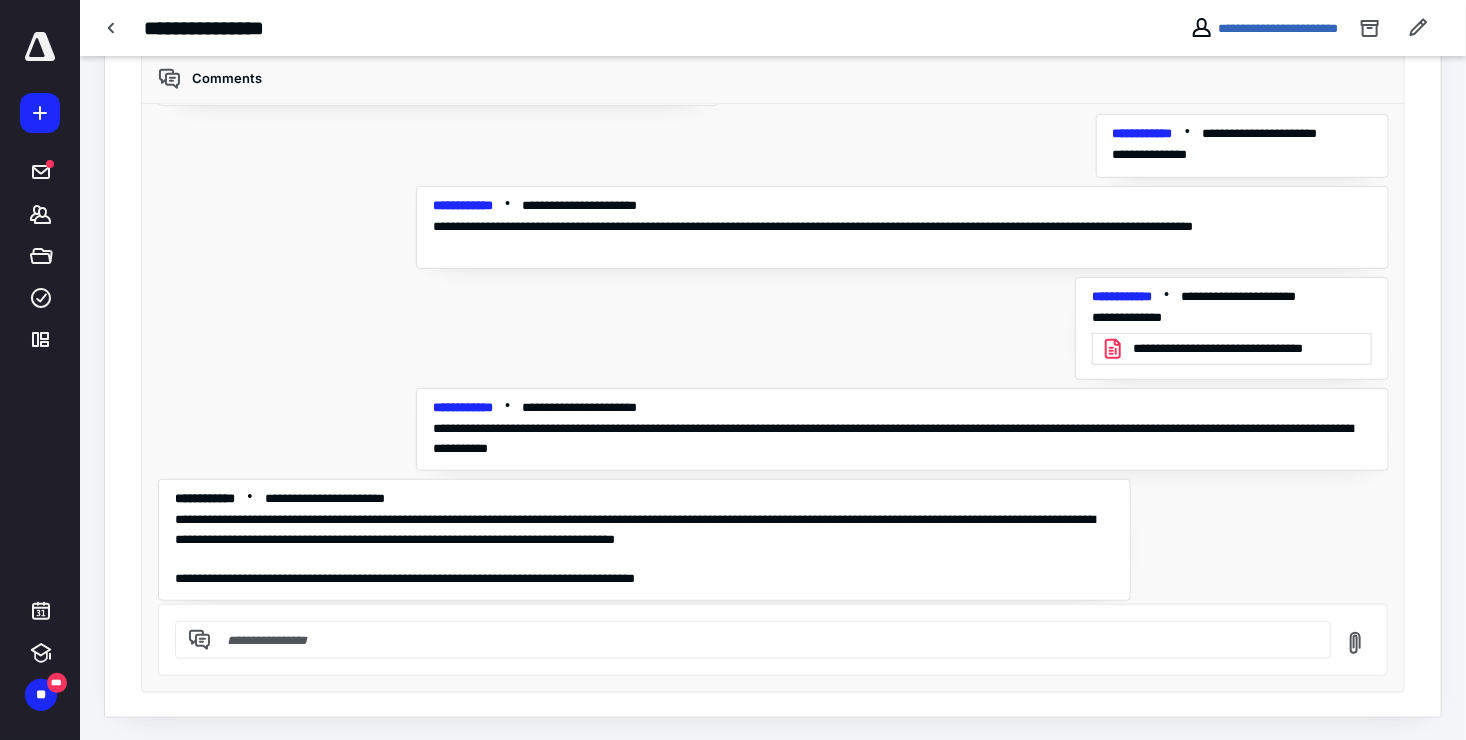 click at bounding box center [765, 640] 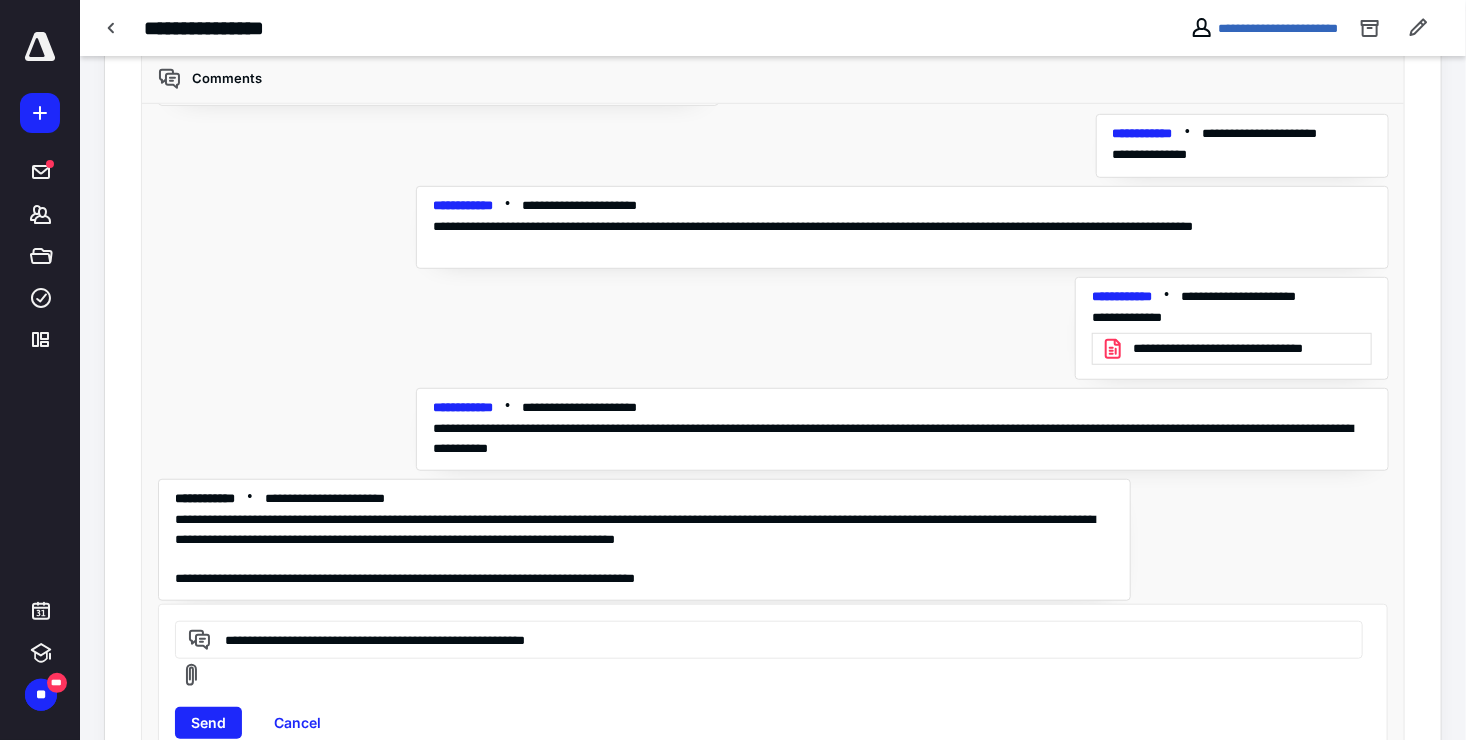 type on "**********" 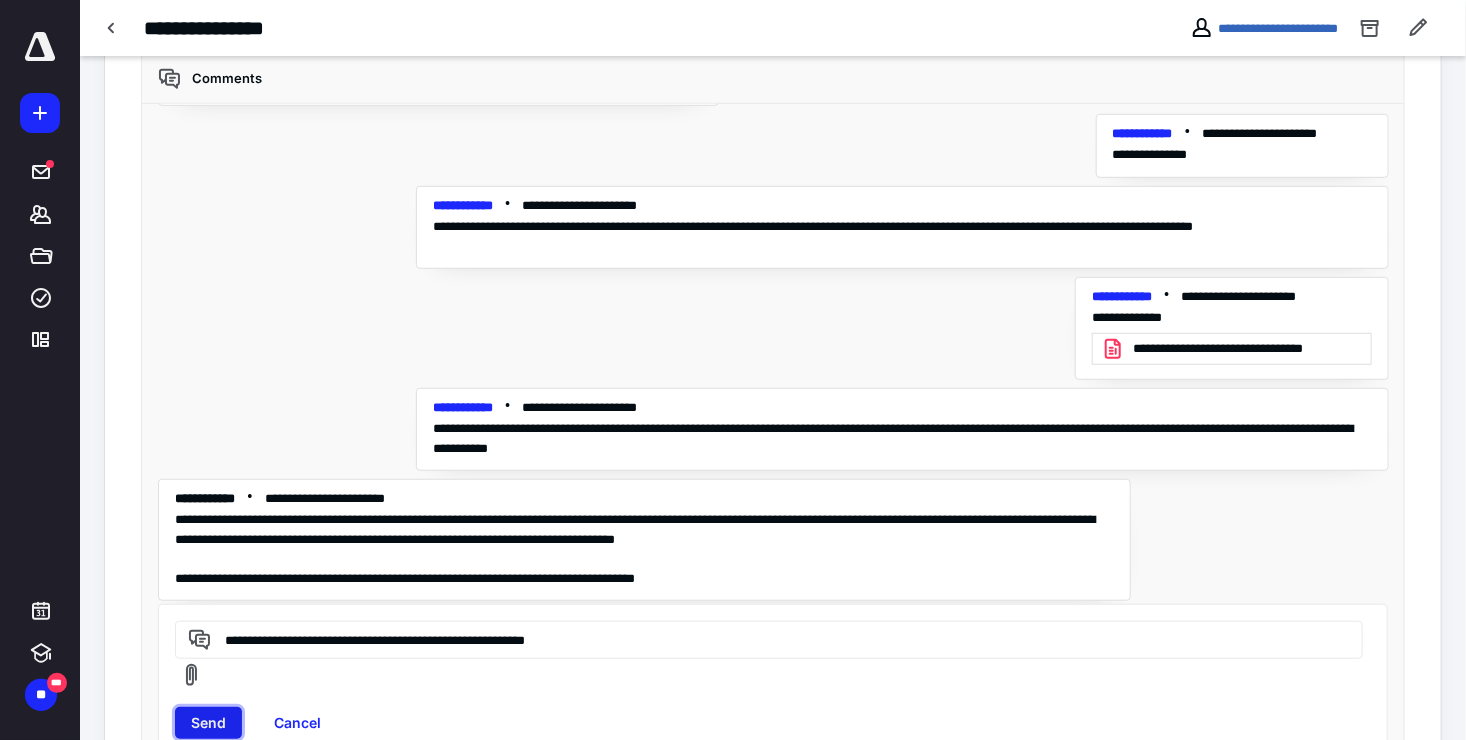 click on "Send" at bounding box center [208, 723] 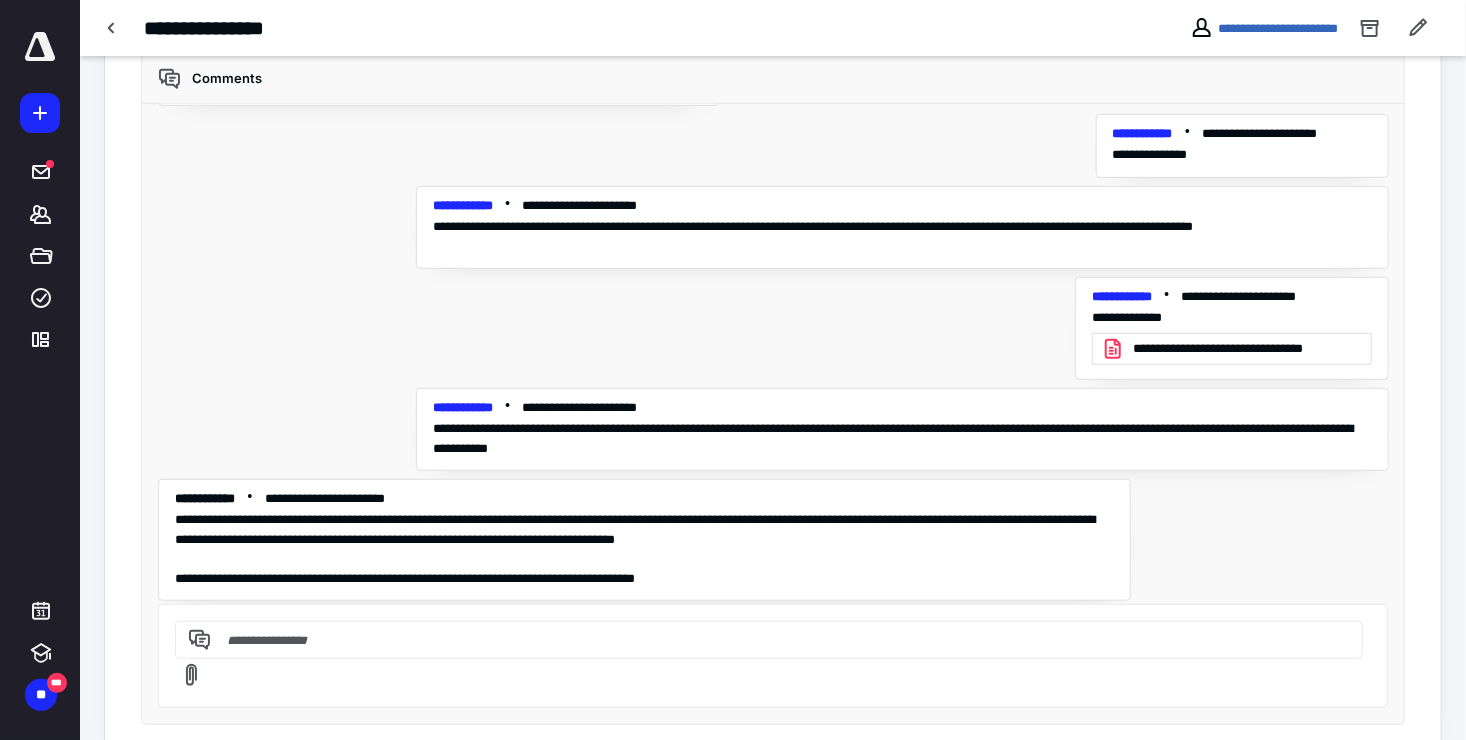 scroll, scrollTop: 711, scrollLeft: 0, axis: vertical 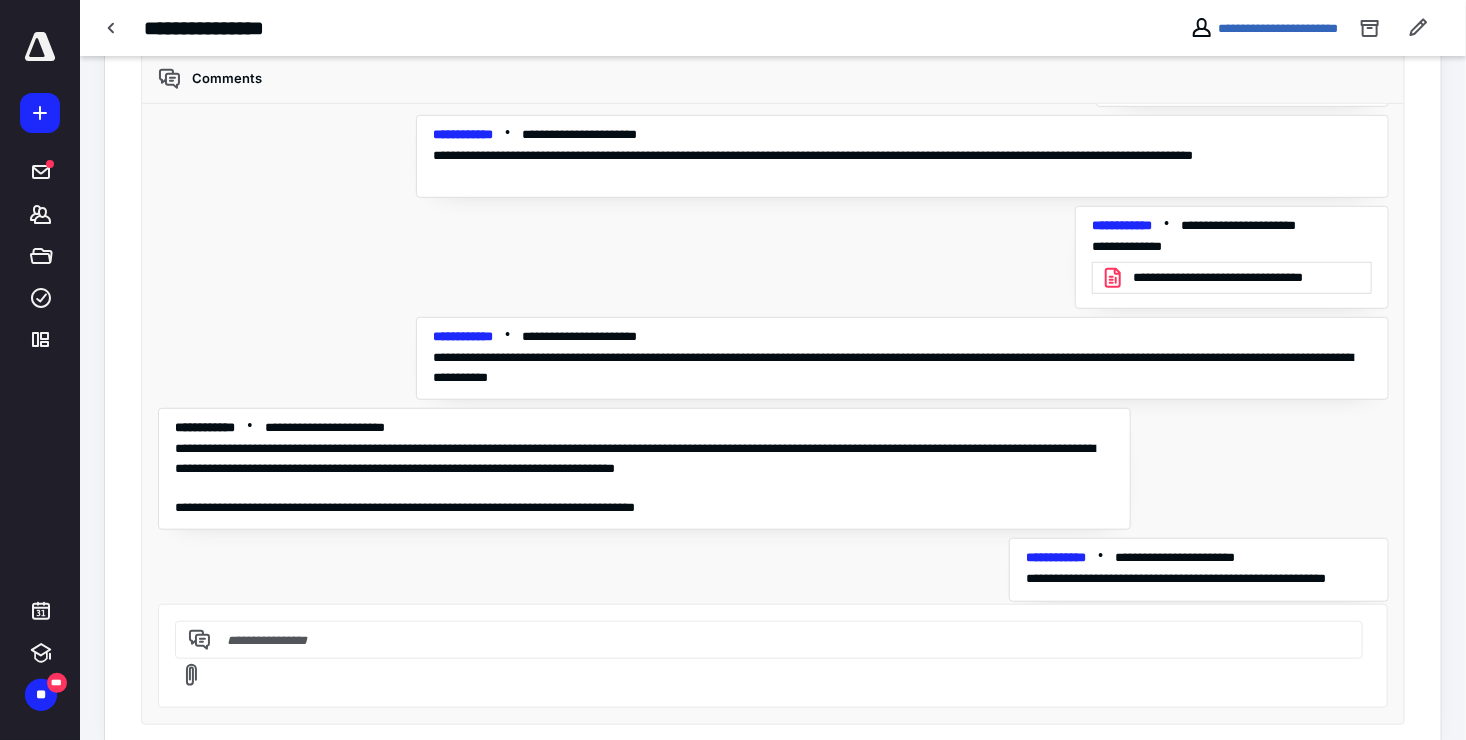 click at bounding box center (766, 640) 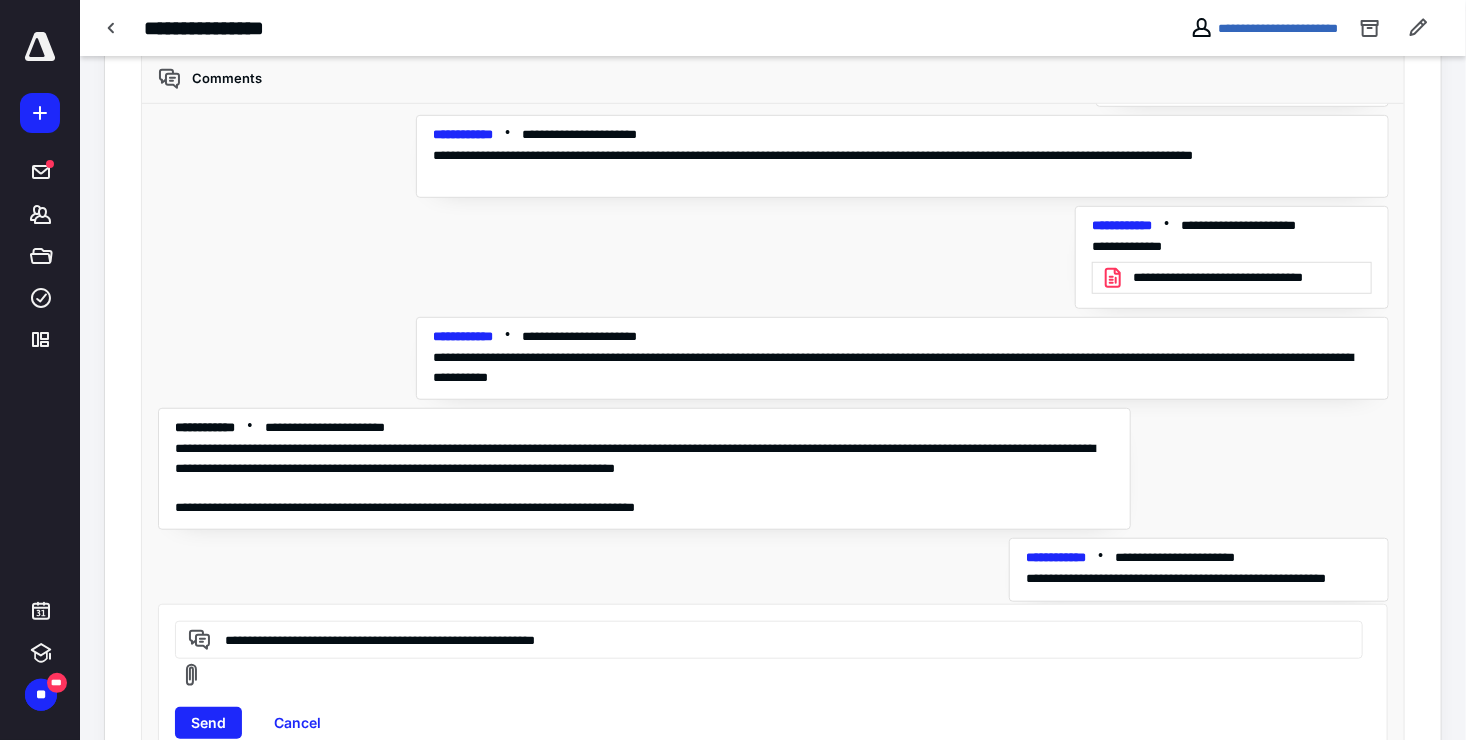 click on "**********" at bounding box center [766, 639] 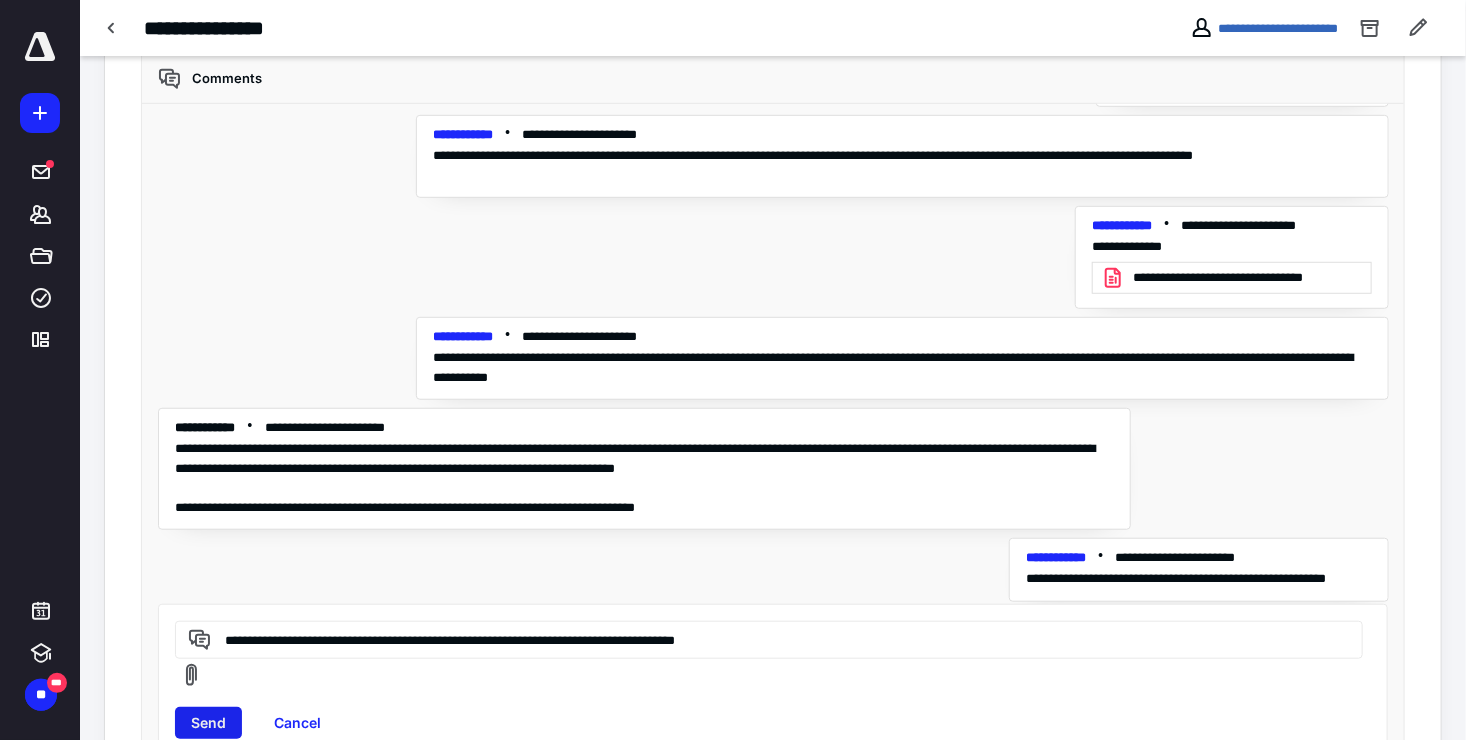 type on "**********" 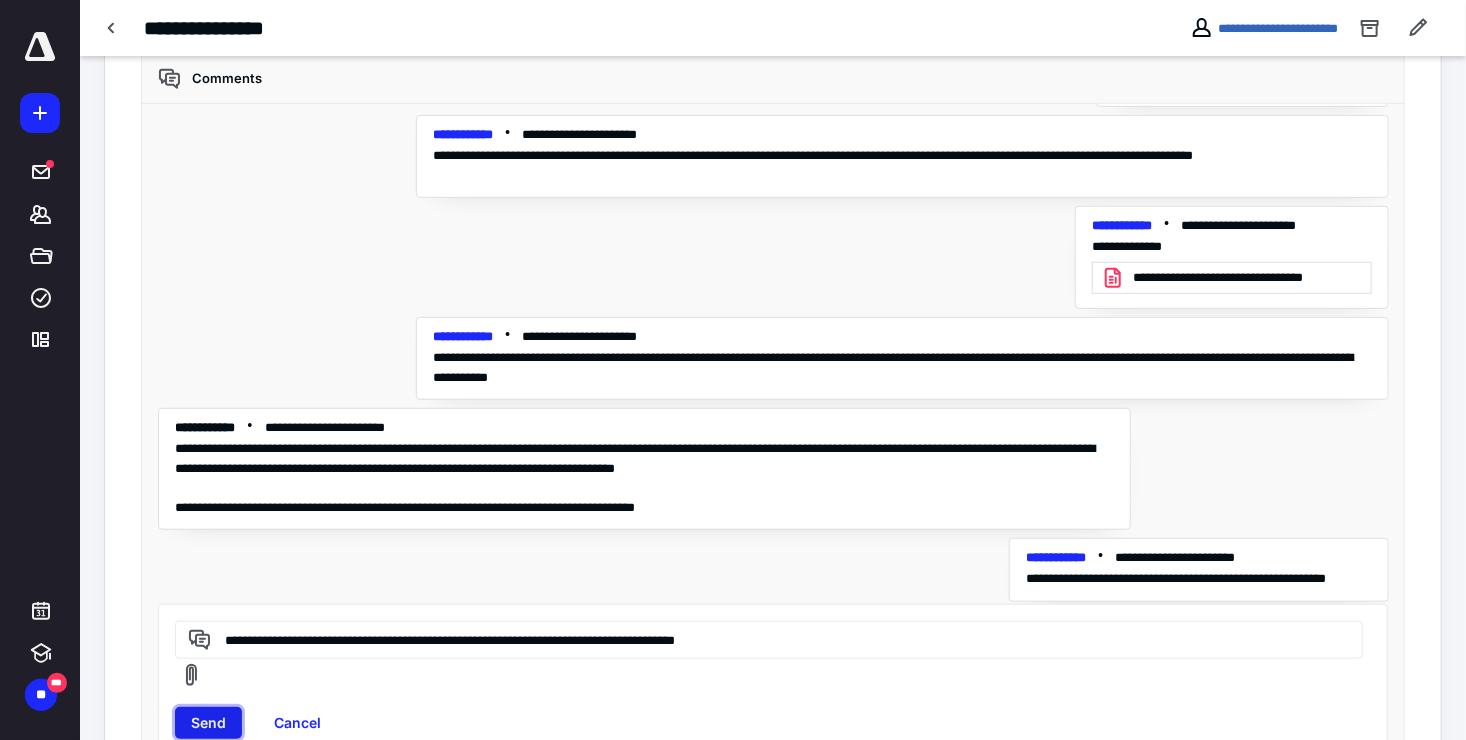 click on "Send" at bounding box center [208, 723] 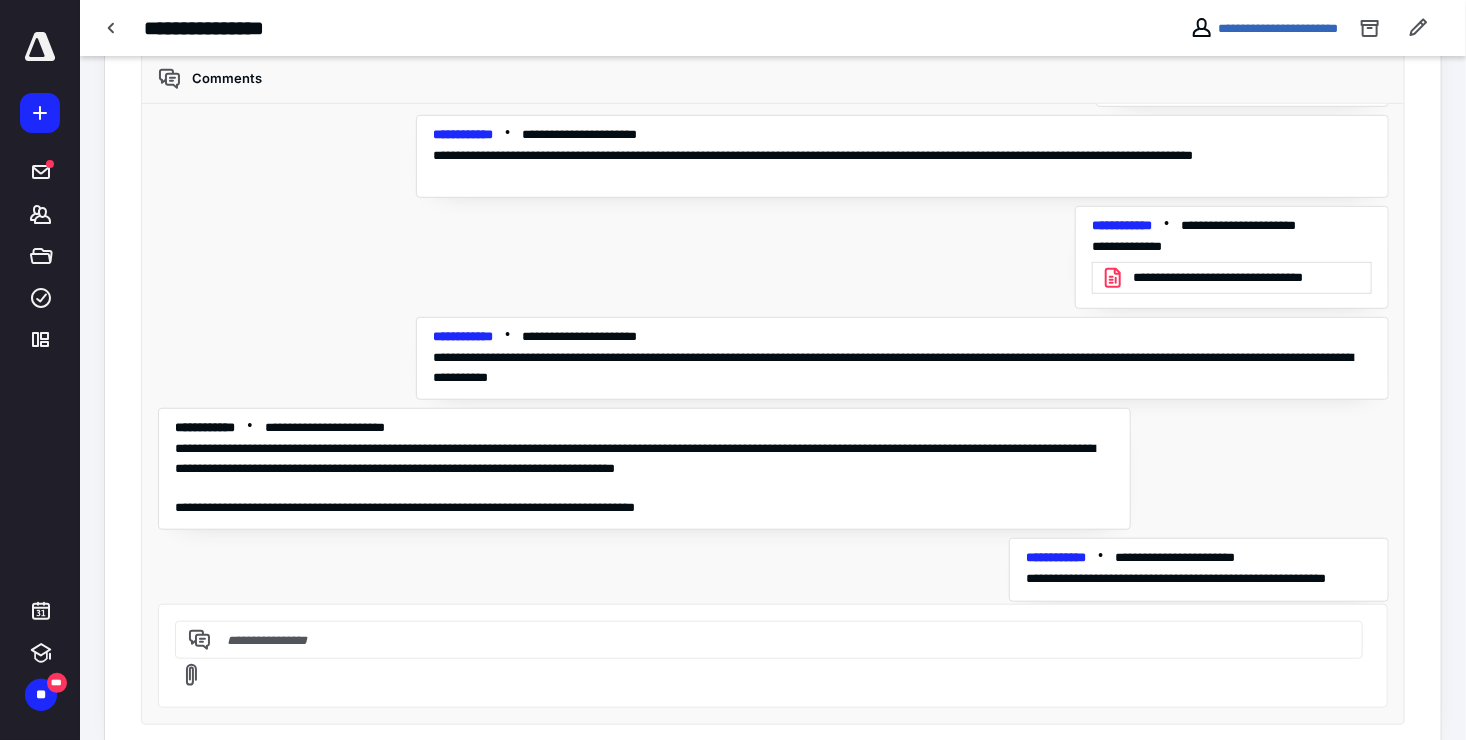 scroll, scrollTop: 782, scrollLeft: 0, axis: vertical 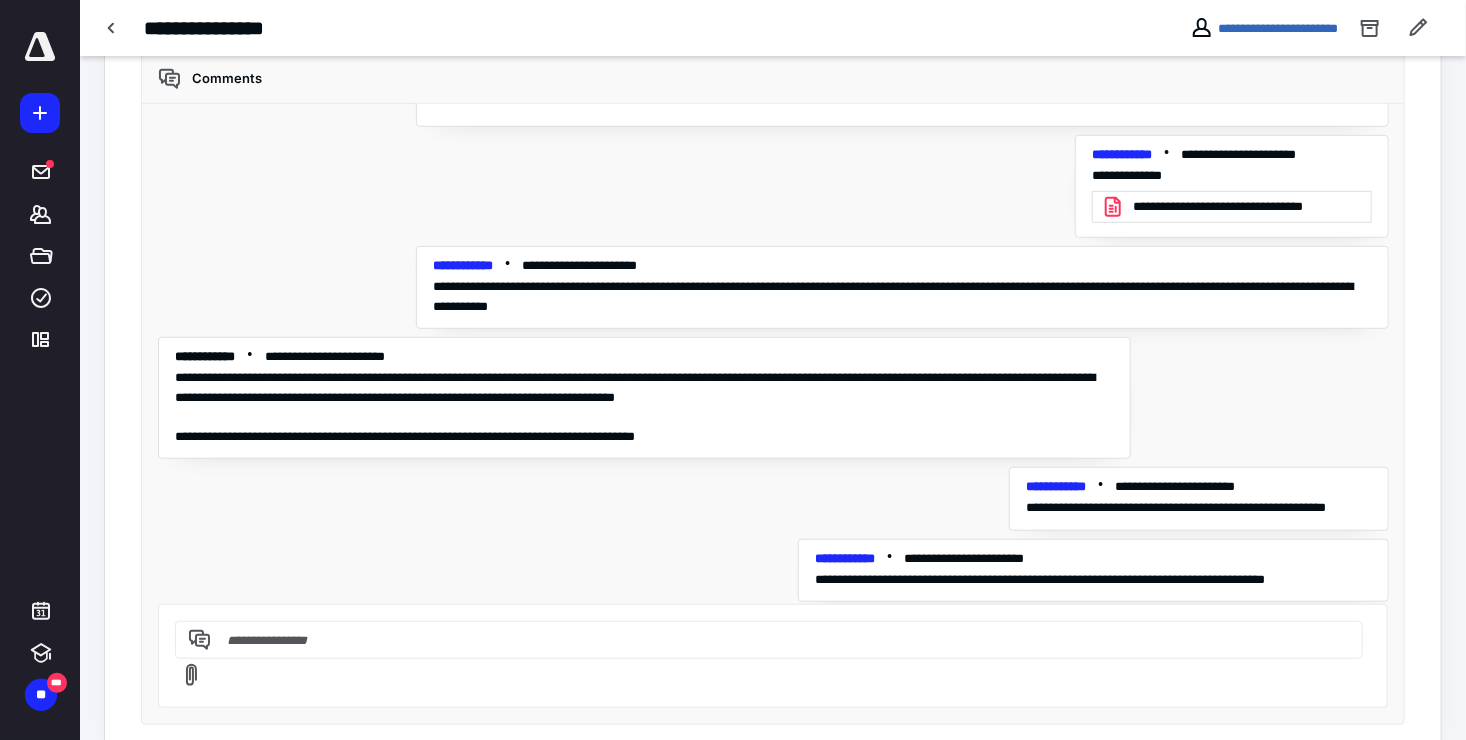 click at bounding box center (766, 640) 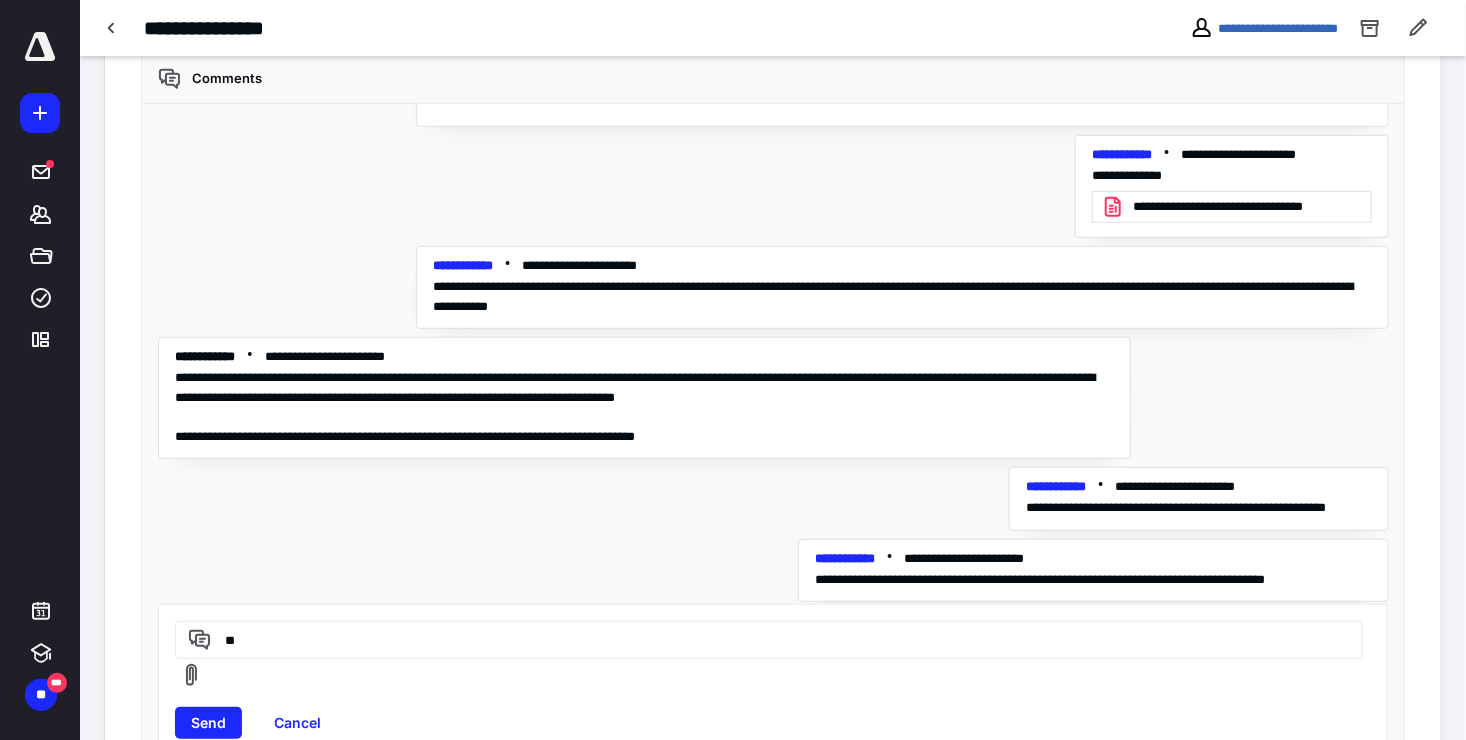 type on "*" 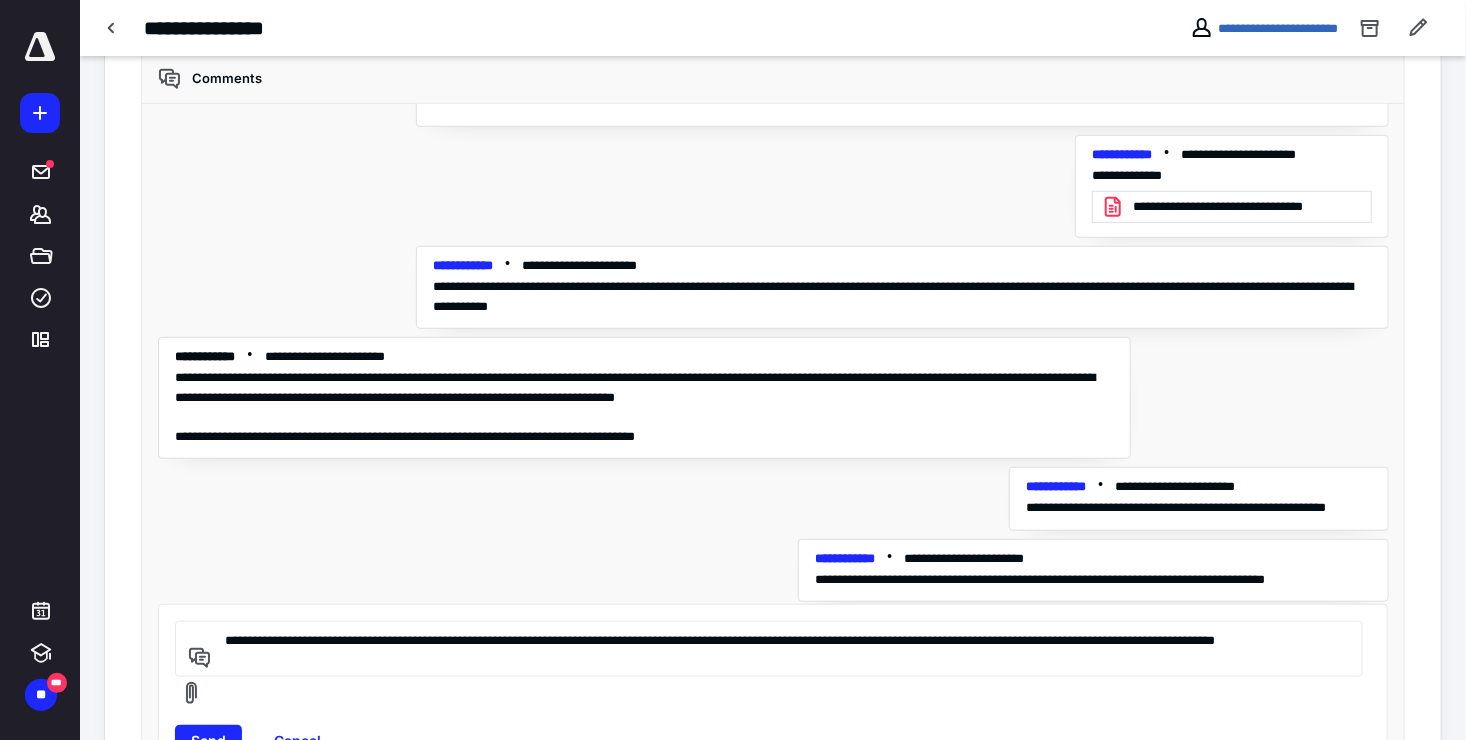 click on "**********" at bounding box center (769, 649) 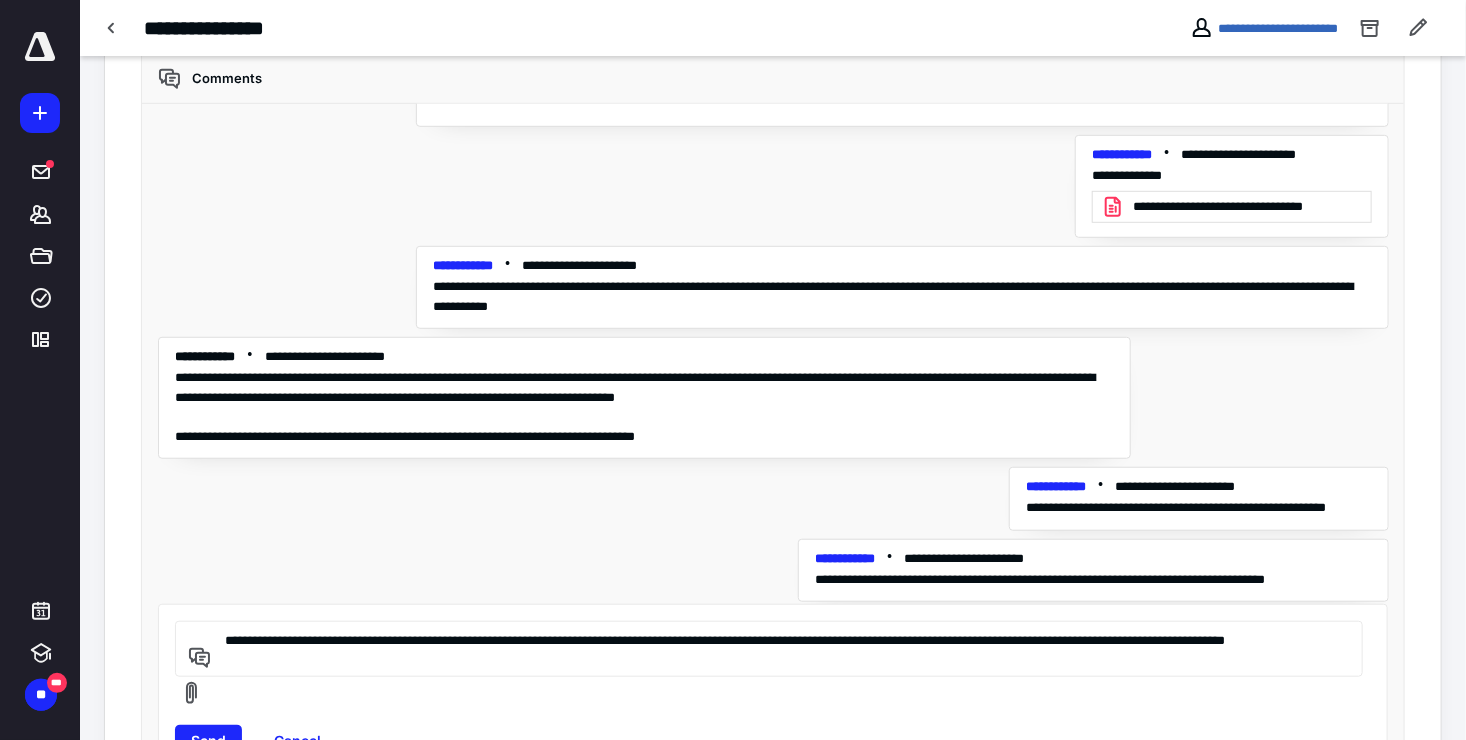 click on "**********" at bounding box center [766, 649] 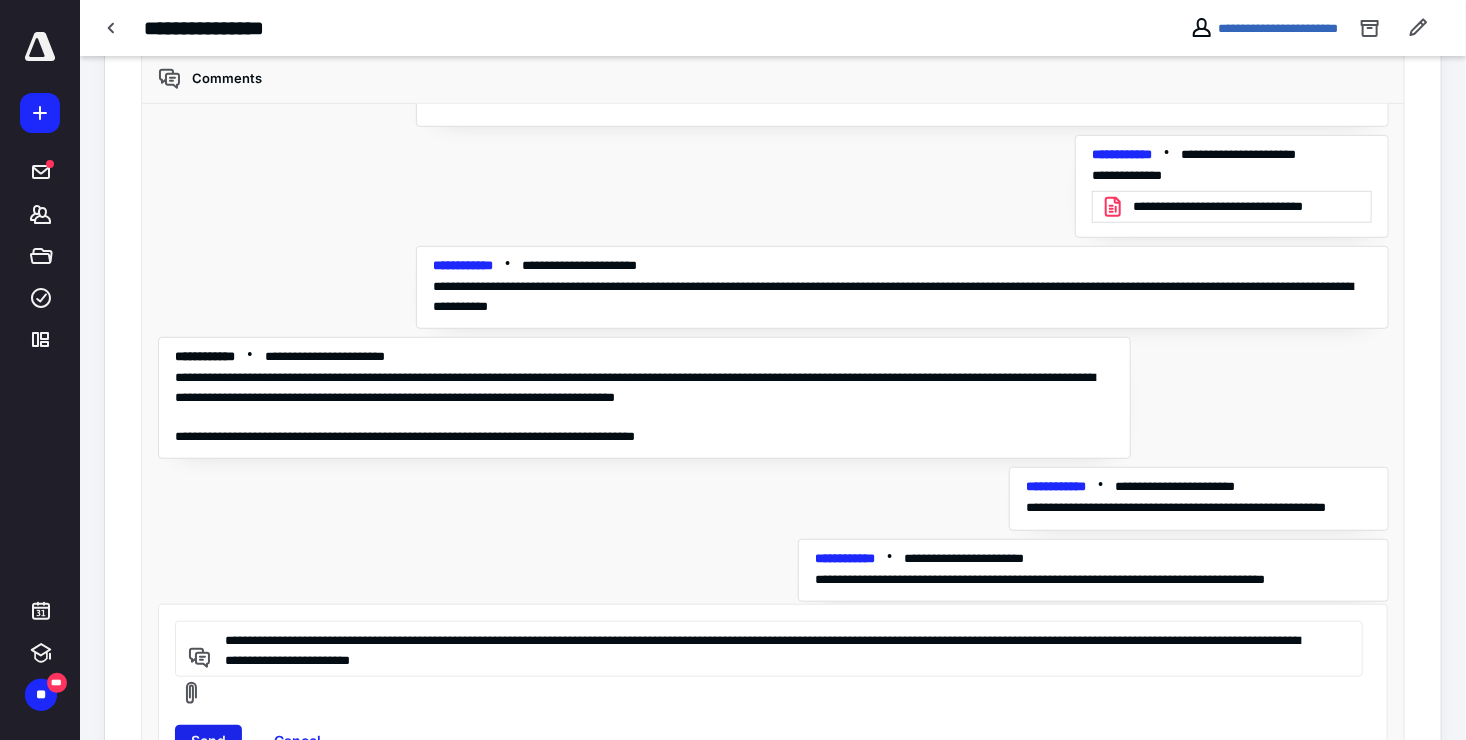 type on "**********" 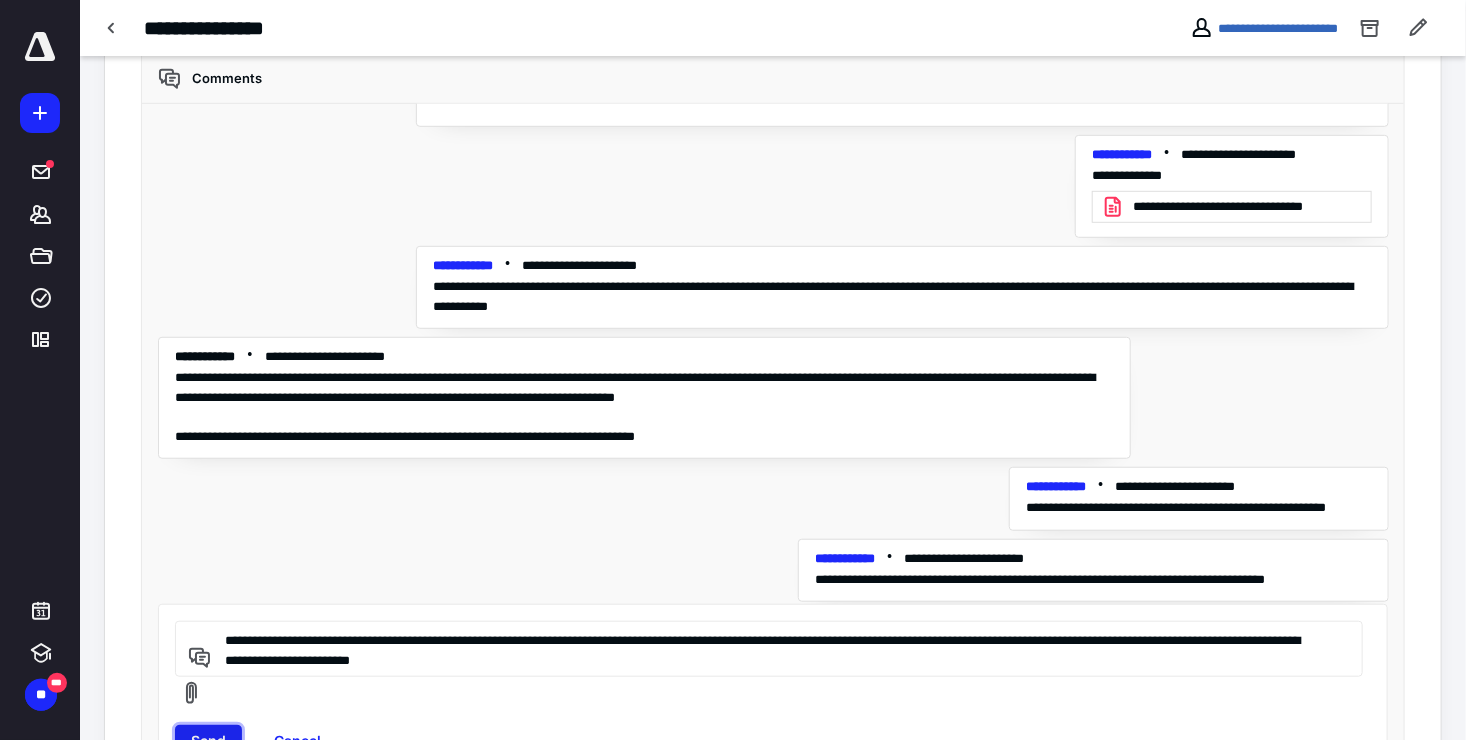 click on "Send" at bounding box center [208, 741] 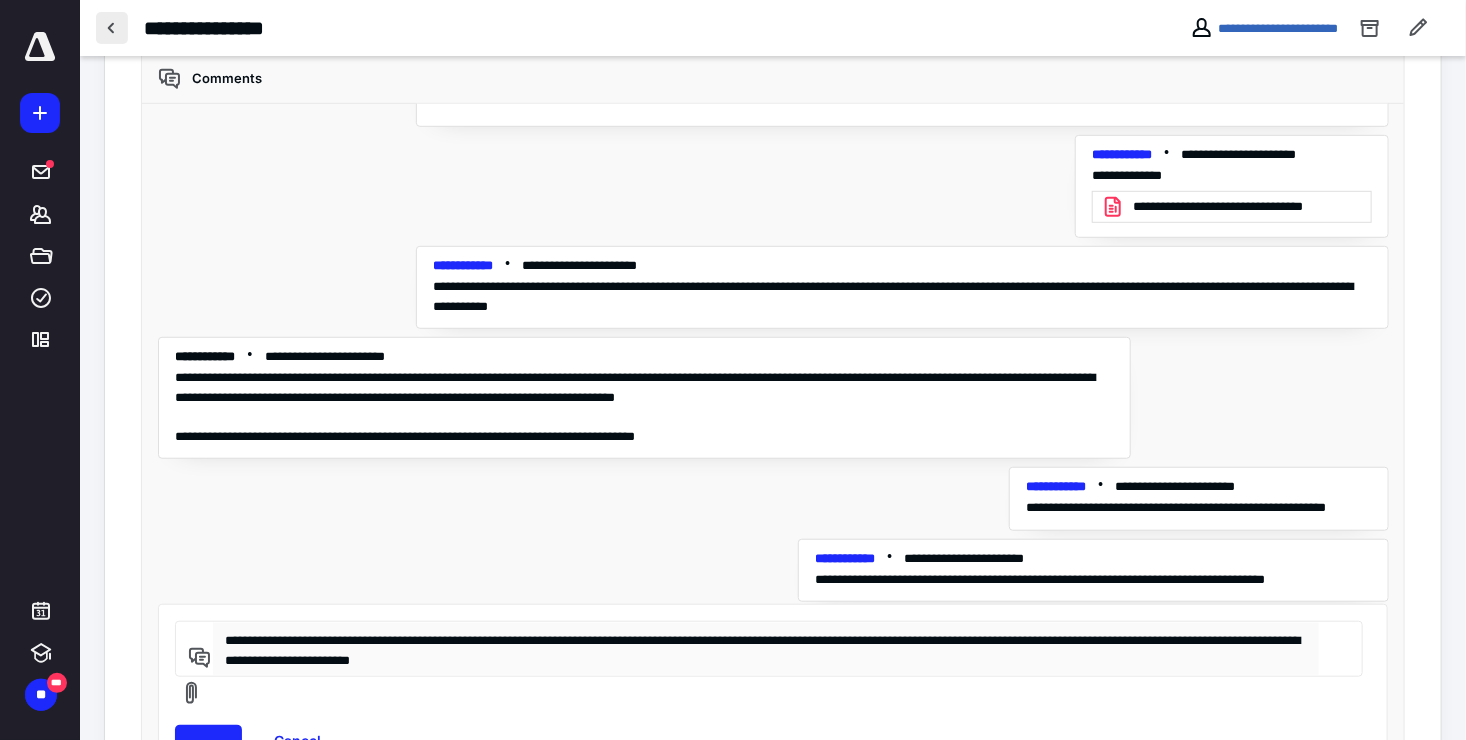 type 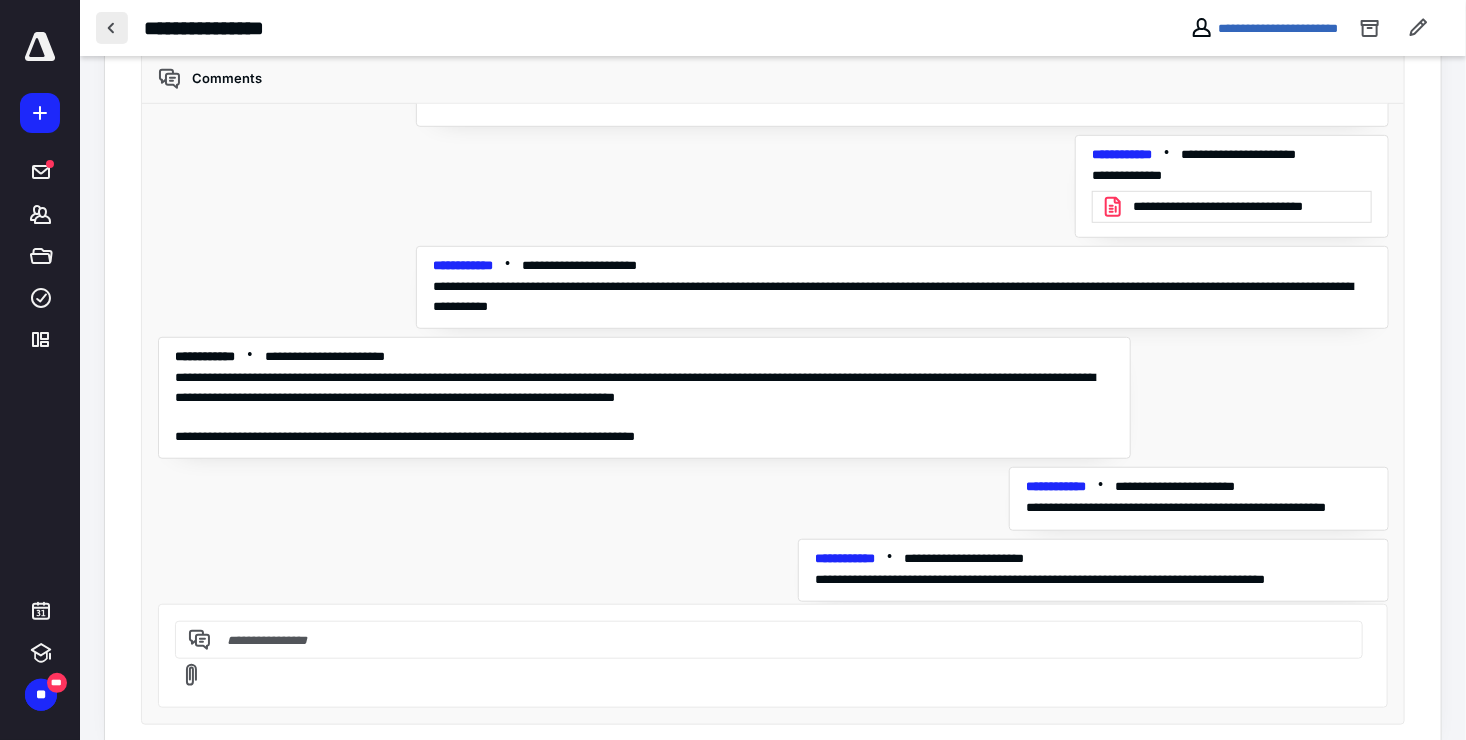 scroll, scrollTop: 872, scrollLeft: 0, axis: vertical 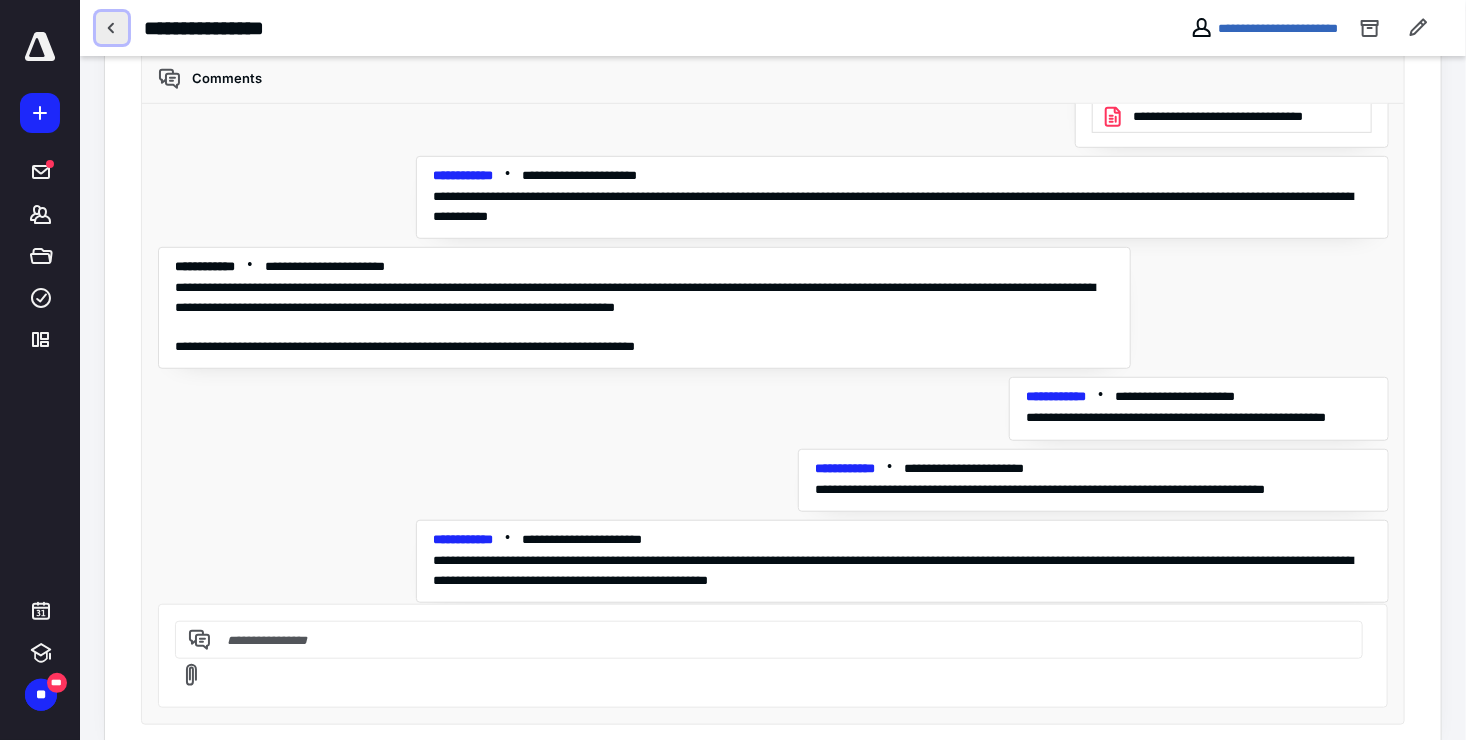 click at bounding box center [112, 28] 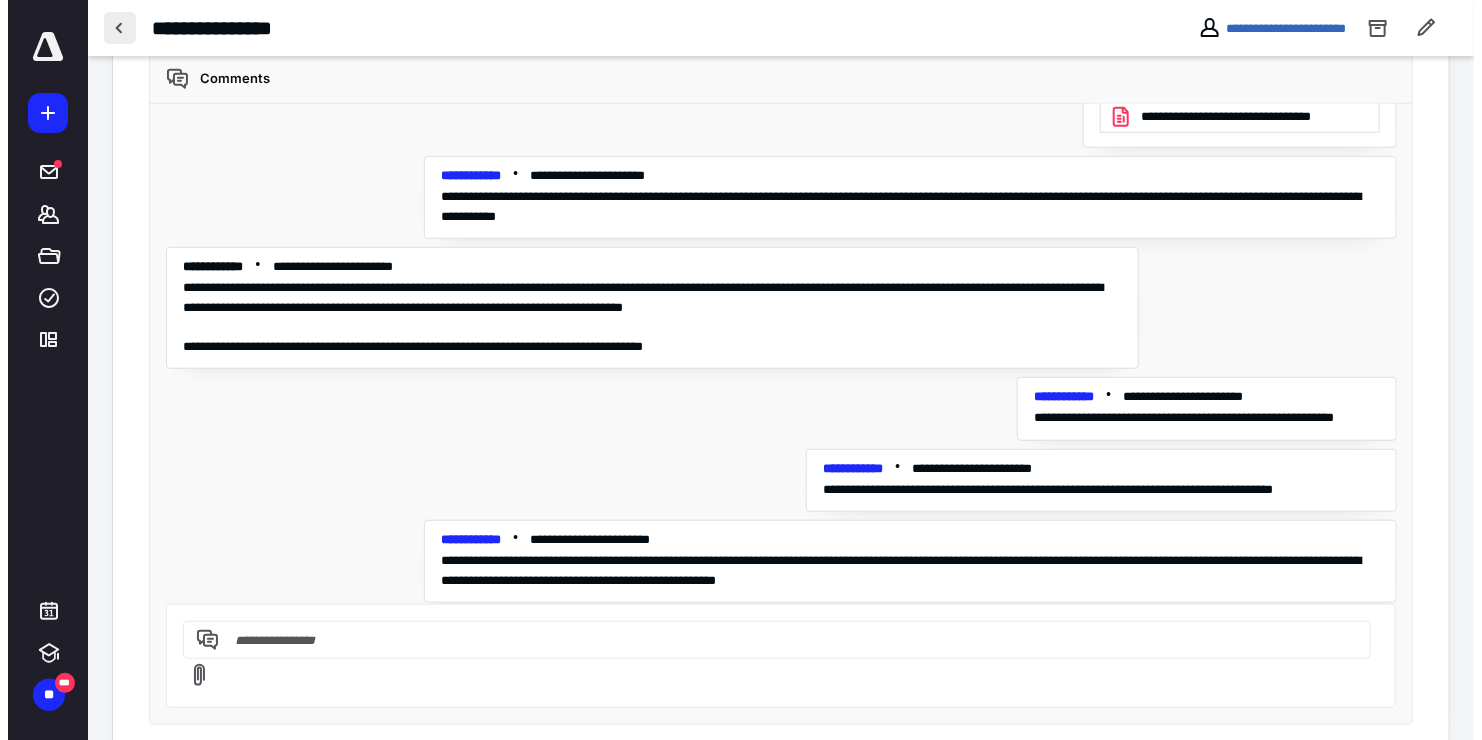 scroll, scrollTop: 0, scrollLeft: 0, axis: both 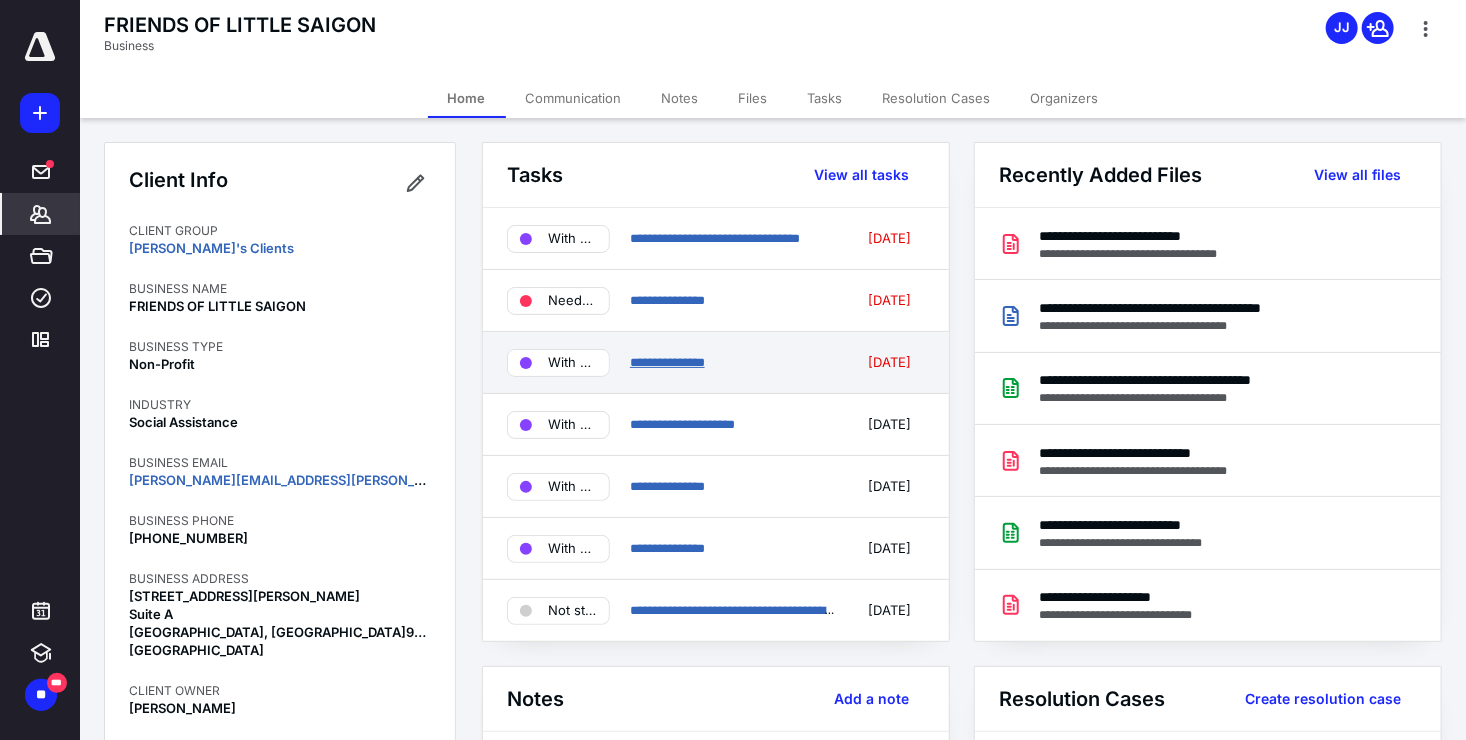 click on "**********" at bounding box center [667, 362] 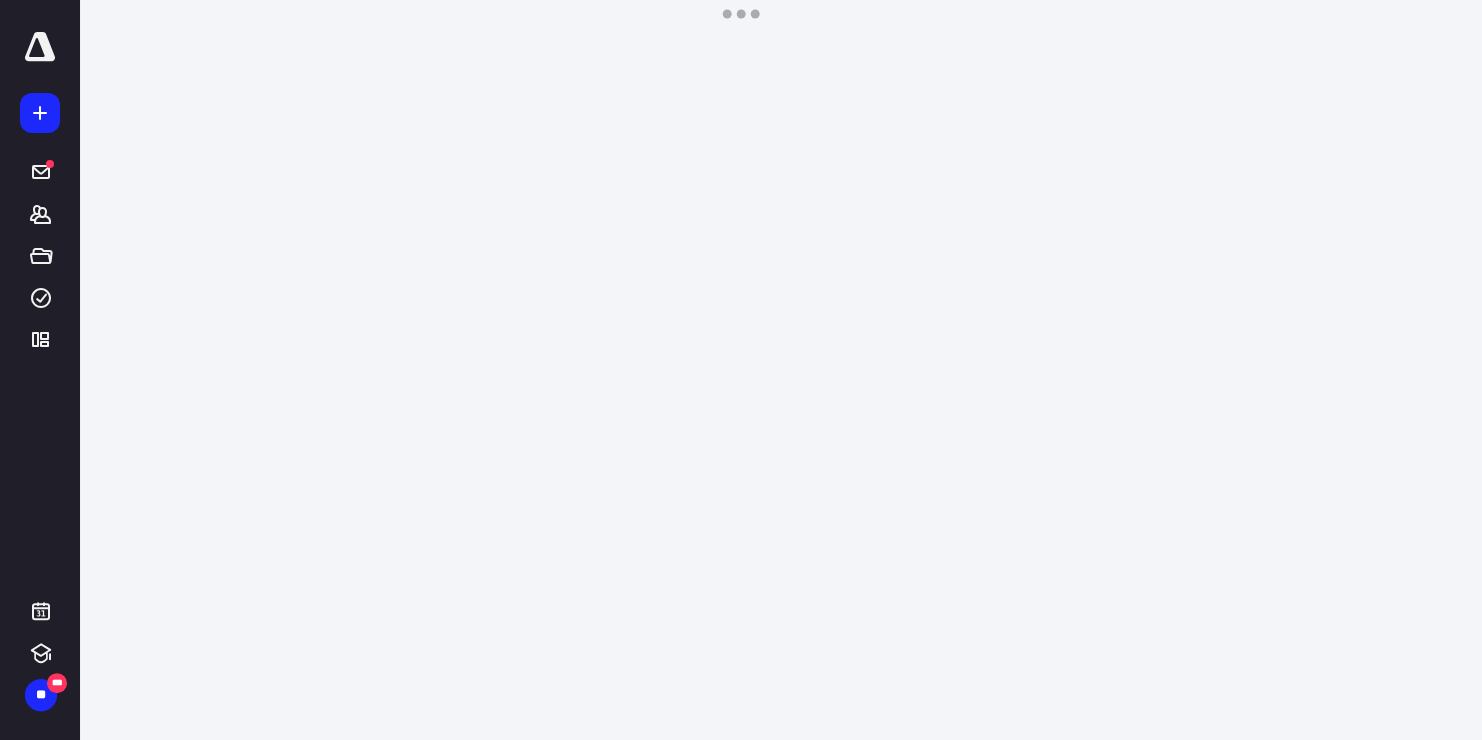 click on "**********" at bounding box center [741, 370] 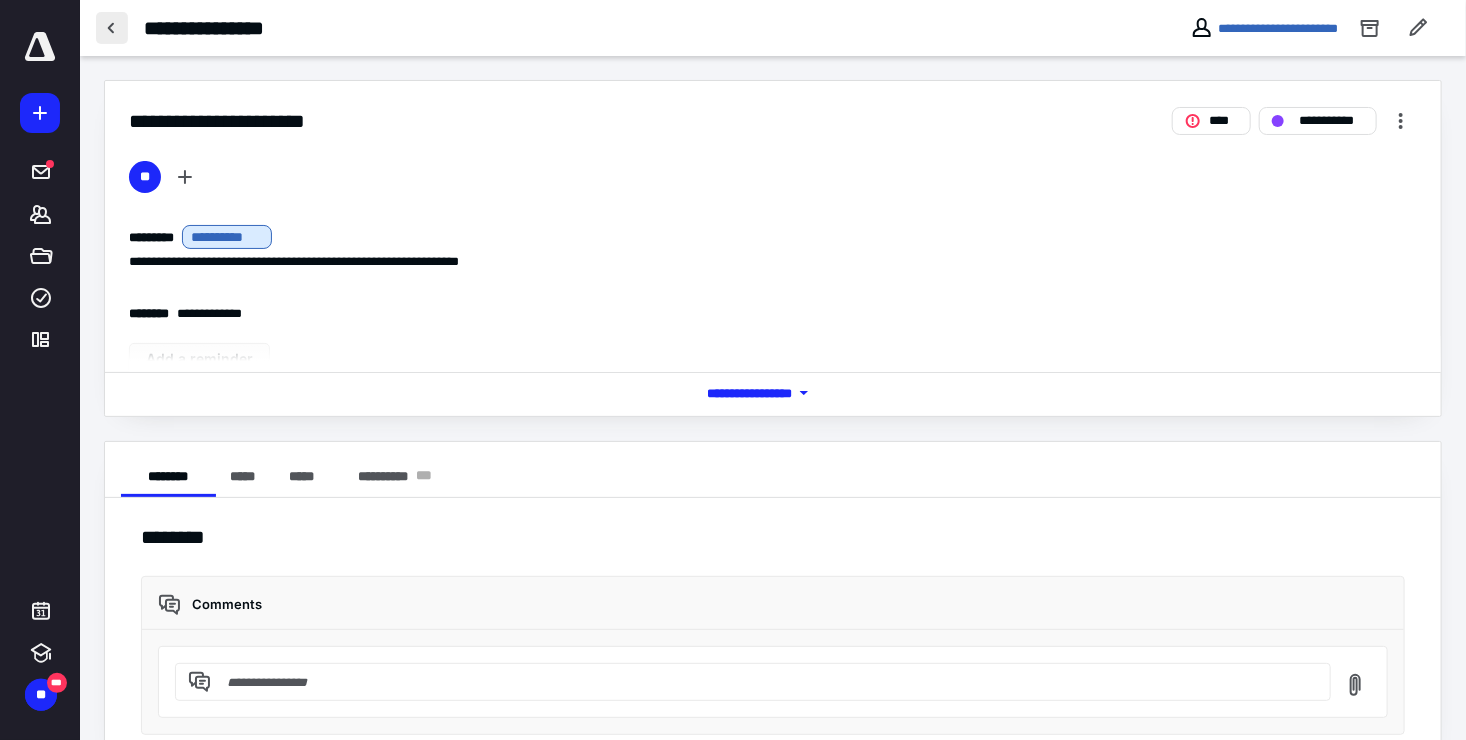 click at bounding box center [112, 28] 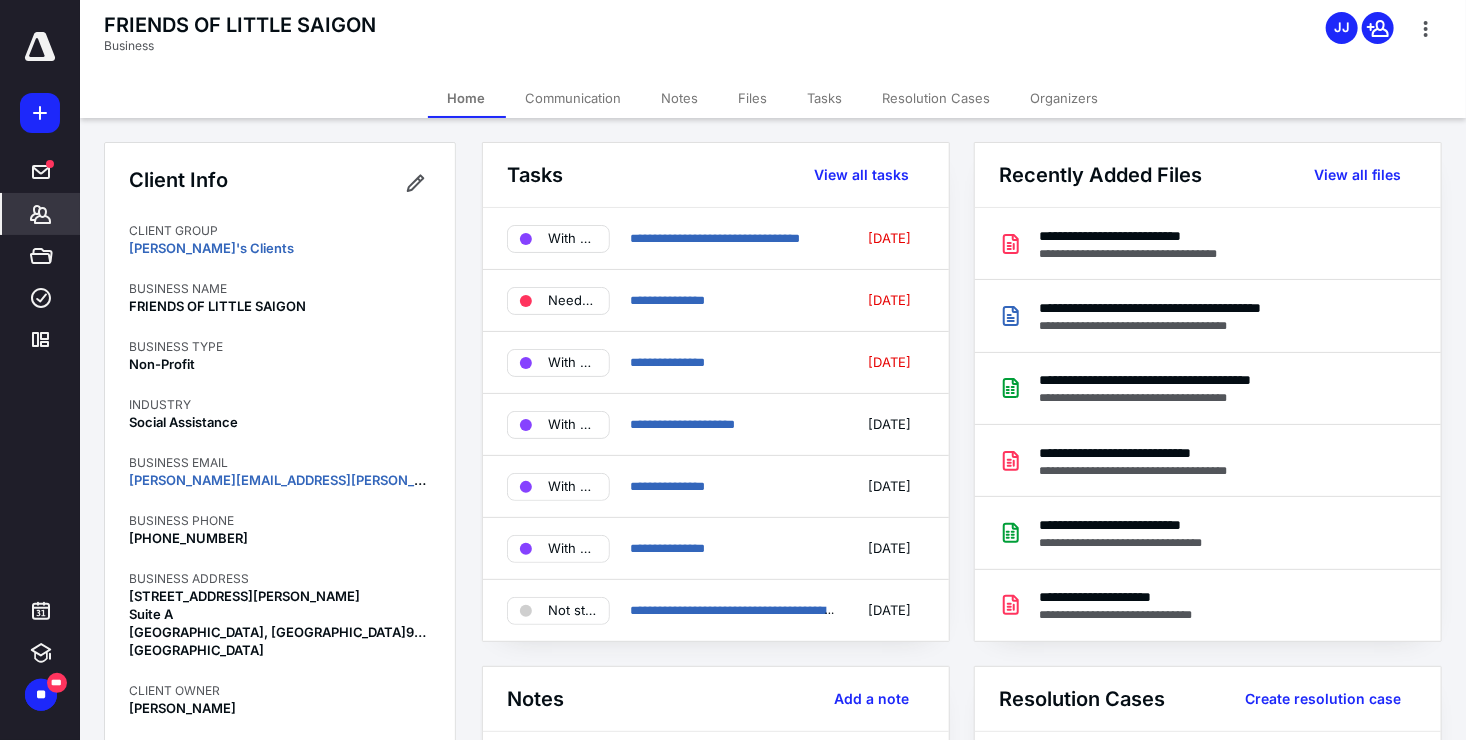 click on "Files" at bounding box center (753, 98) 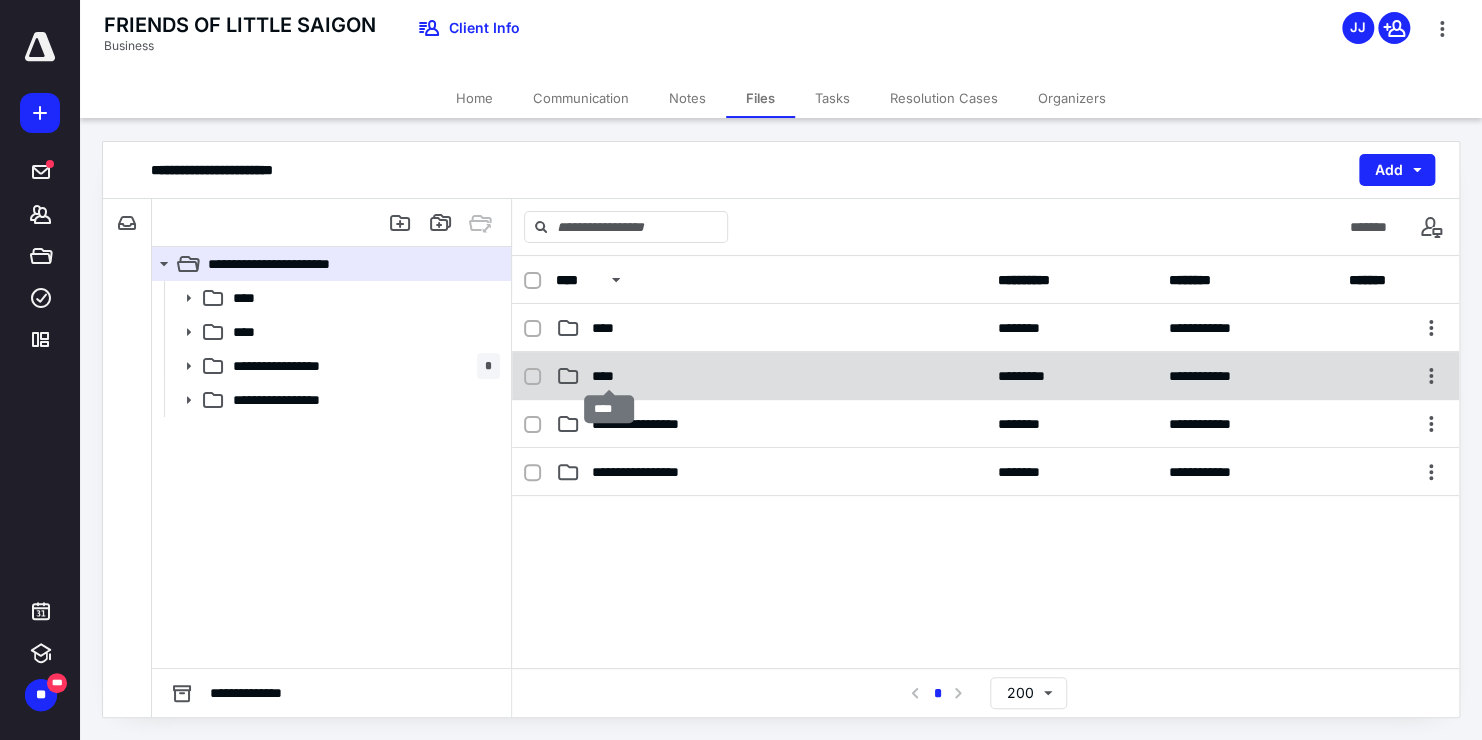 click on "****" at bounding box center (609, 376) 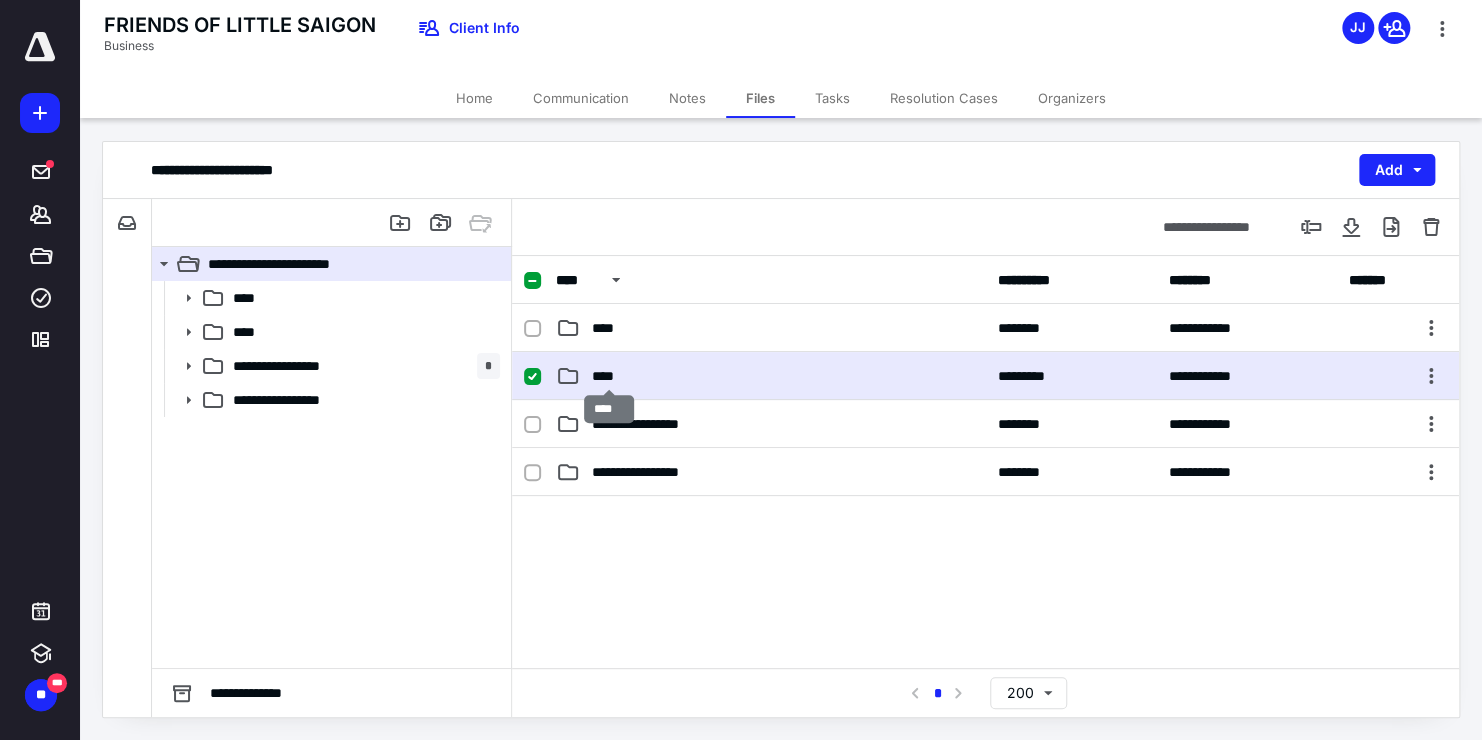 click on "****" at bounding box center [609, 376] 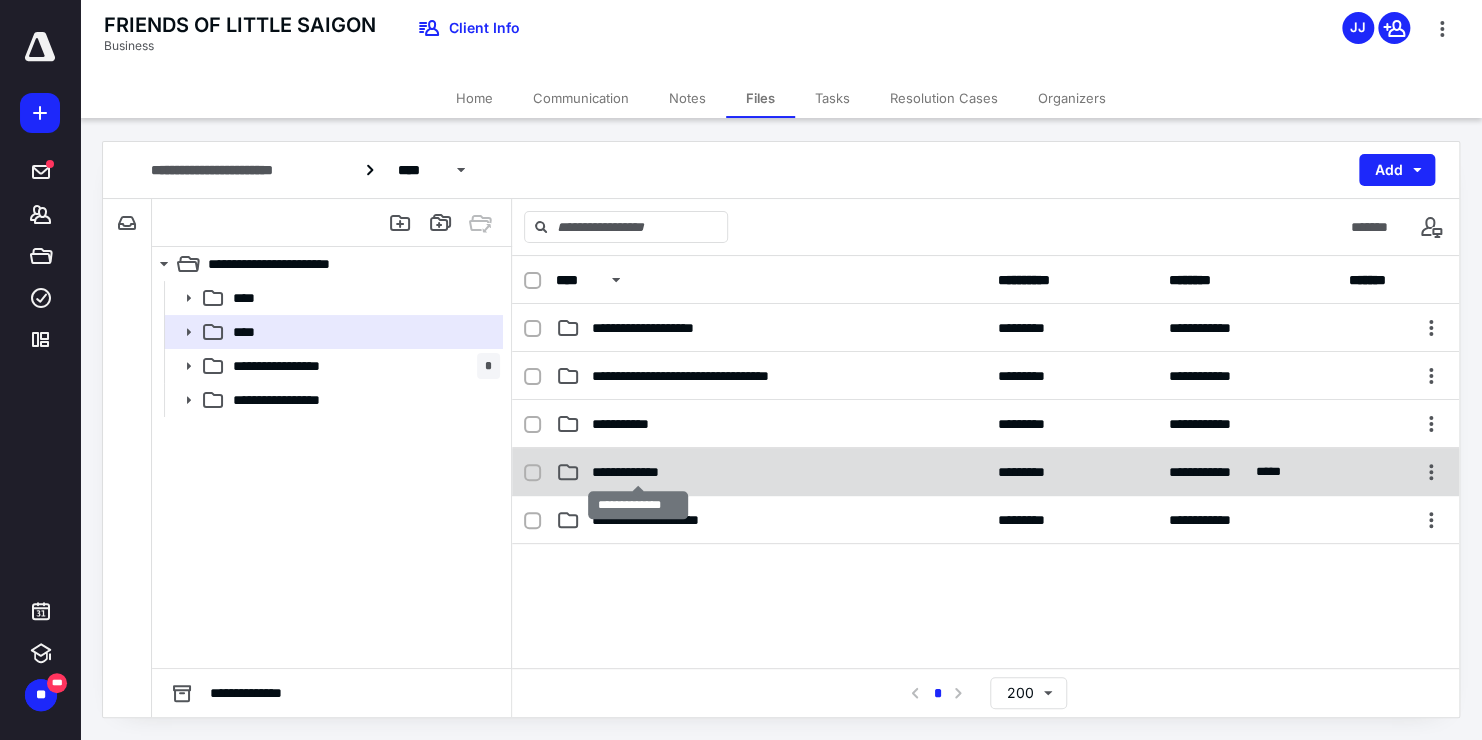 click on "**********" at bounding box center [638, 472] 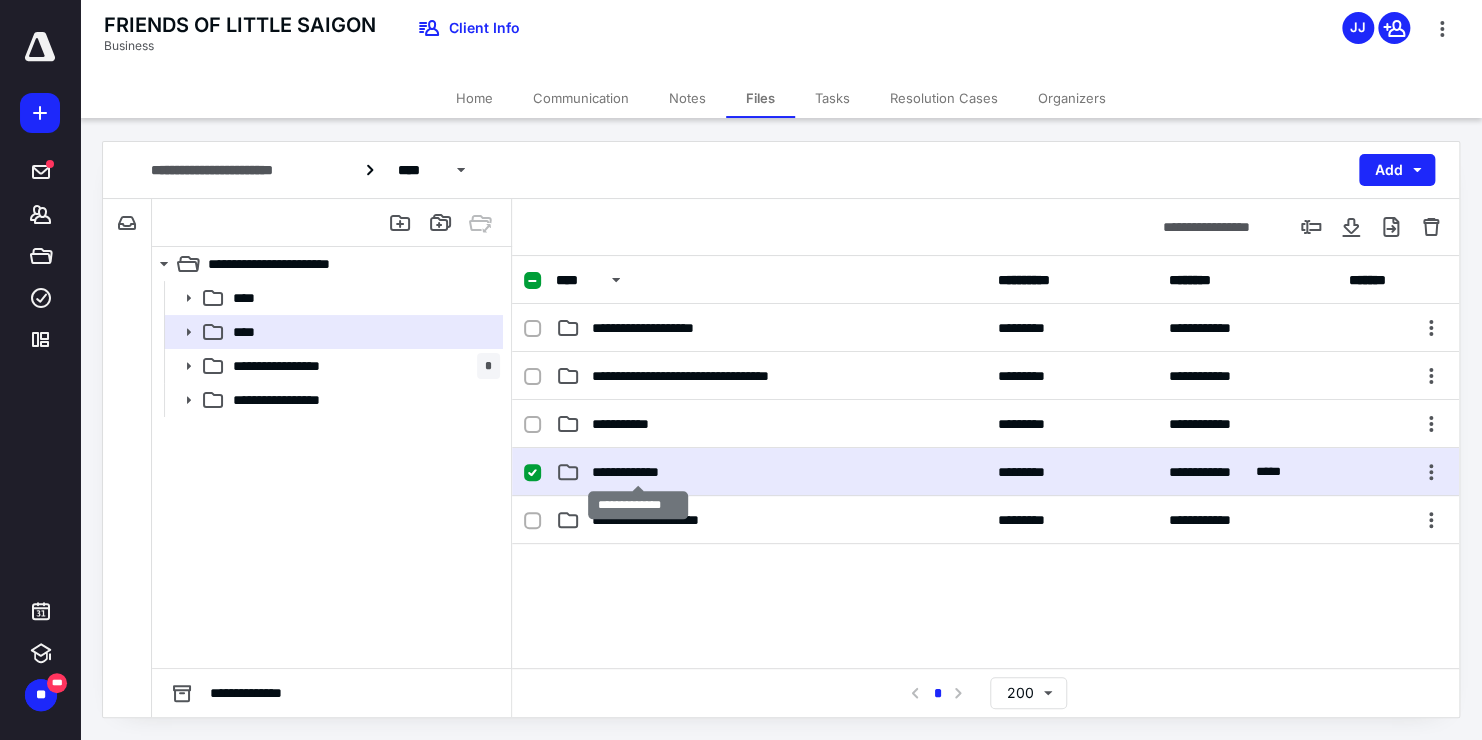 click on "**********" at bounding box center [638, 472] 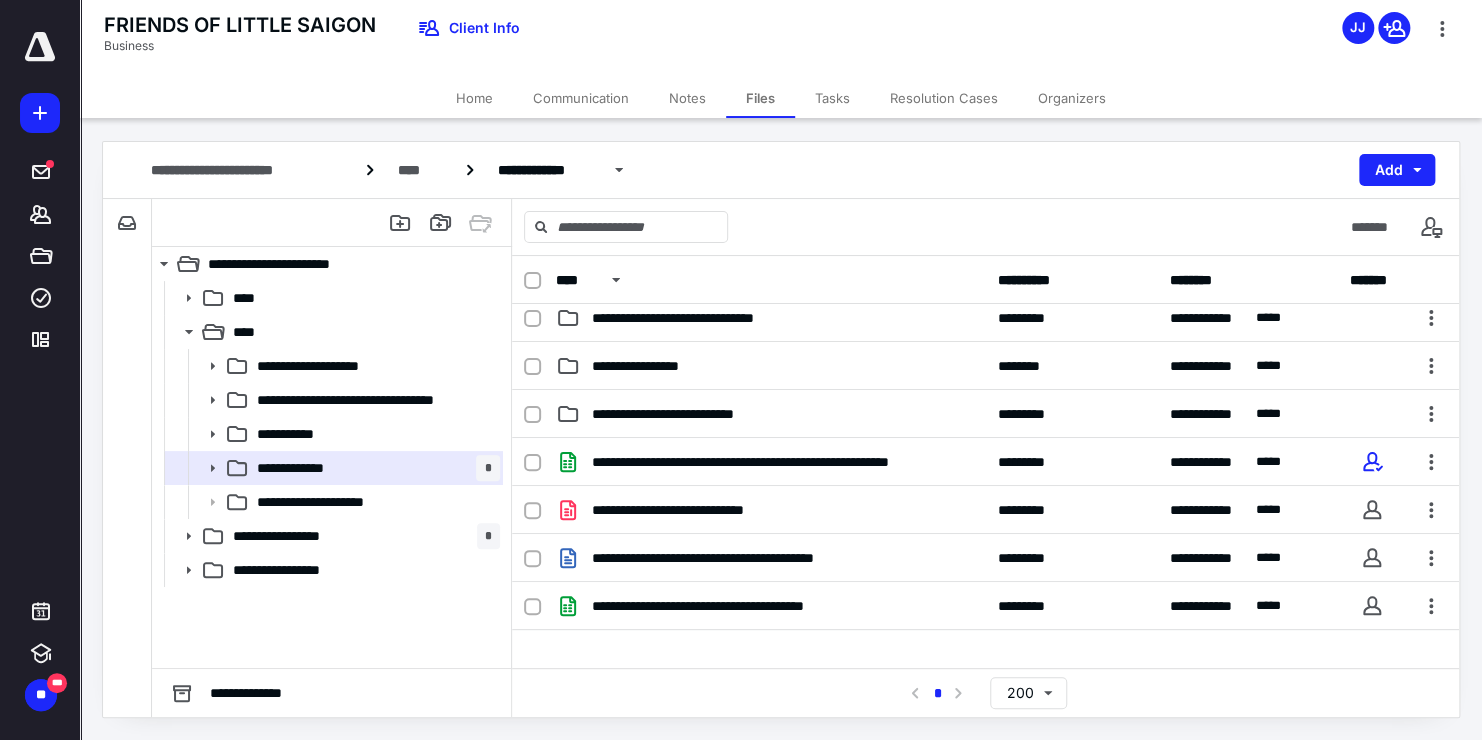 scroll, scrollTop: 0, scrollLeft: 0, axis: both 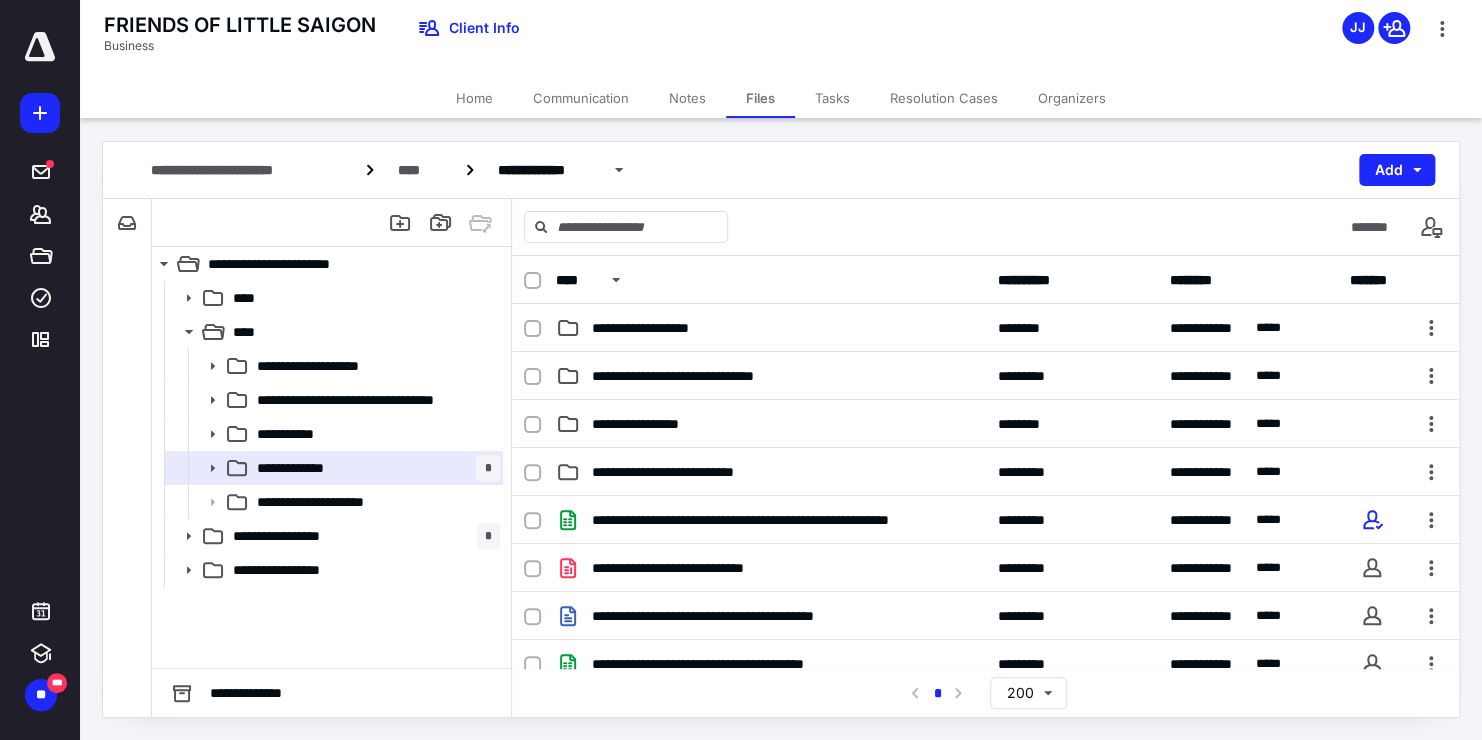 click on "Files" at bounding box center (760, 98) 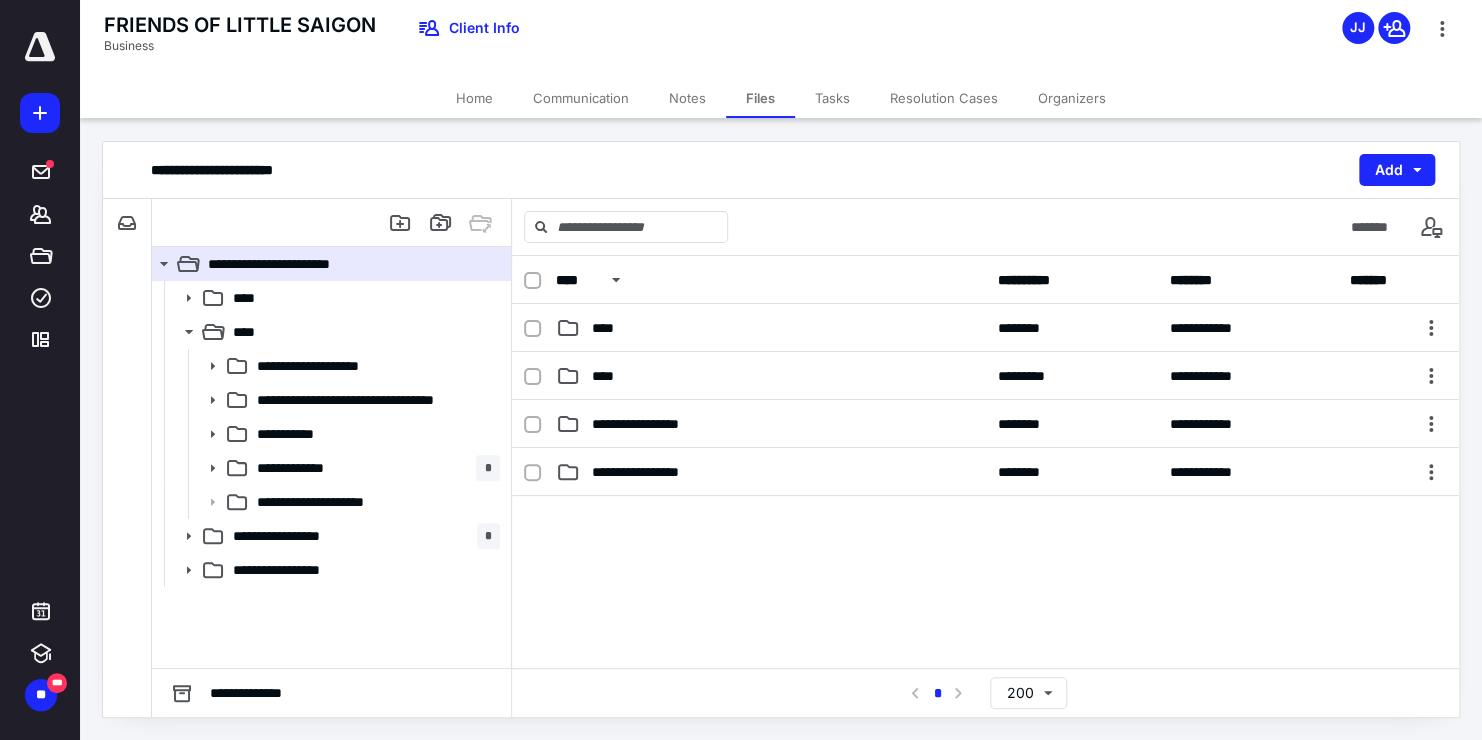 click at bounding box center (40, 113) 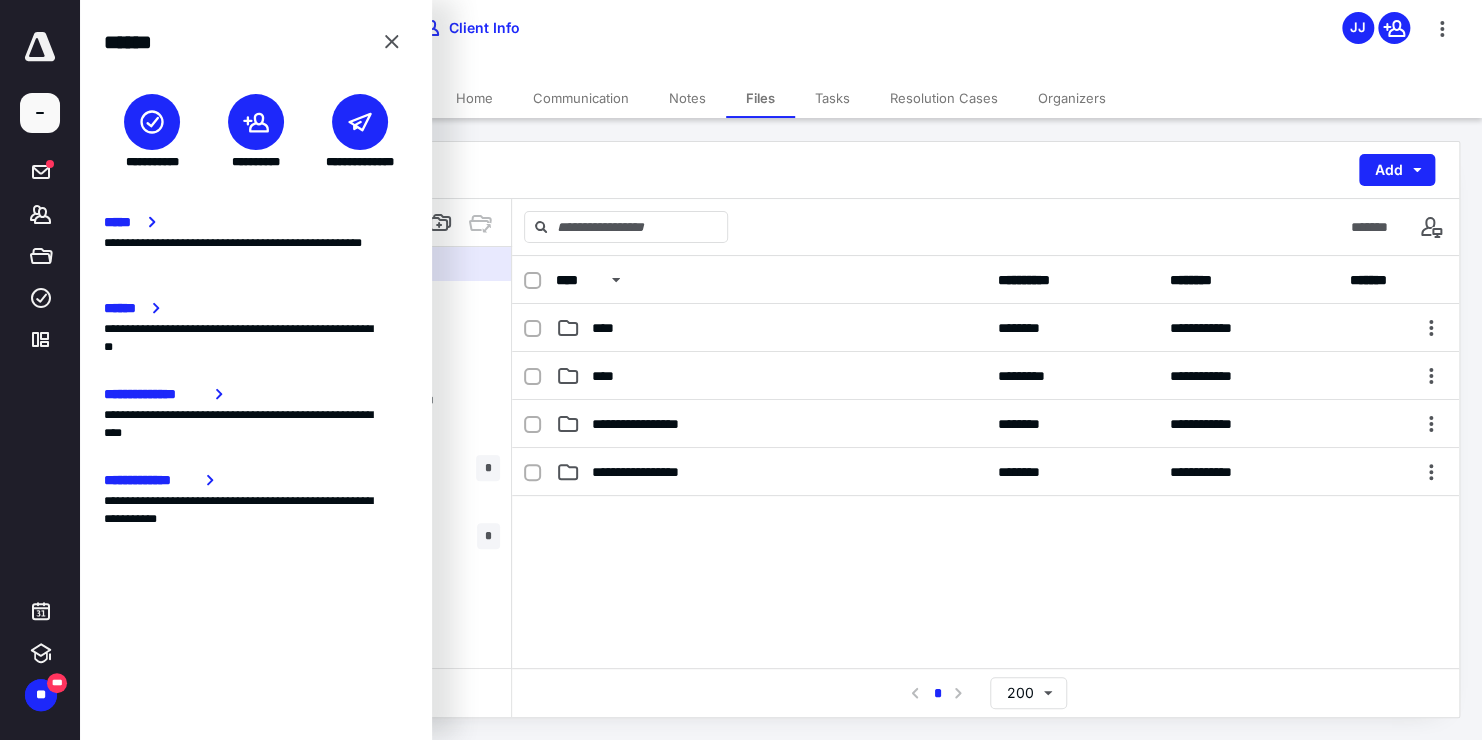 click 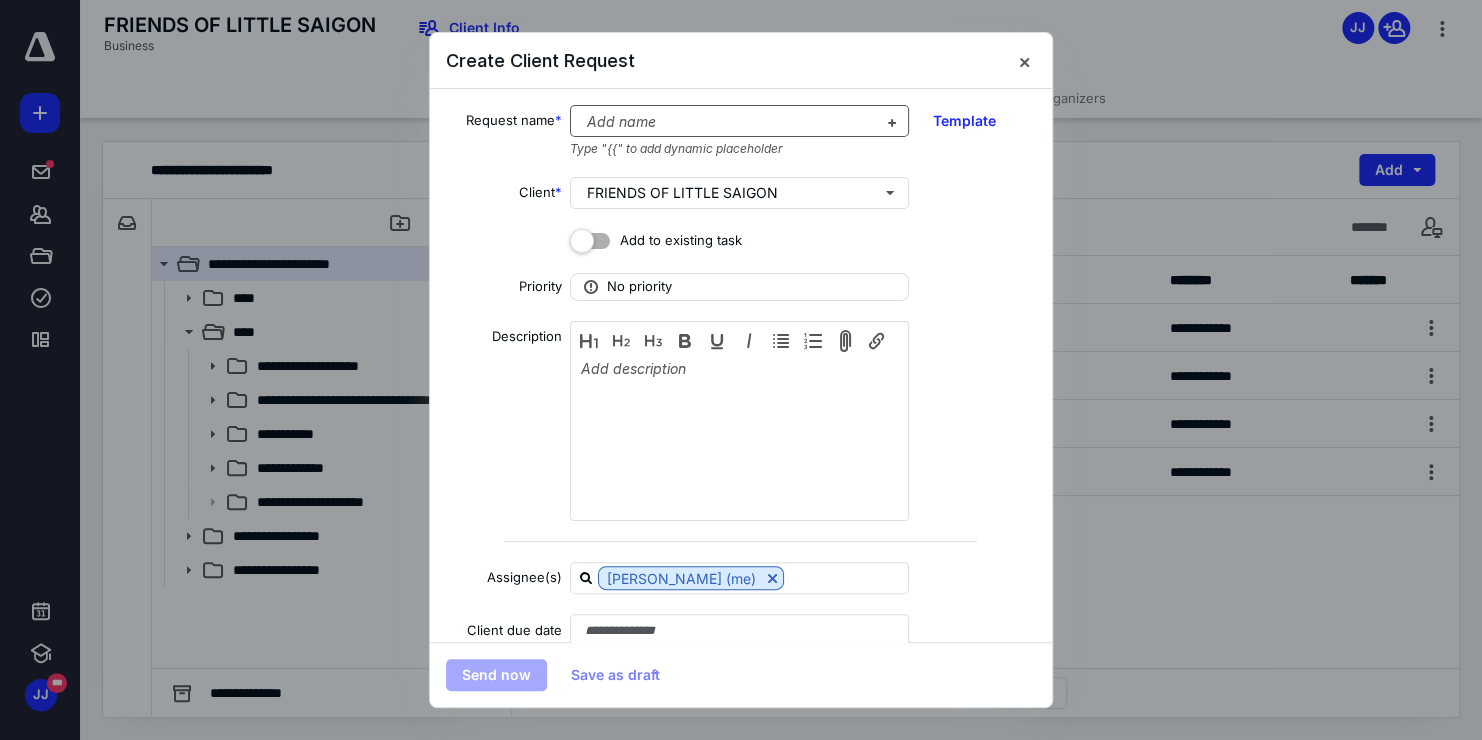 click at bounding box center [727, 122] 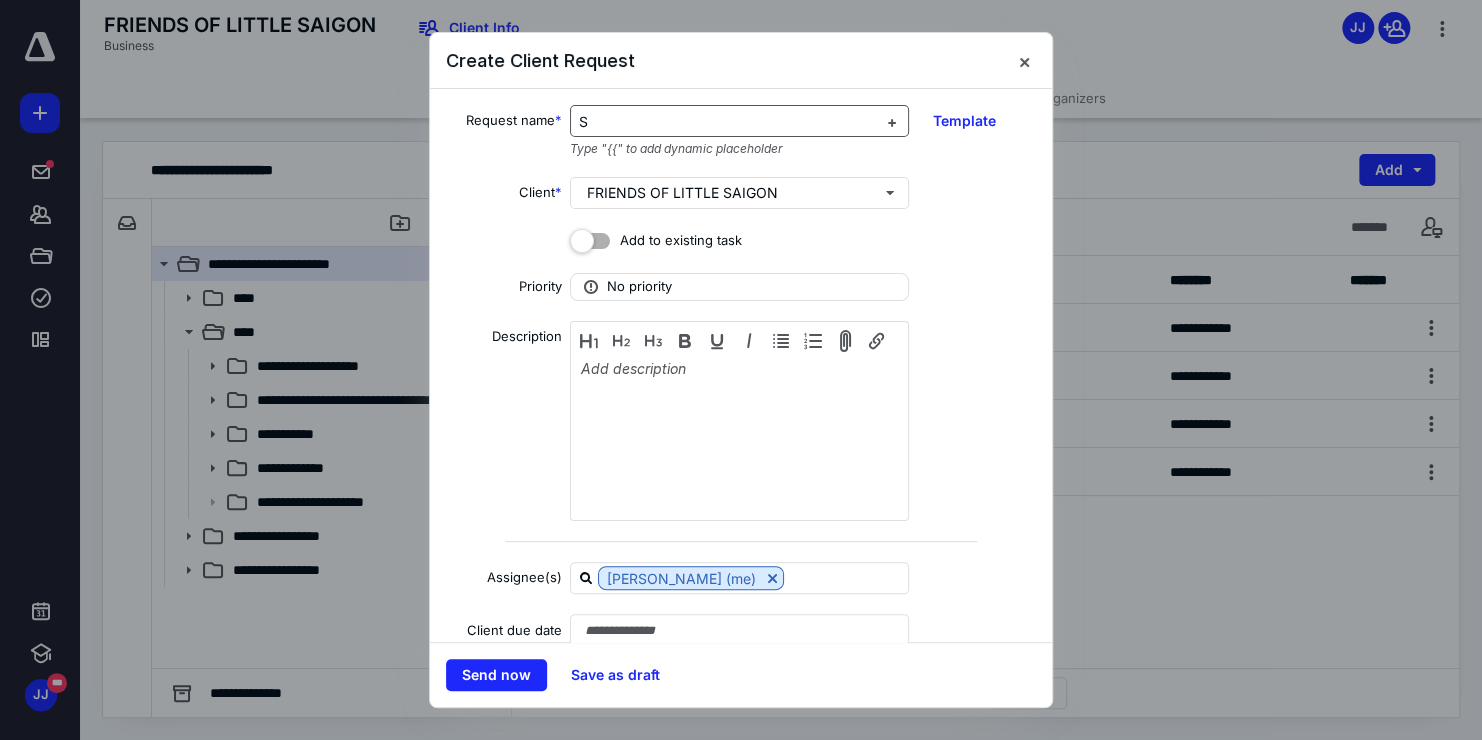 type 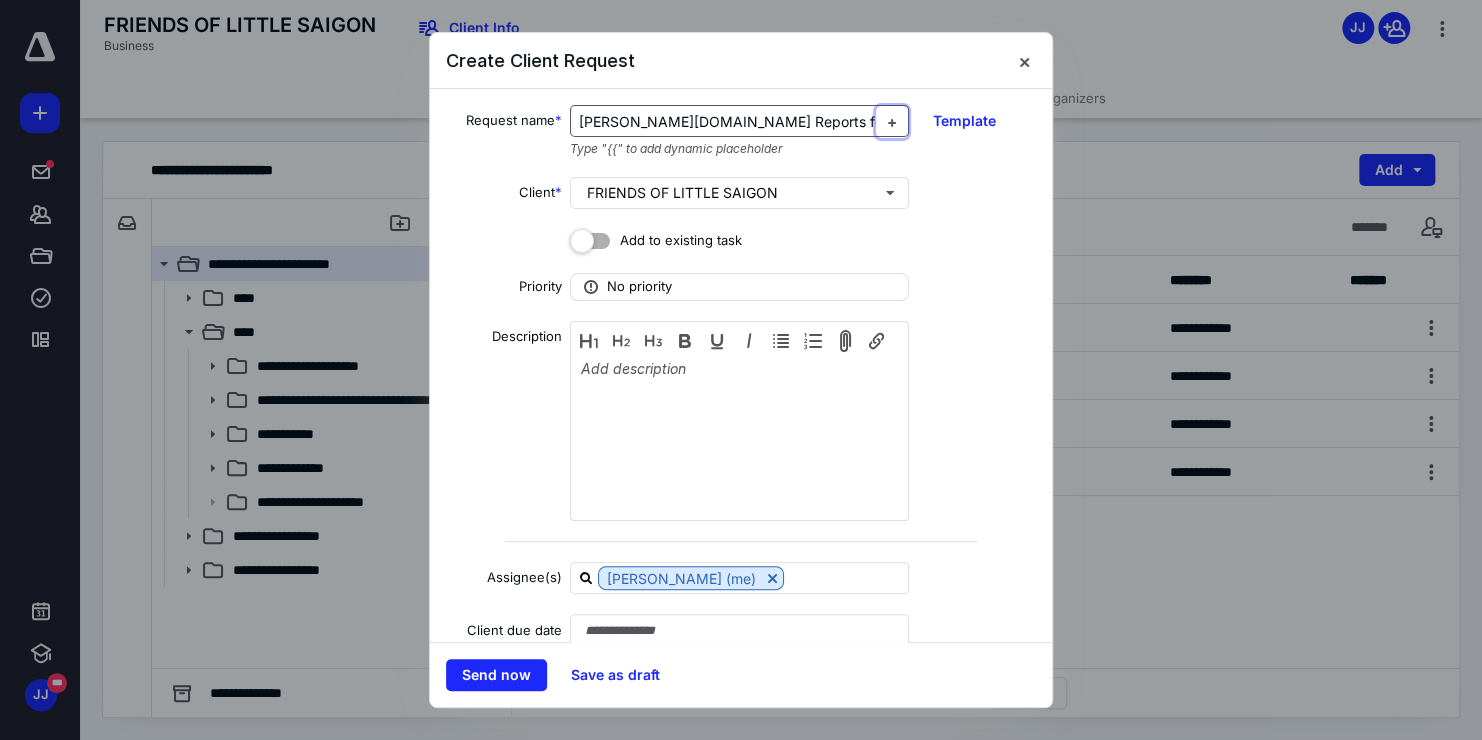 type 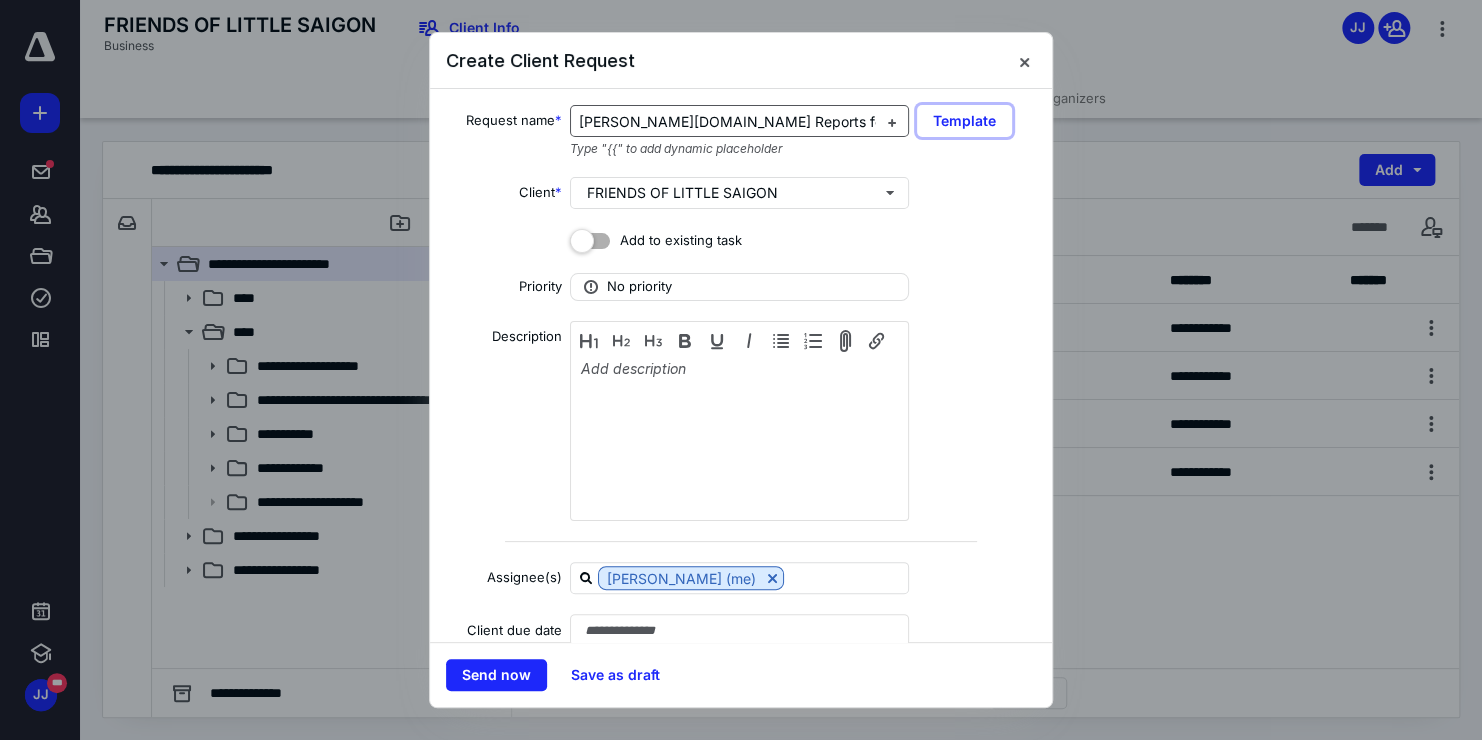type 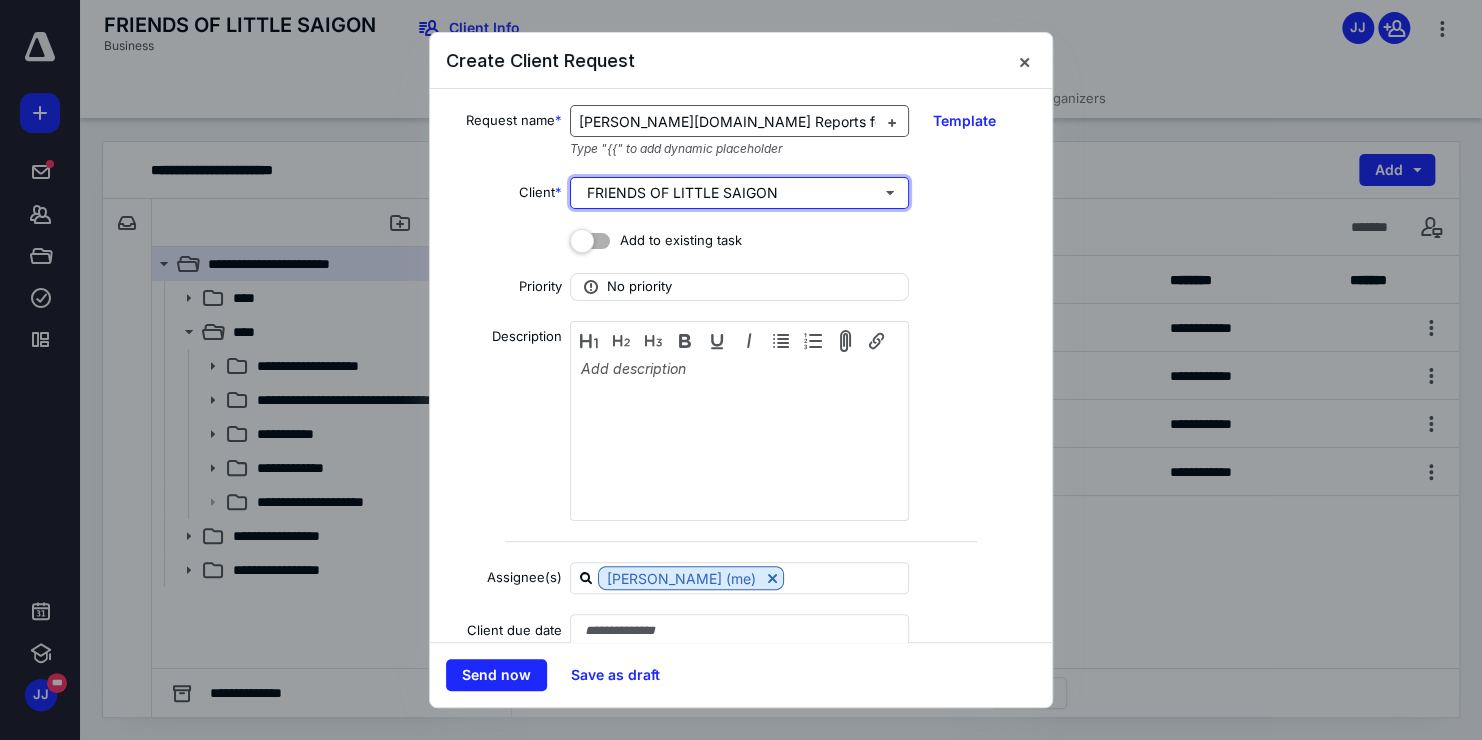 type 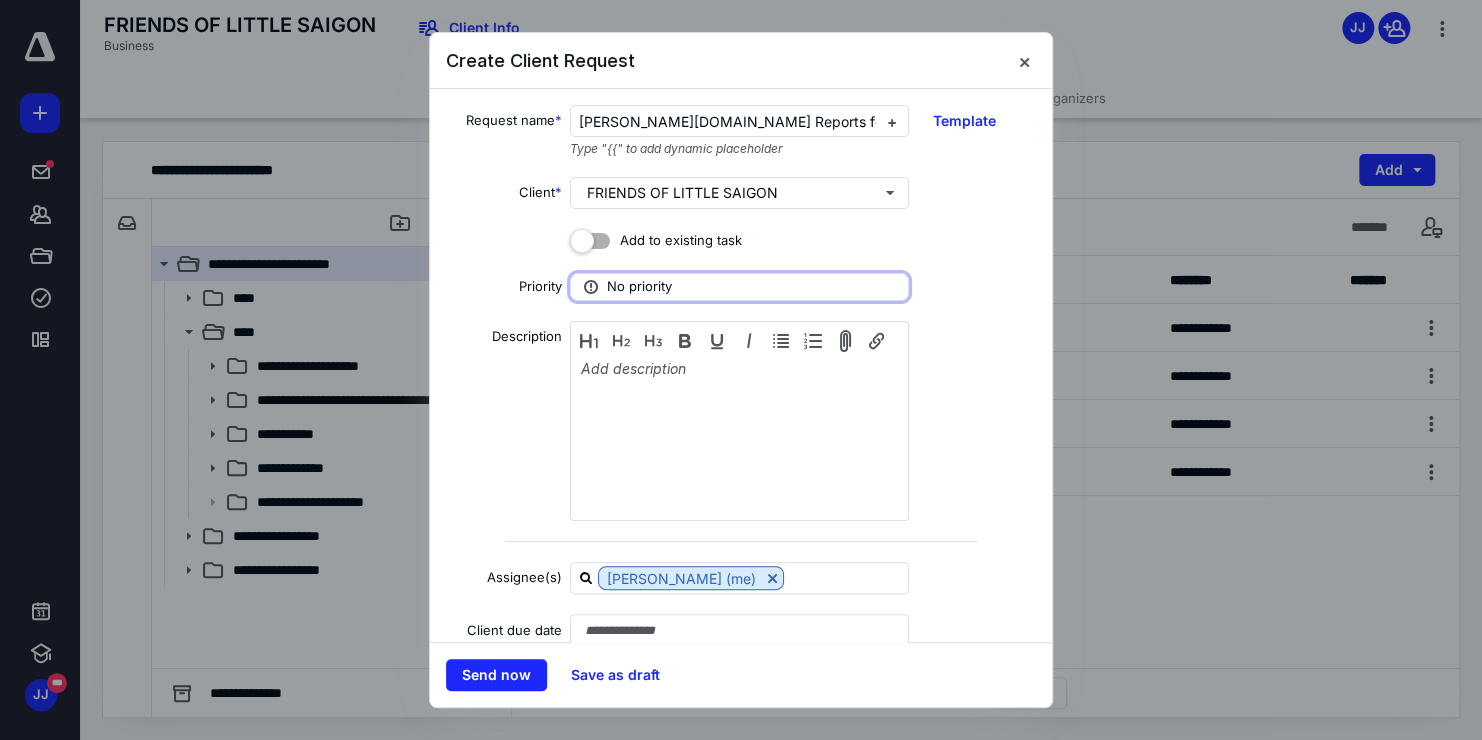 click on "No priority" at bounding box center (739, 287) 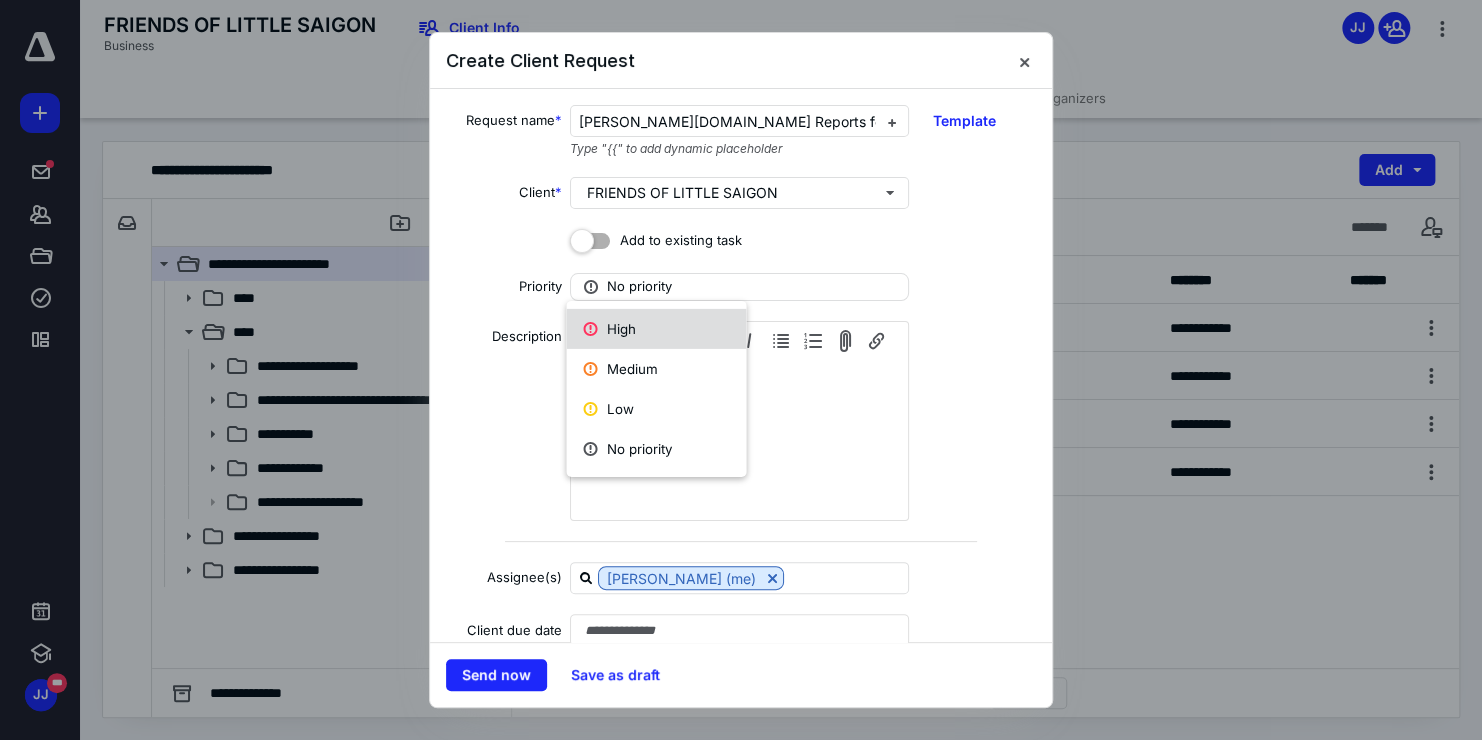 click on "High" at bounding box center [656, 329] 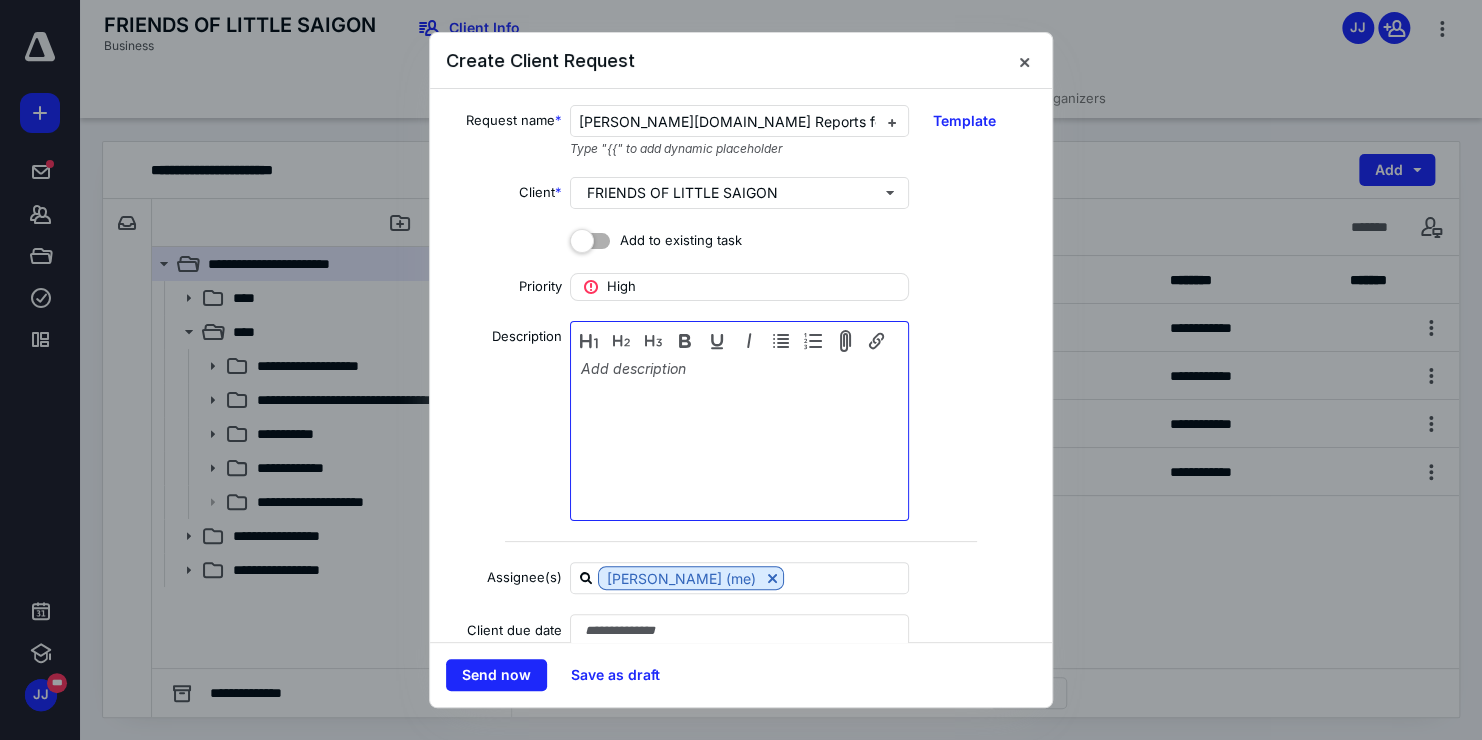 click at bounding box center [739, 423] 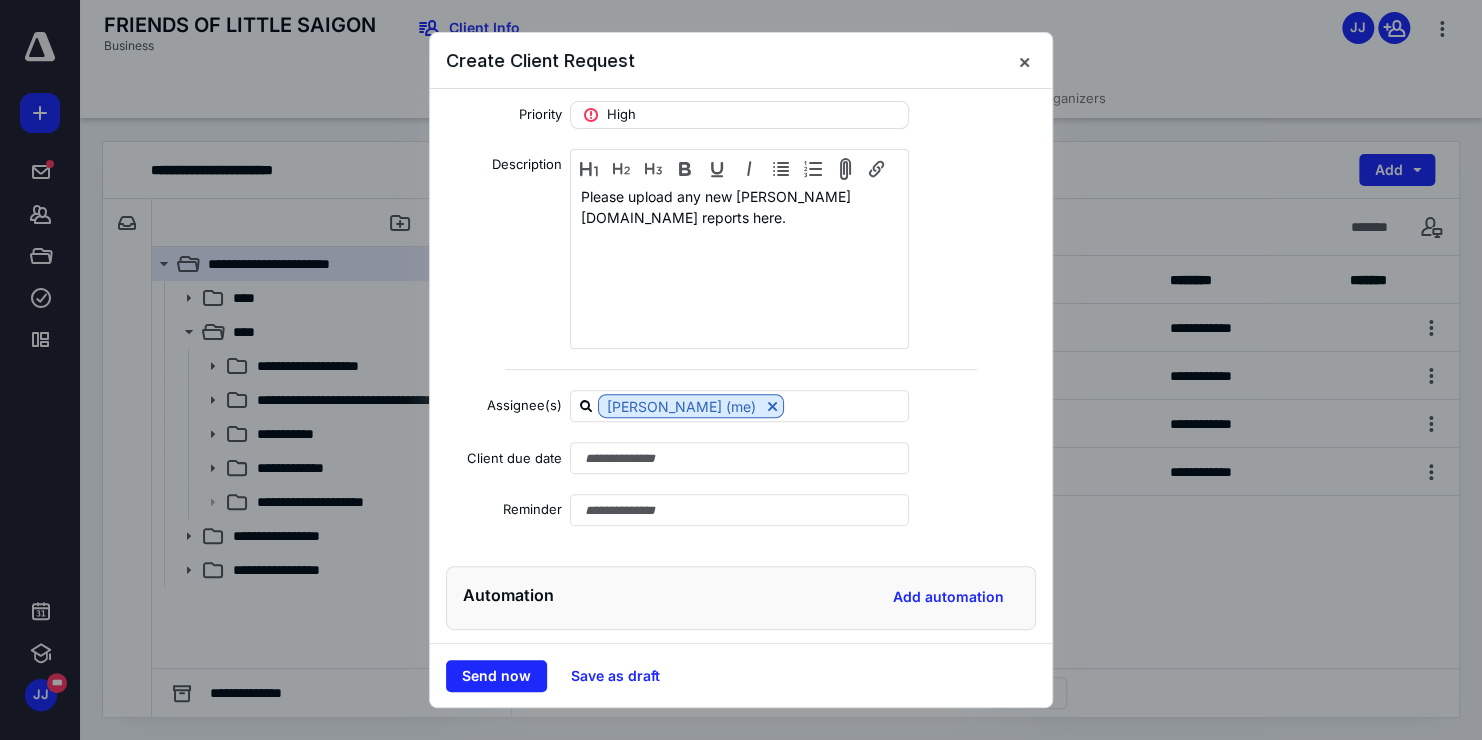 scroll, scrollTop: 174, scrollLeft: 0, axis: vertical 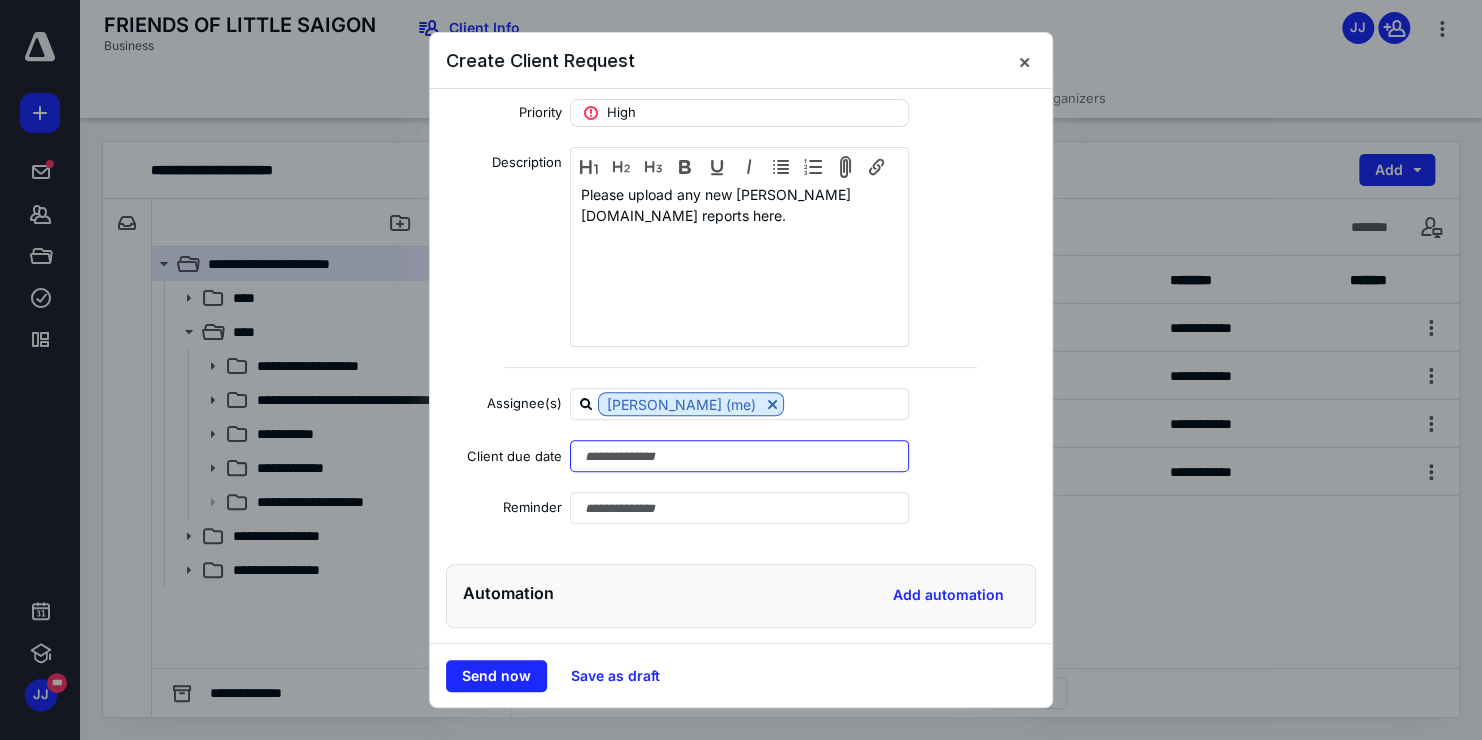 click at bounding box center [739, 456] 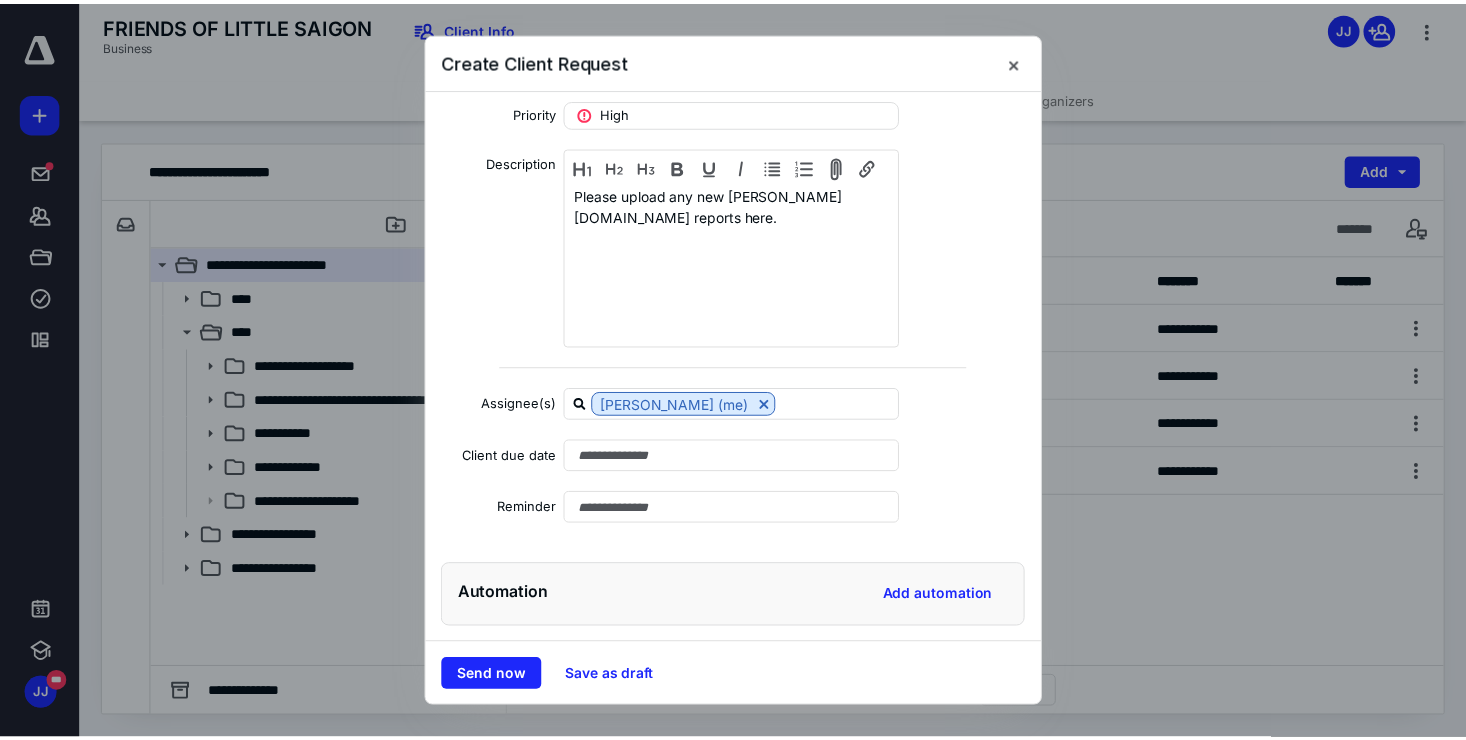 scroll, scrollTop: 191, scrollLeft: 0, axis: vertical 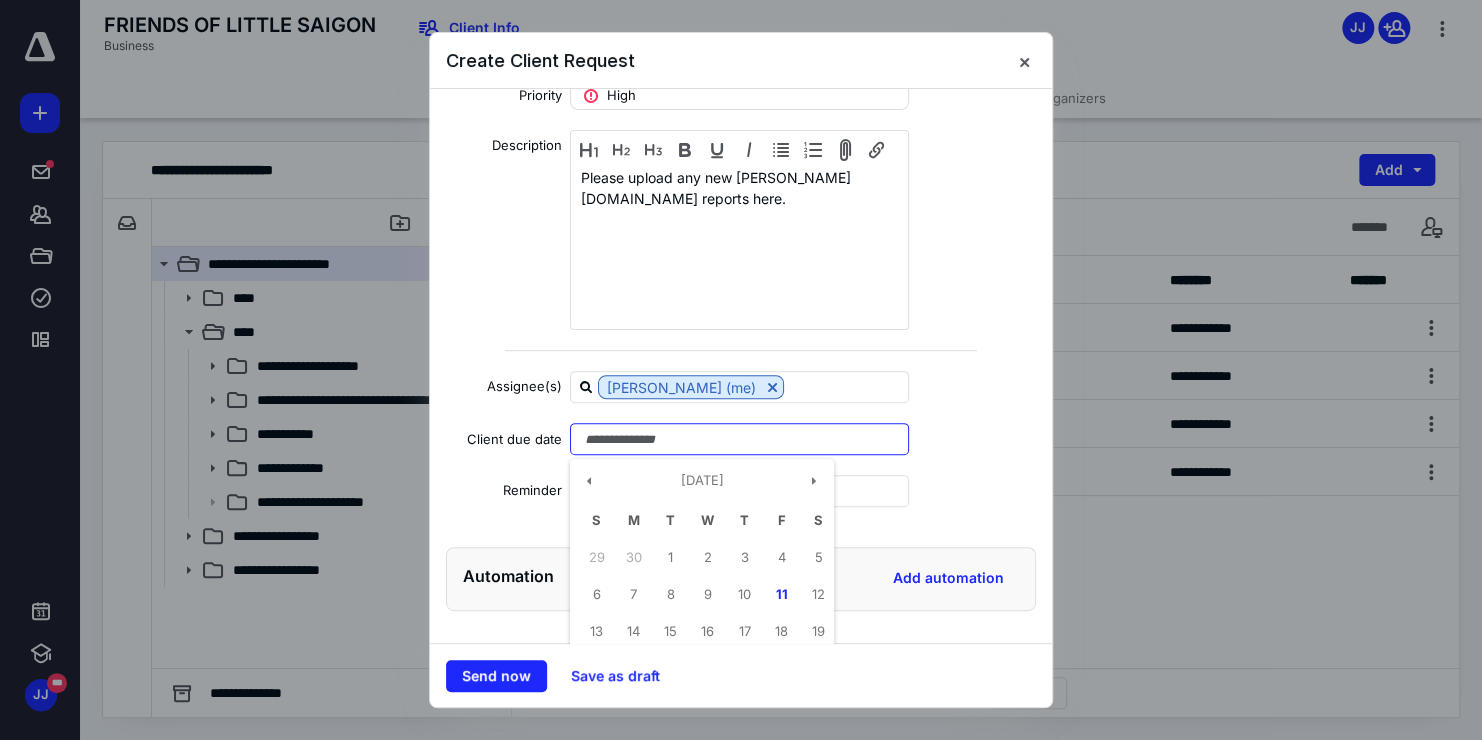 click at bounding box center (739, 439) 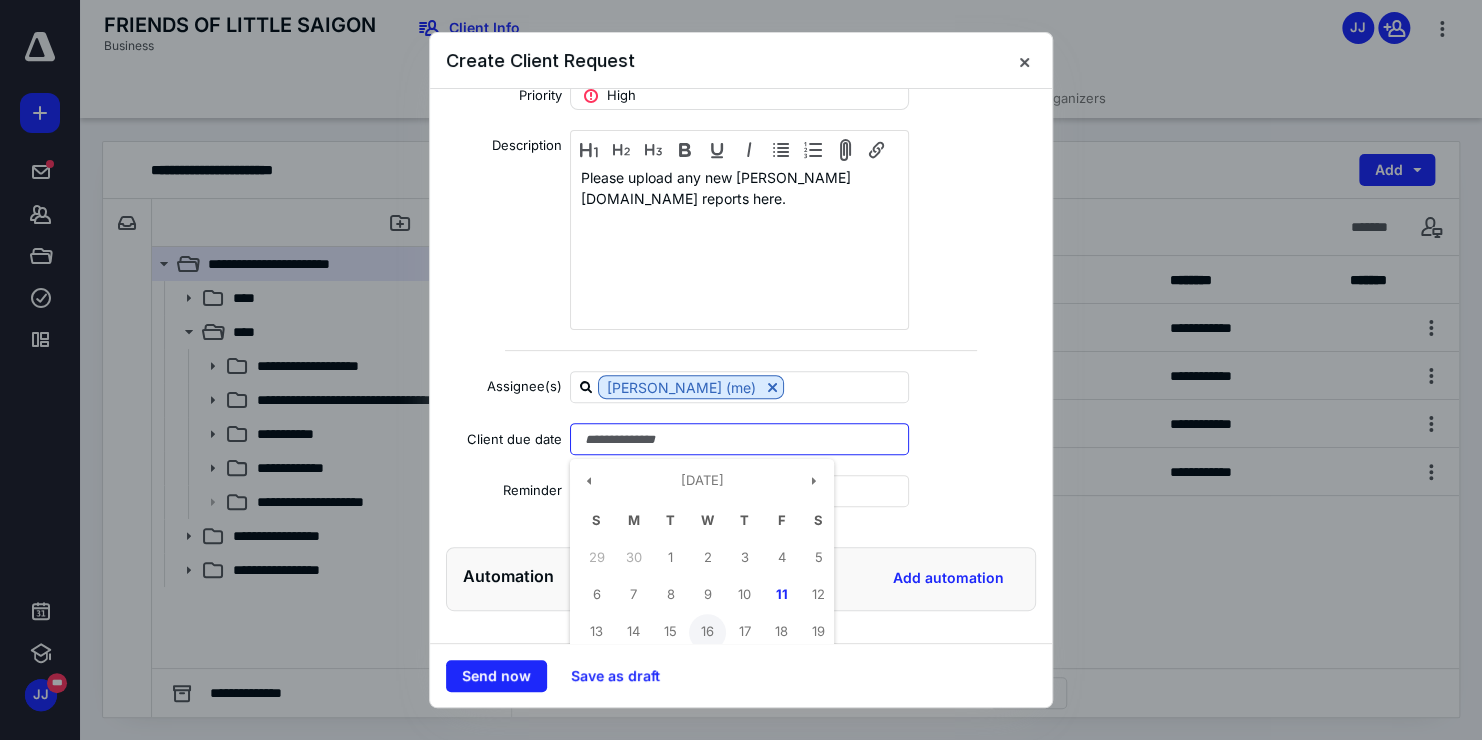 click on "16" at bounding box center [707, 632] 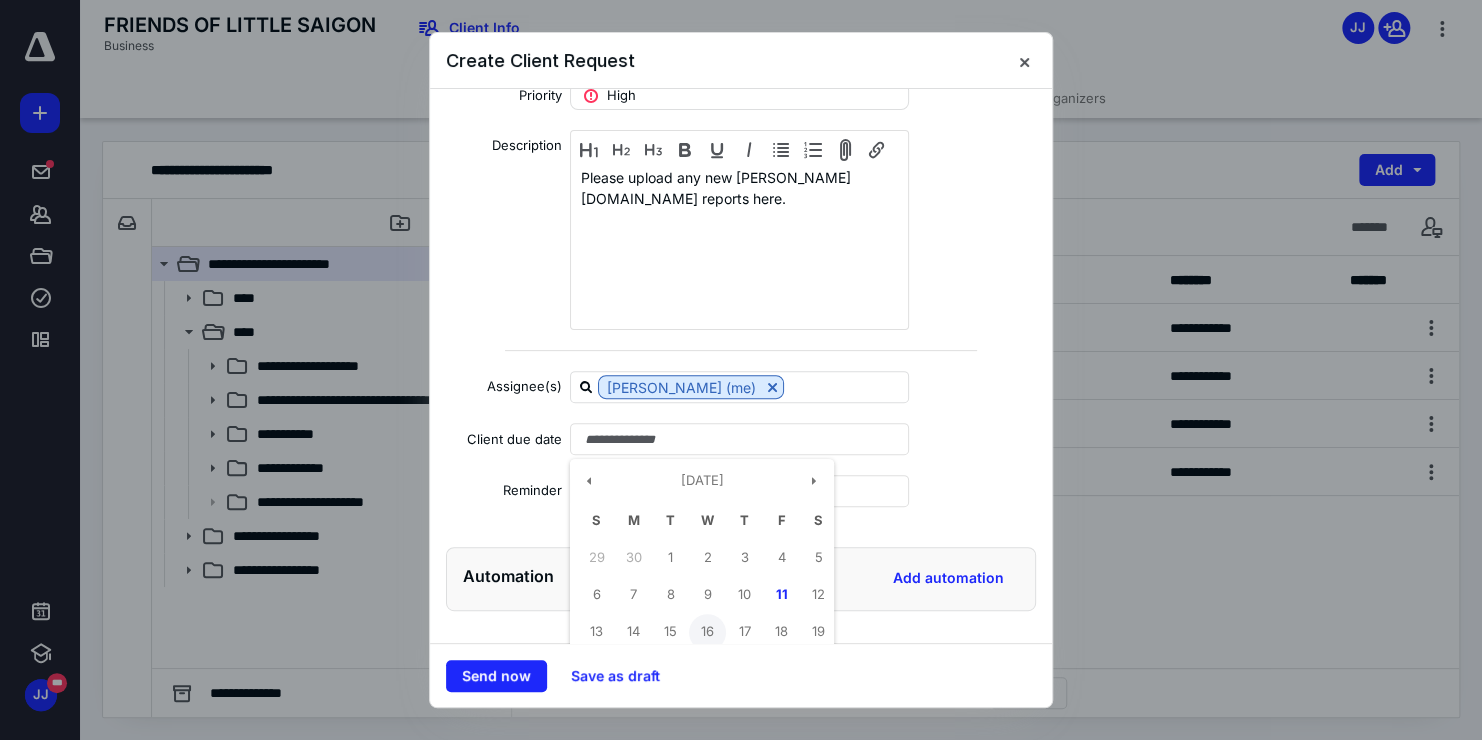 type on "**********" 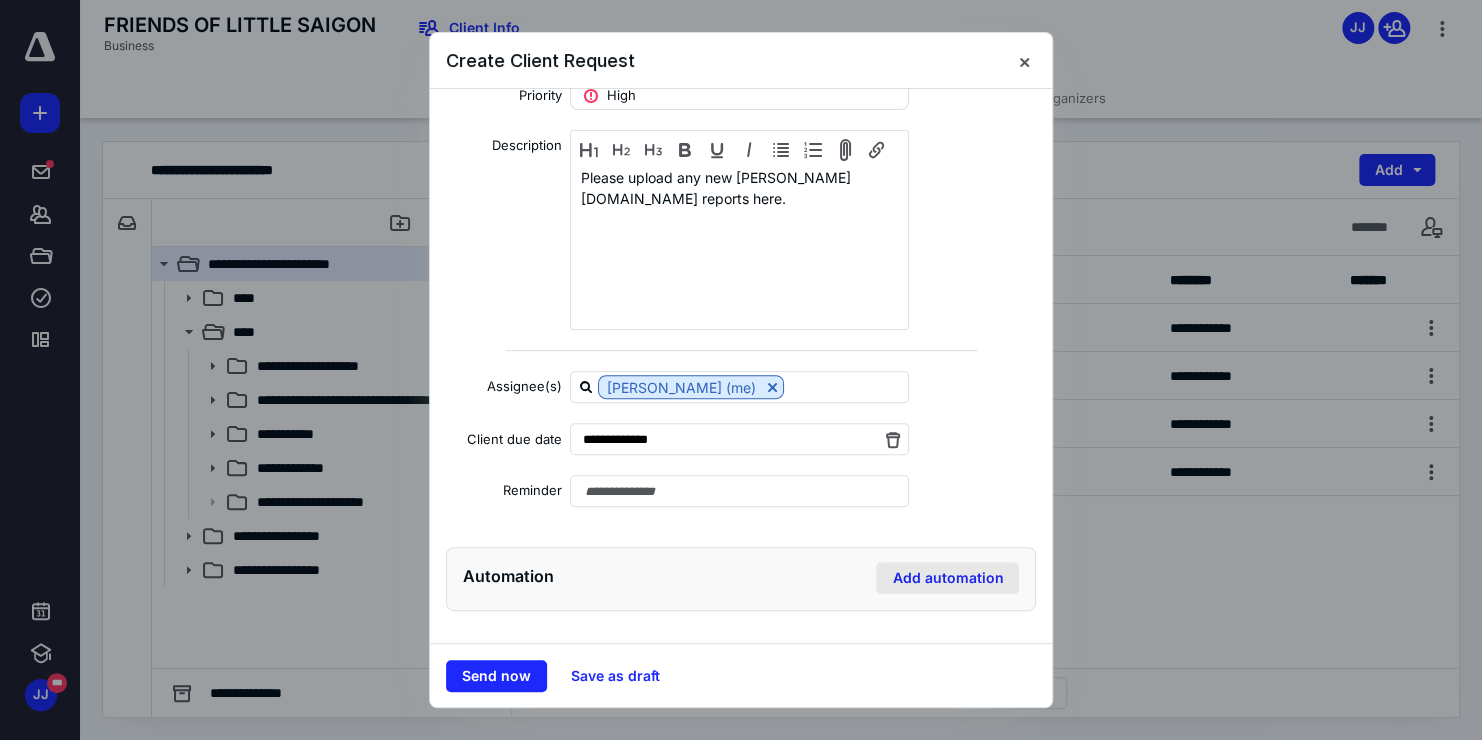 click on "Add automation" at bounding box center (947, 578) 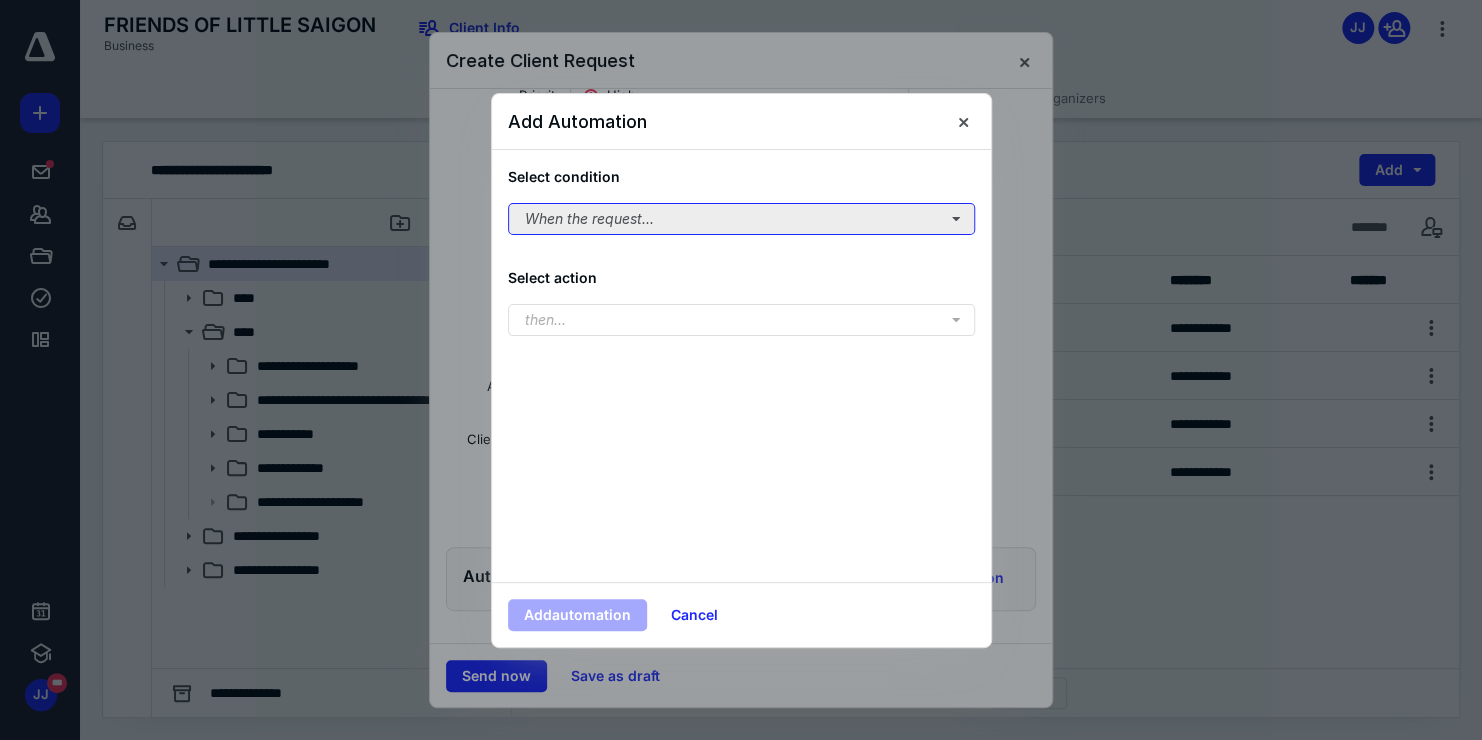 click on "When the request..." at bounding box center [741, 219] 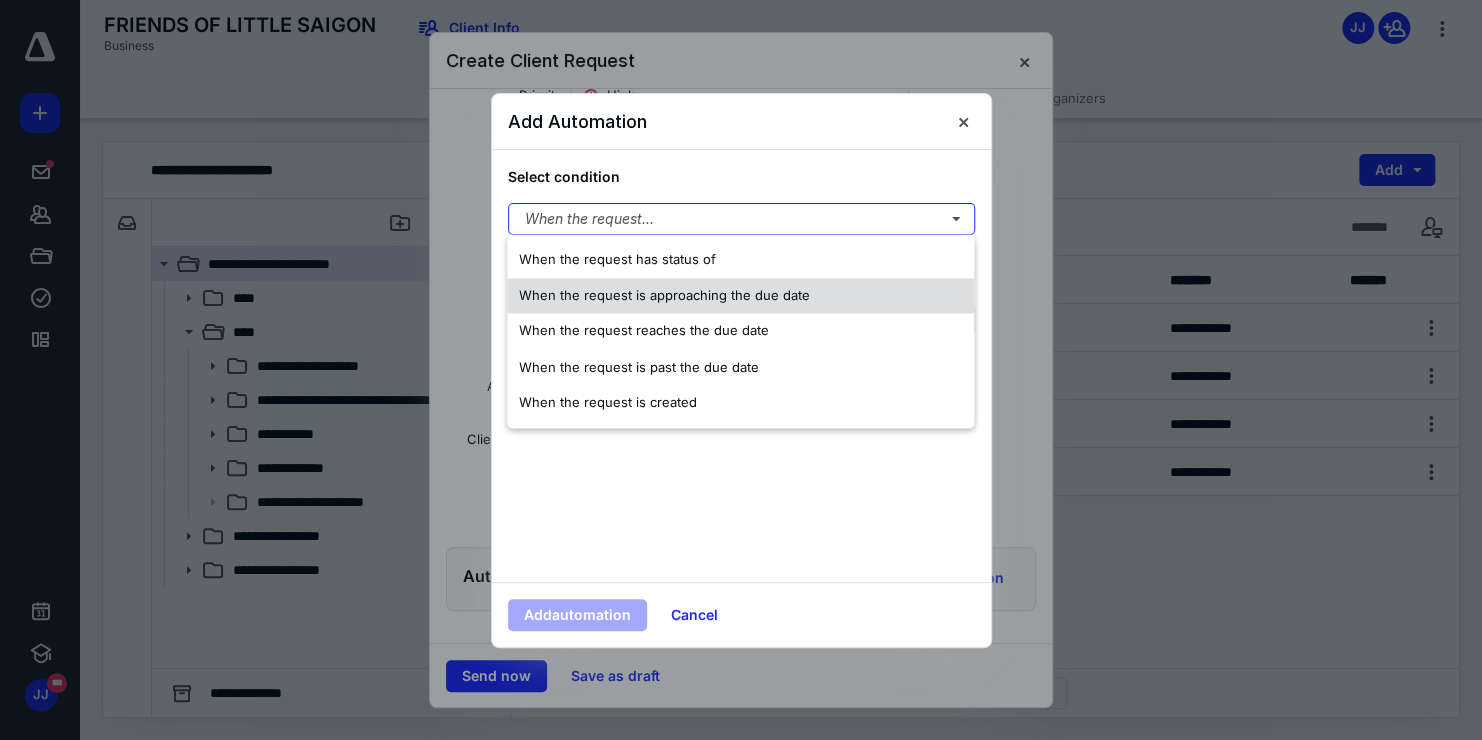 click on "When the request is approaching the due date" at bounding box center [664, 296] 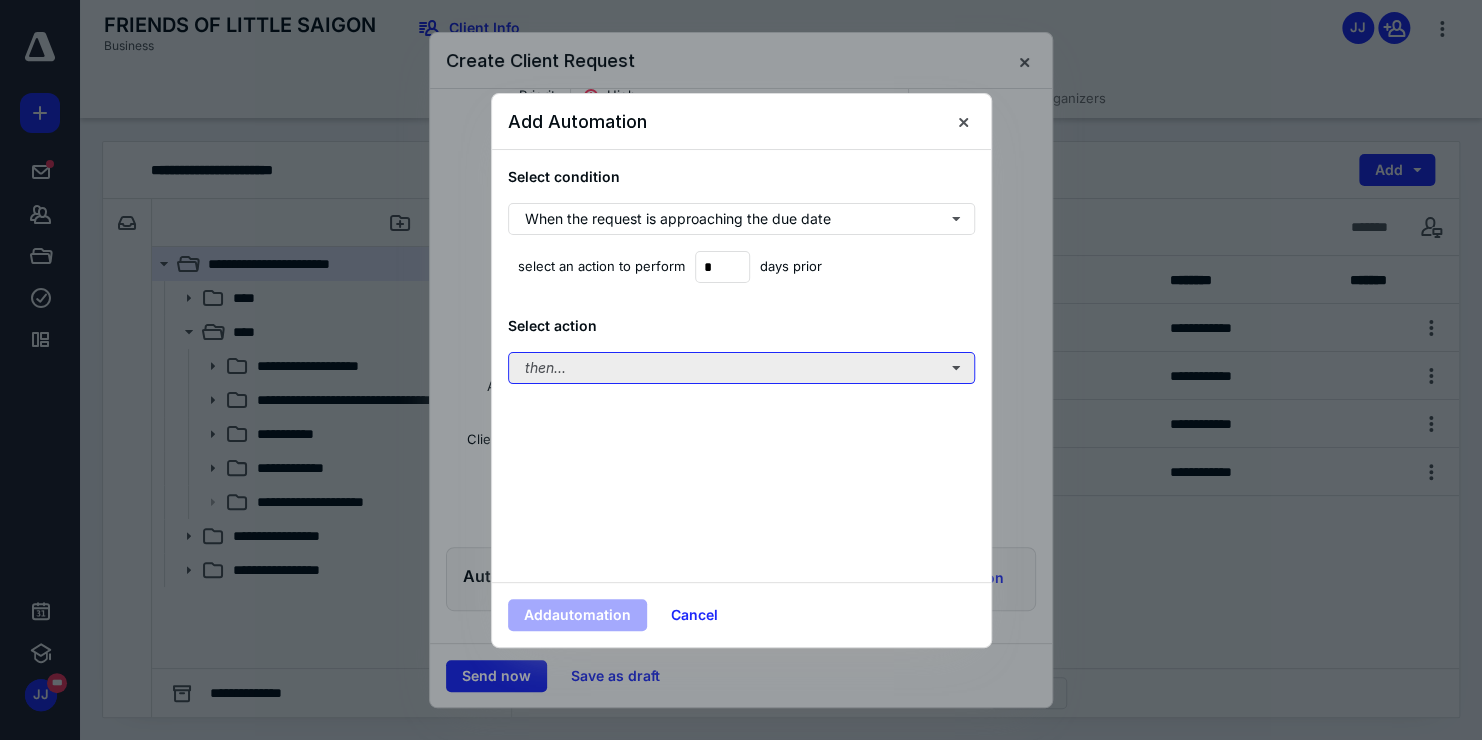 click on "then..." at bounding box center [741, 368] 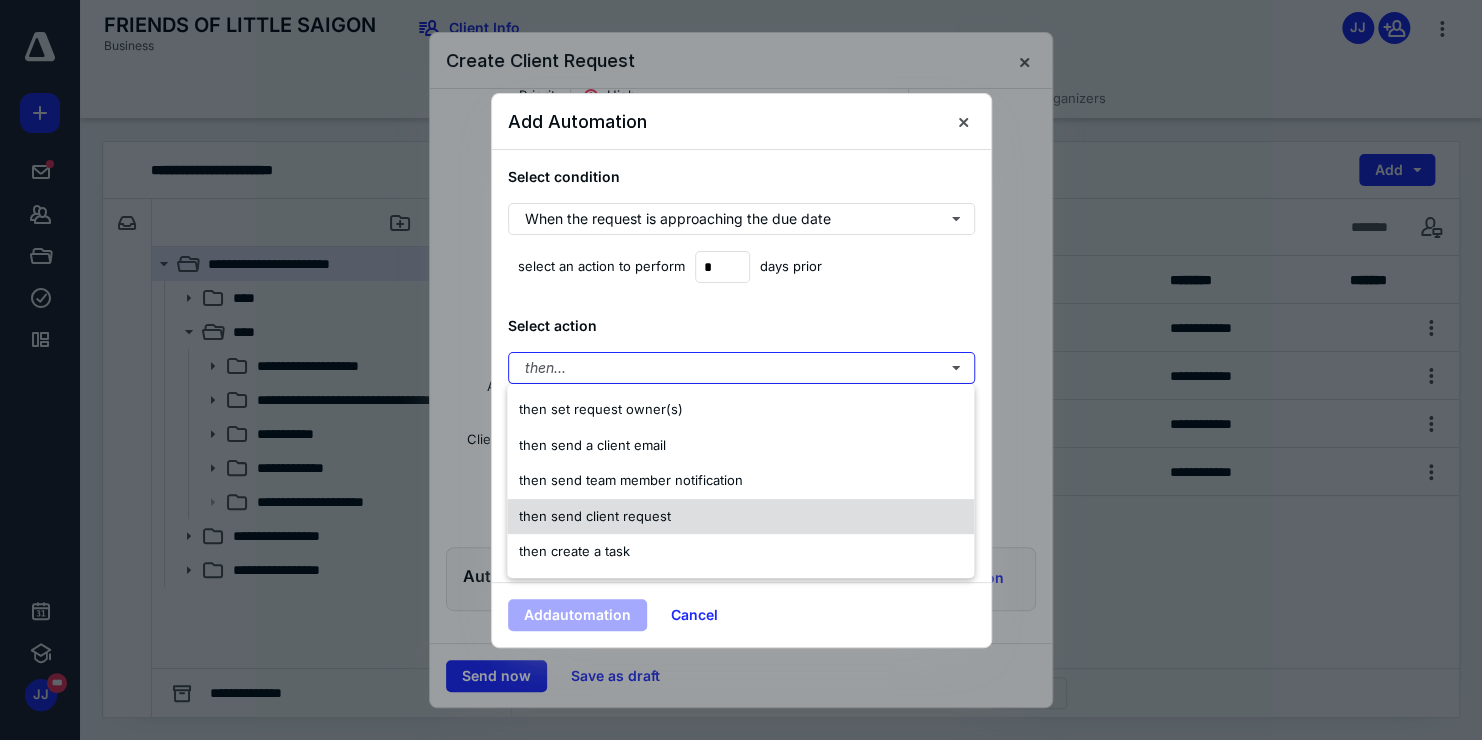 click on "then send client request" at bounding box center [595, 517] 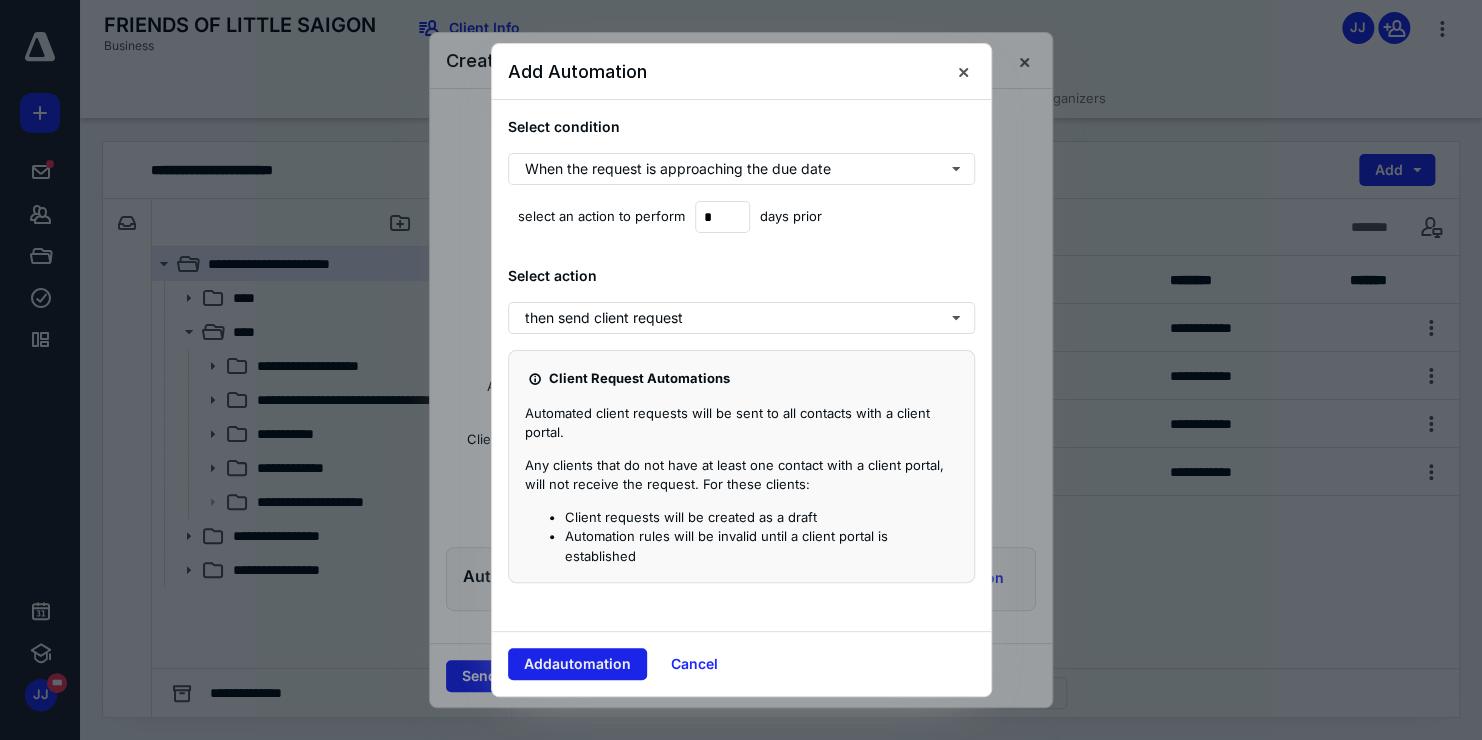 click on "Add  automation" at bounding box center [577, 664] 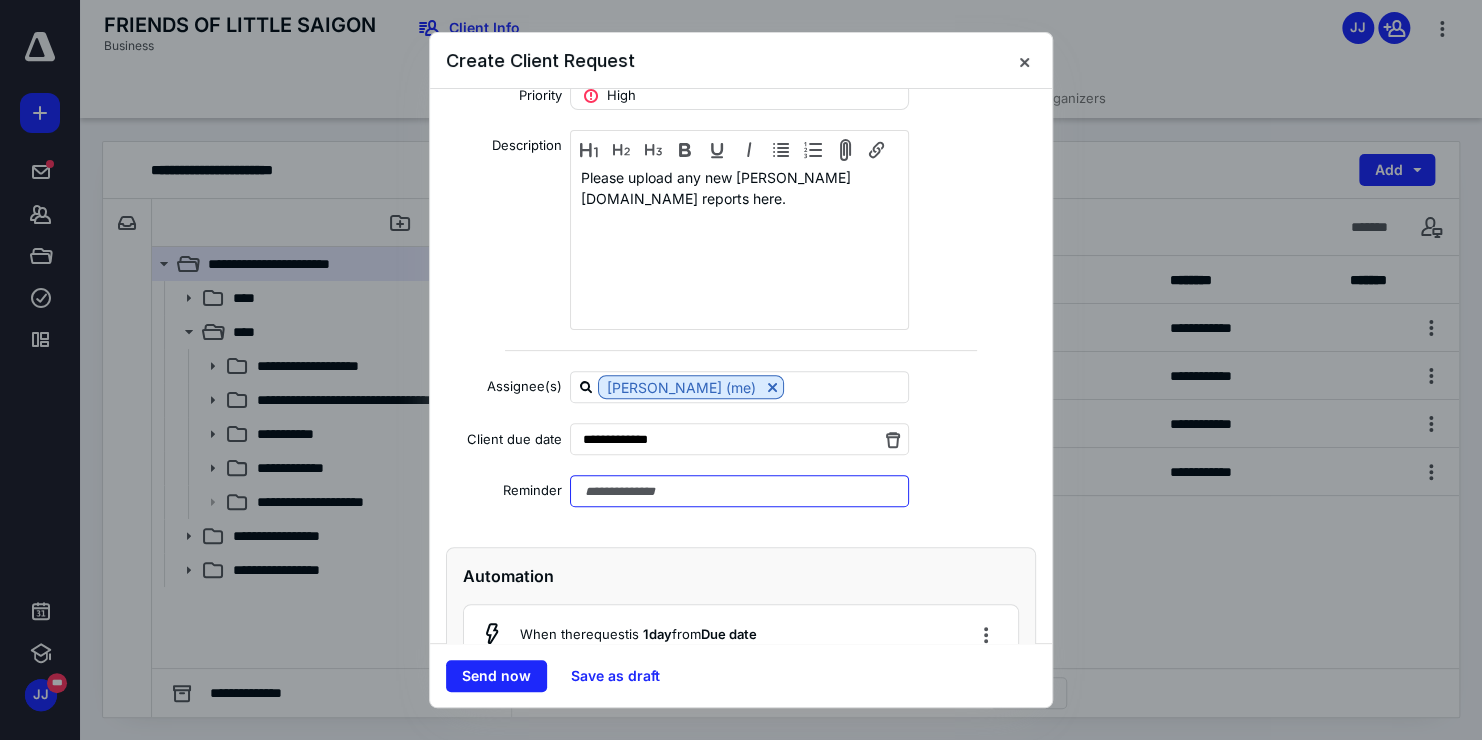 click at bounding box center [739, 491] 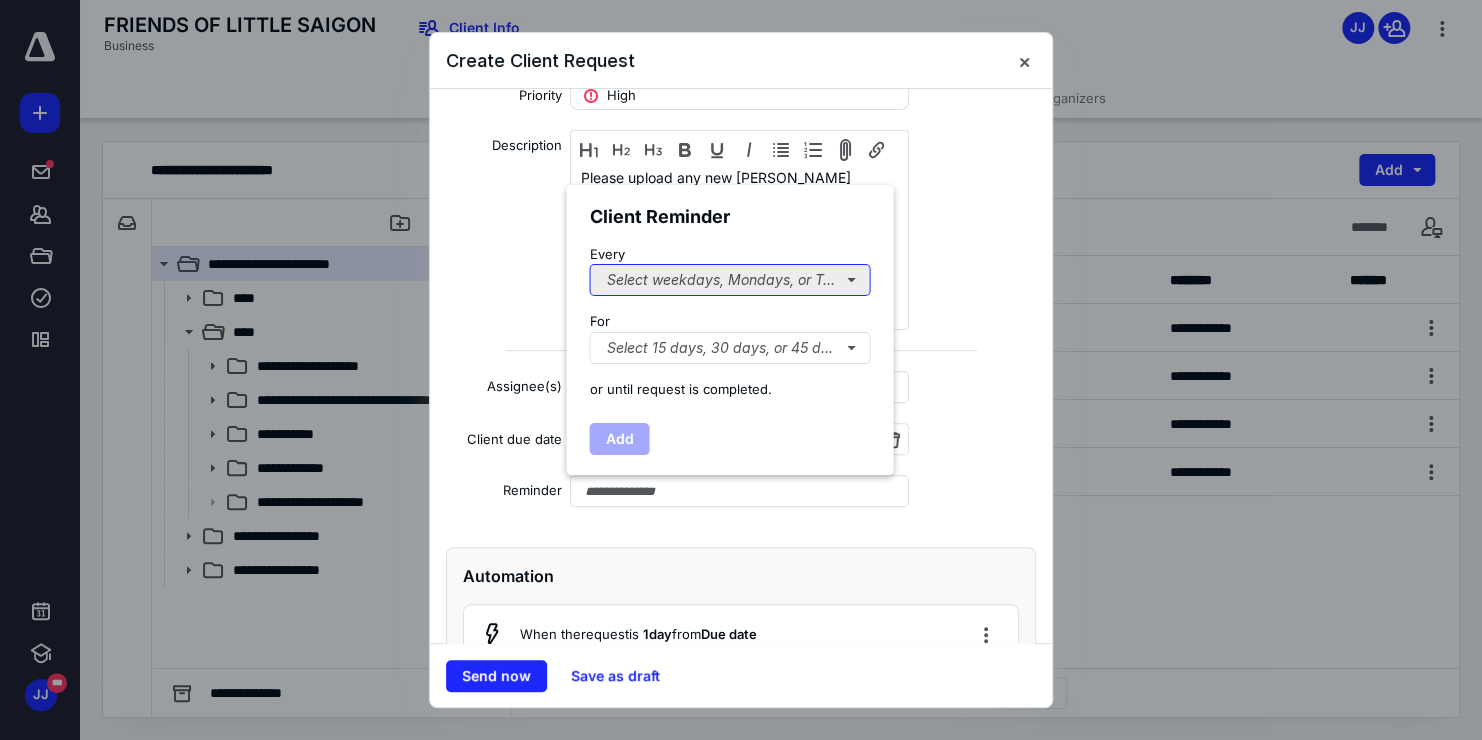 click on "Select weekdays, Mondays, or Tues..." at bounding box center (729, 280) 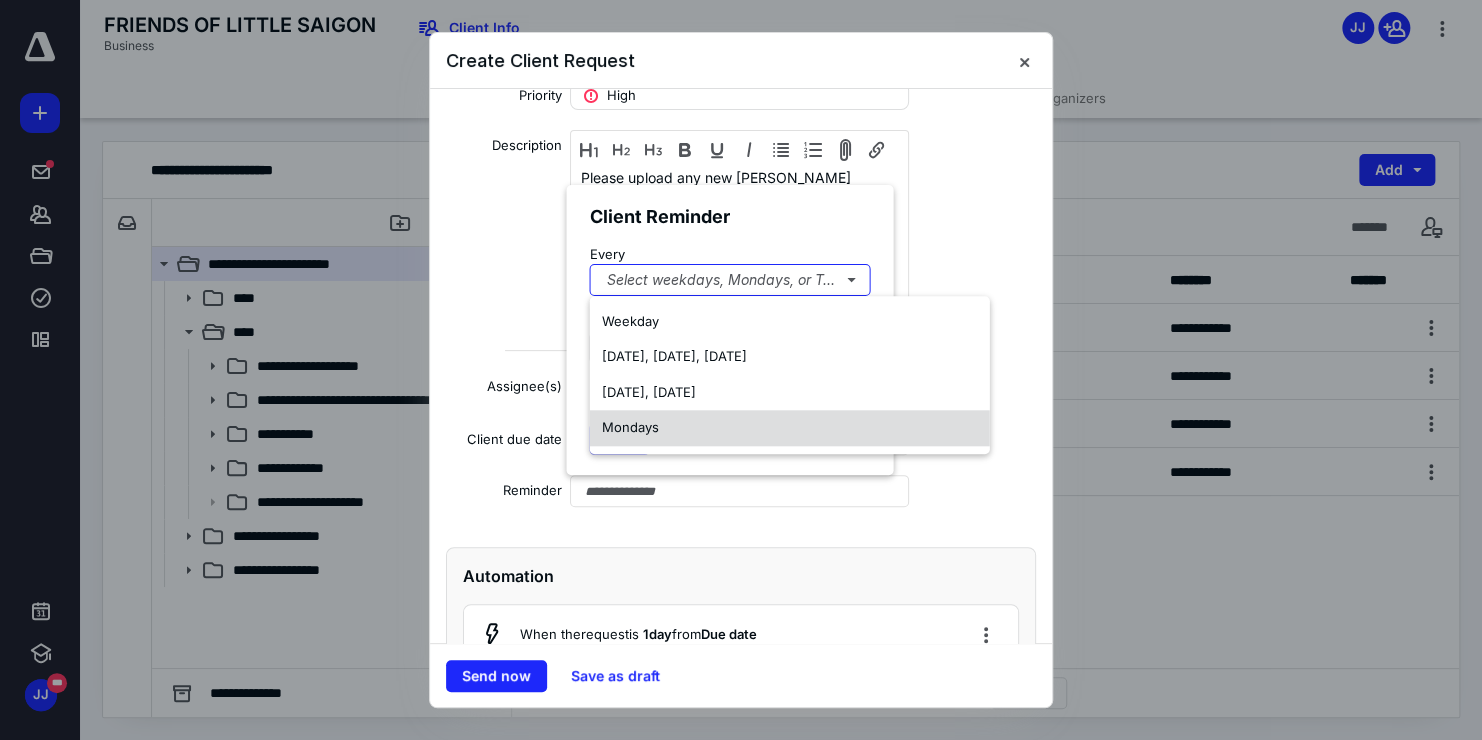 click on "Mondays" at bounding box center (790, 428) 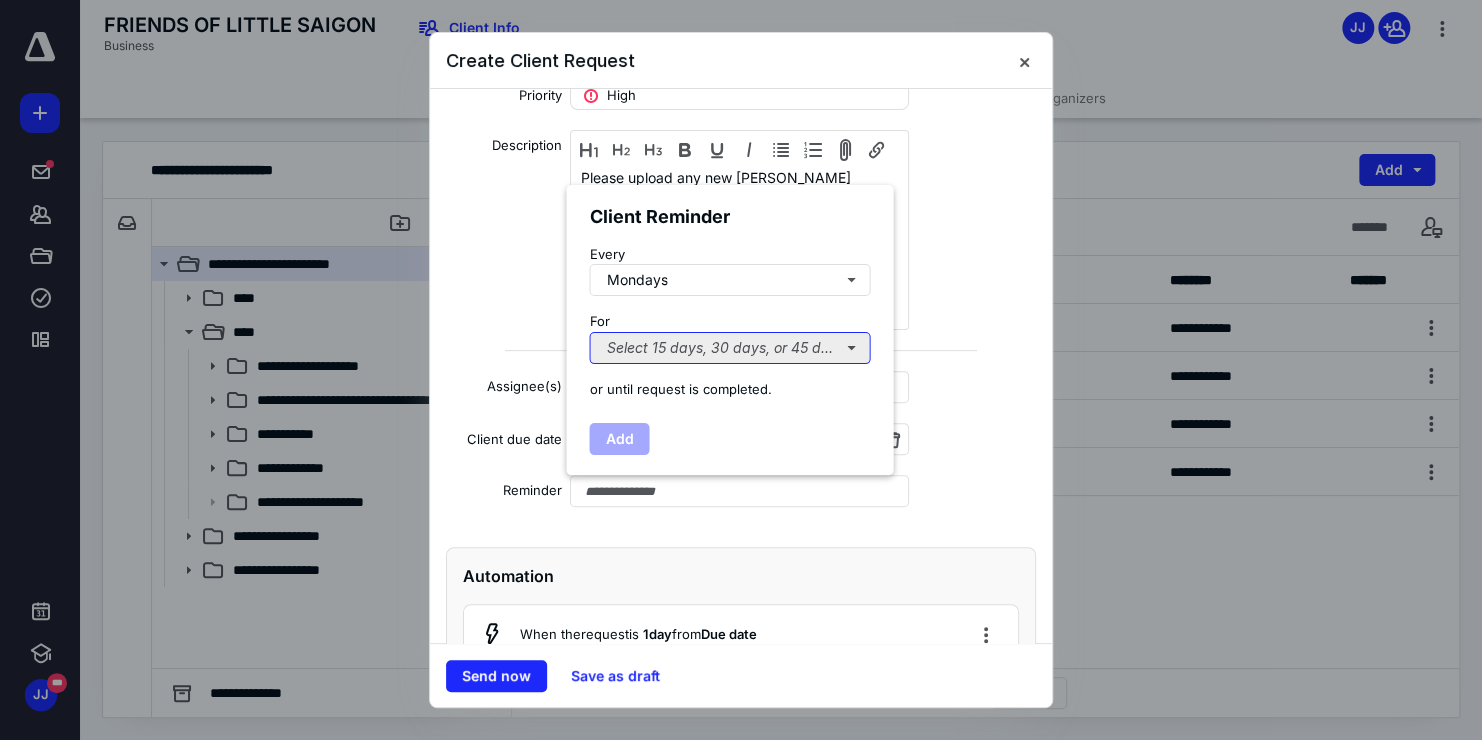 click on "Select 15 days, 30 days, or 45 days..." at bounding box center [729, 348] 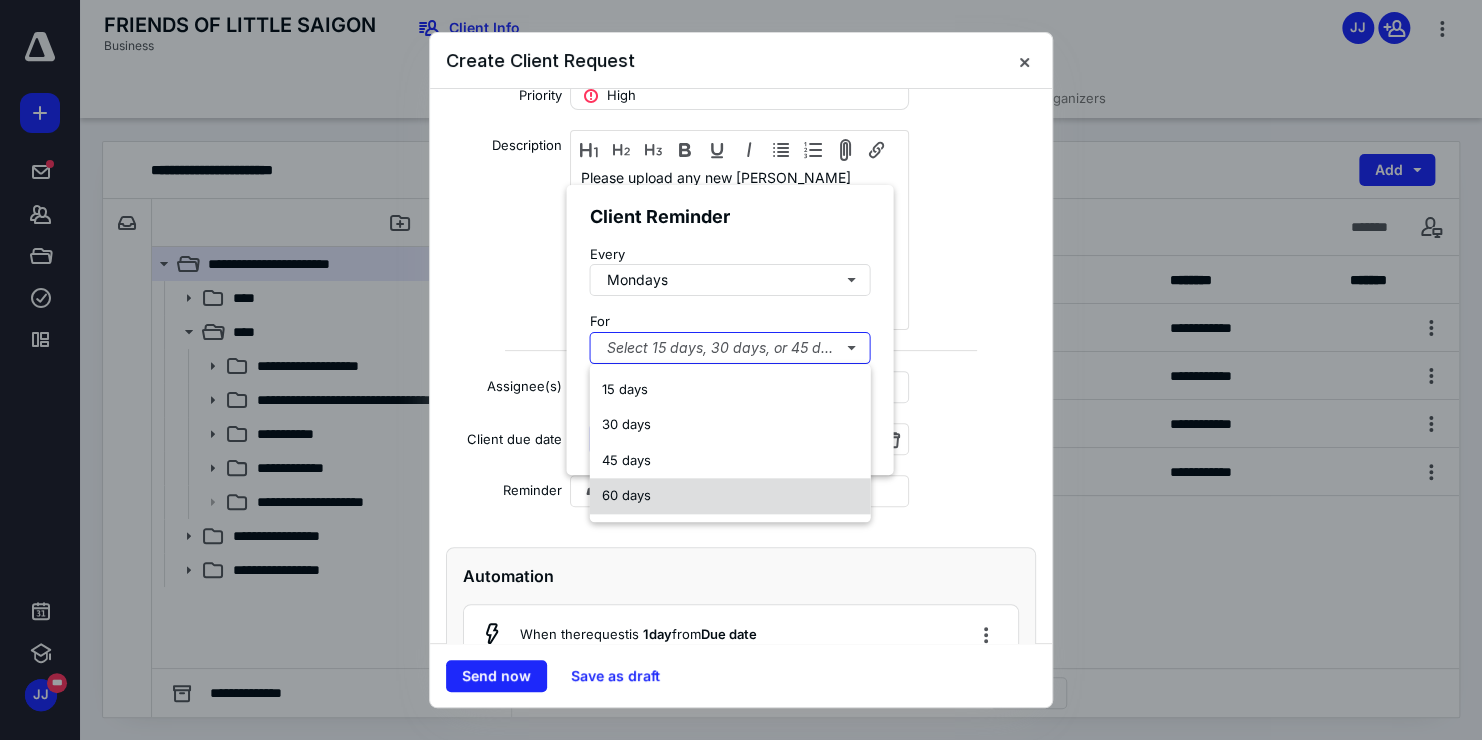 click on "60 days" at bounding box center (730, 496) 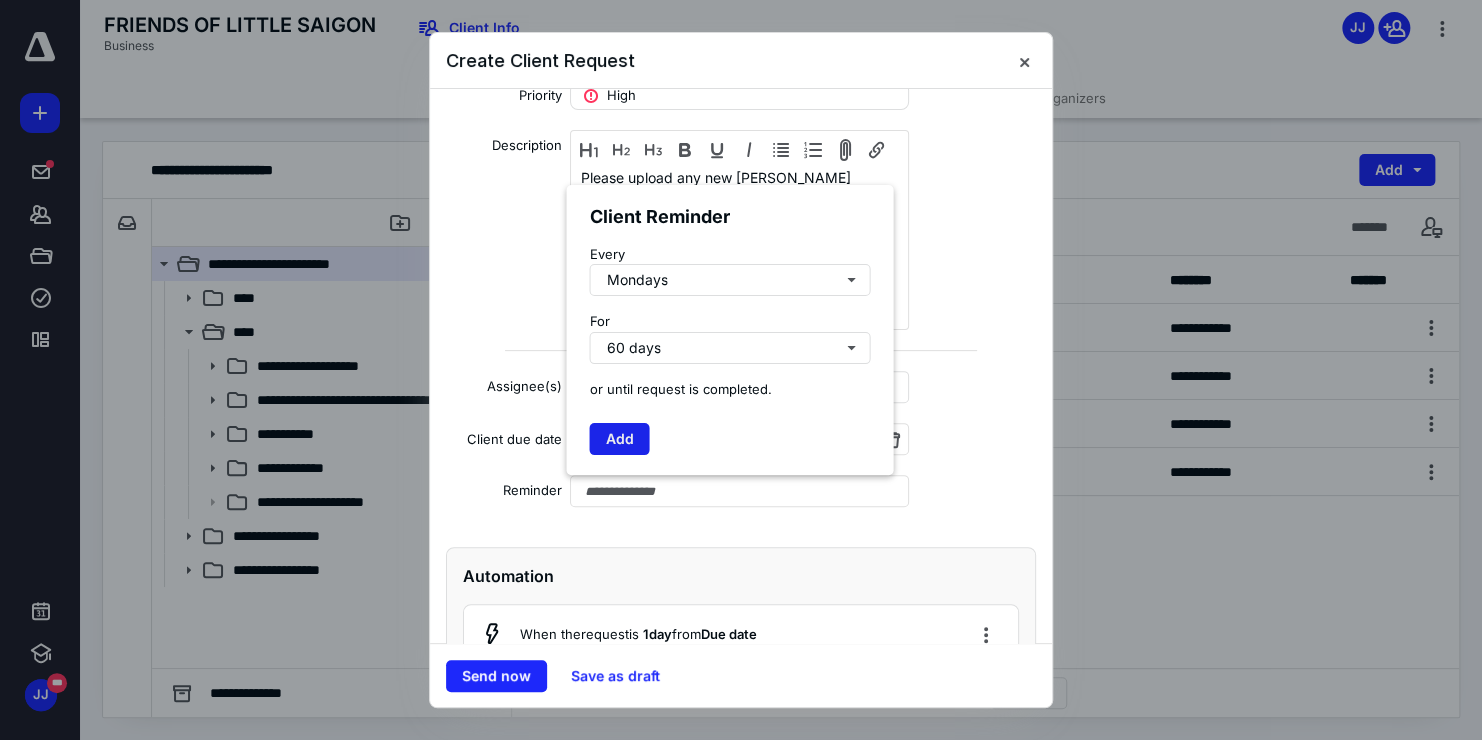 click on "Add" at bounding box center [619, 439] 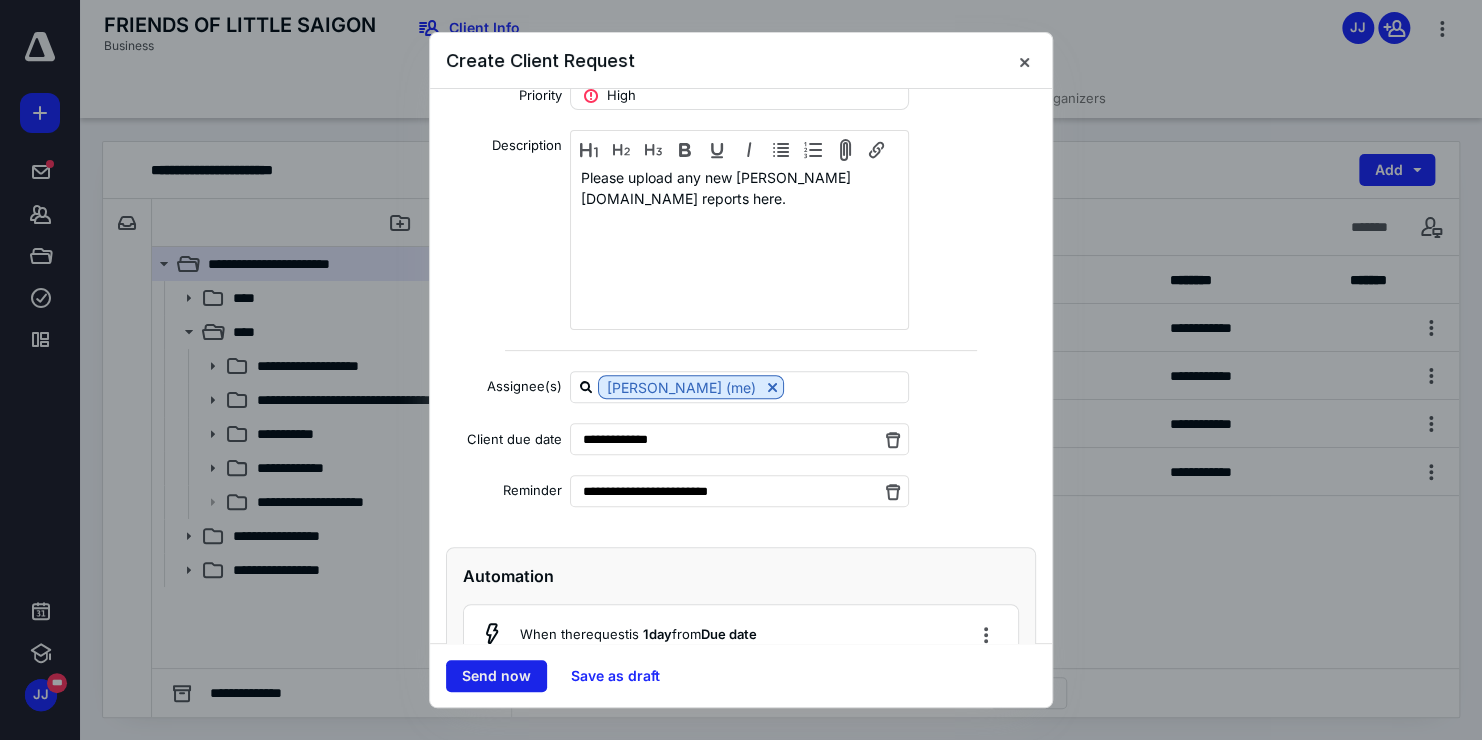 click on "Send now" at bounding box center [496, 676] 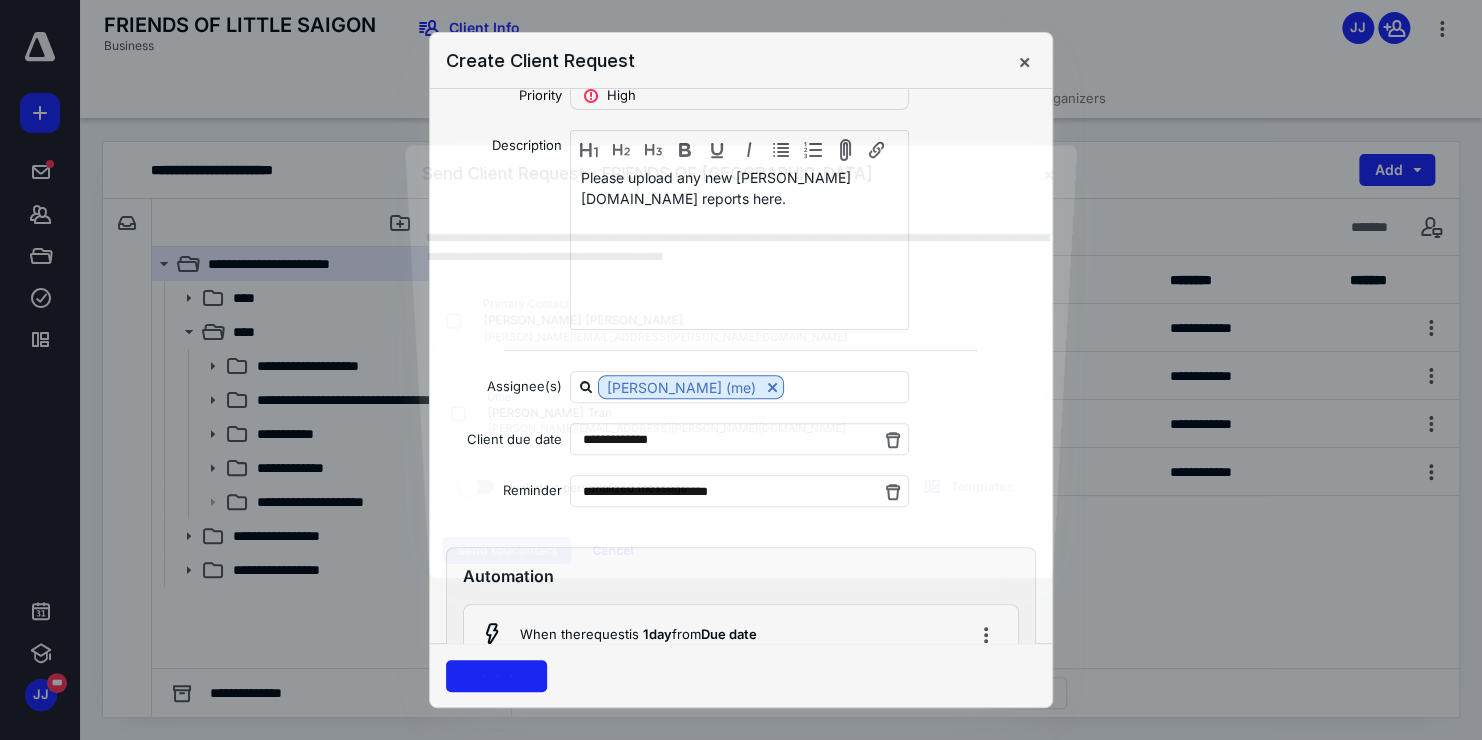 checkbox on "true" 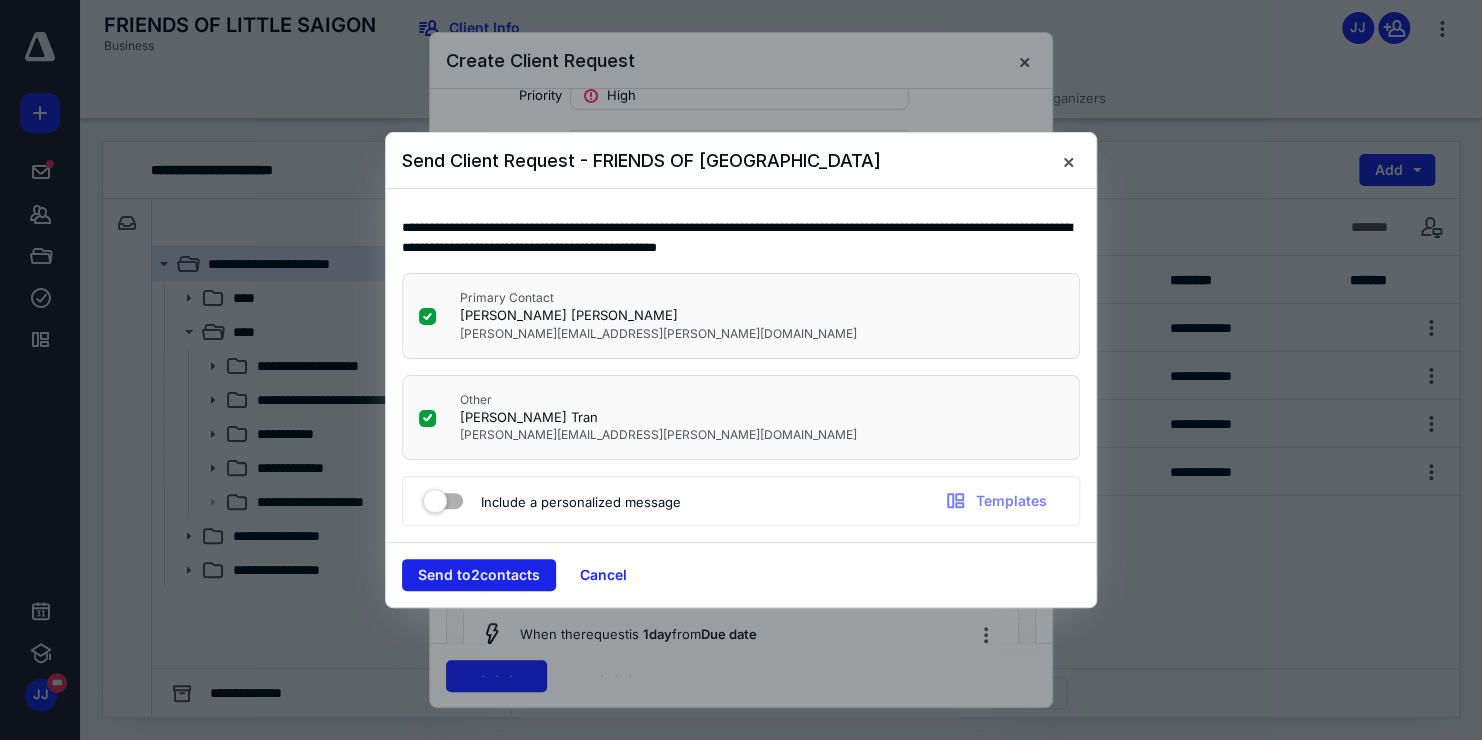 click on "Send to  2  contact s" at bounding box center (479, 575) 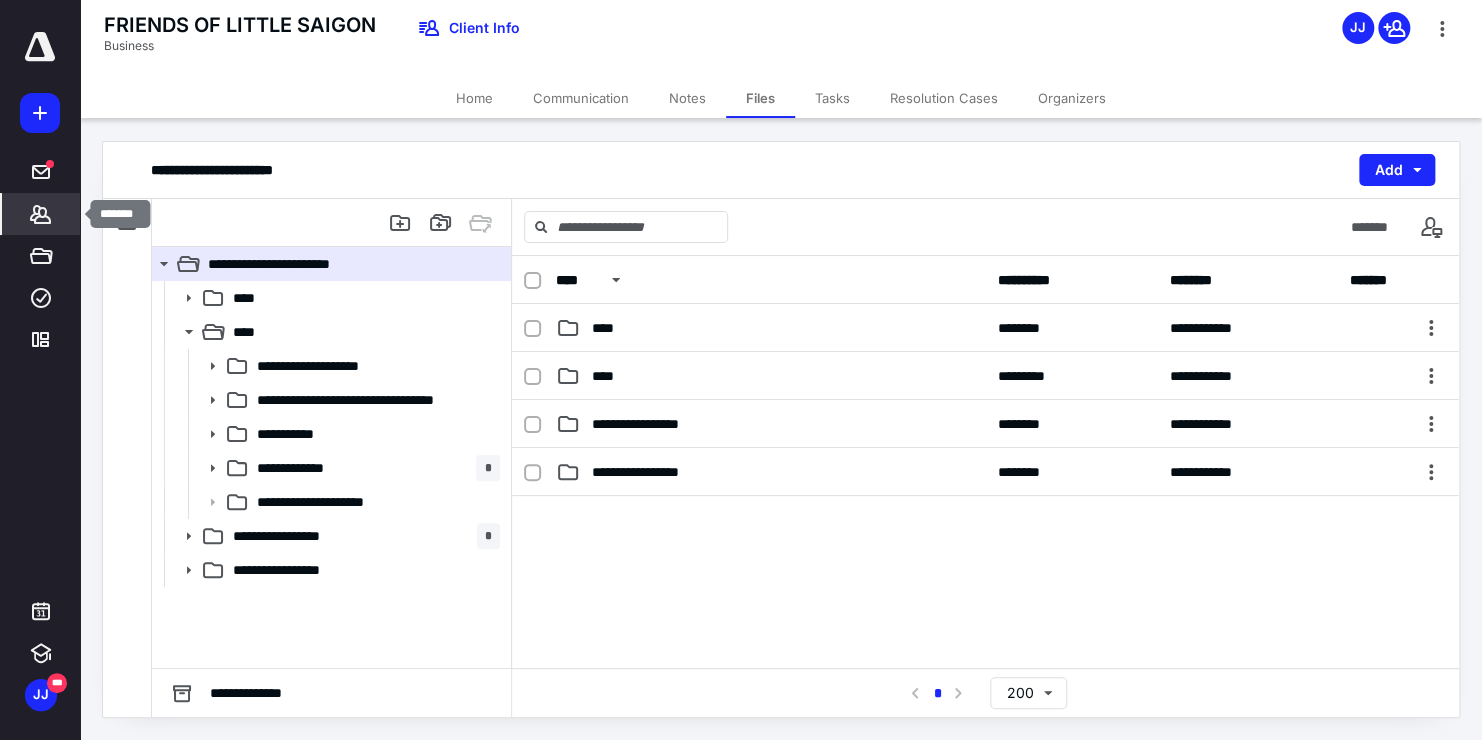 click 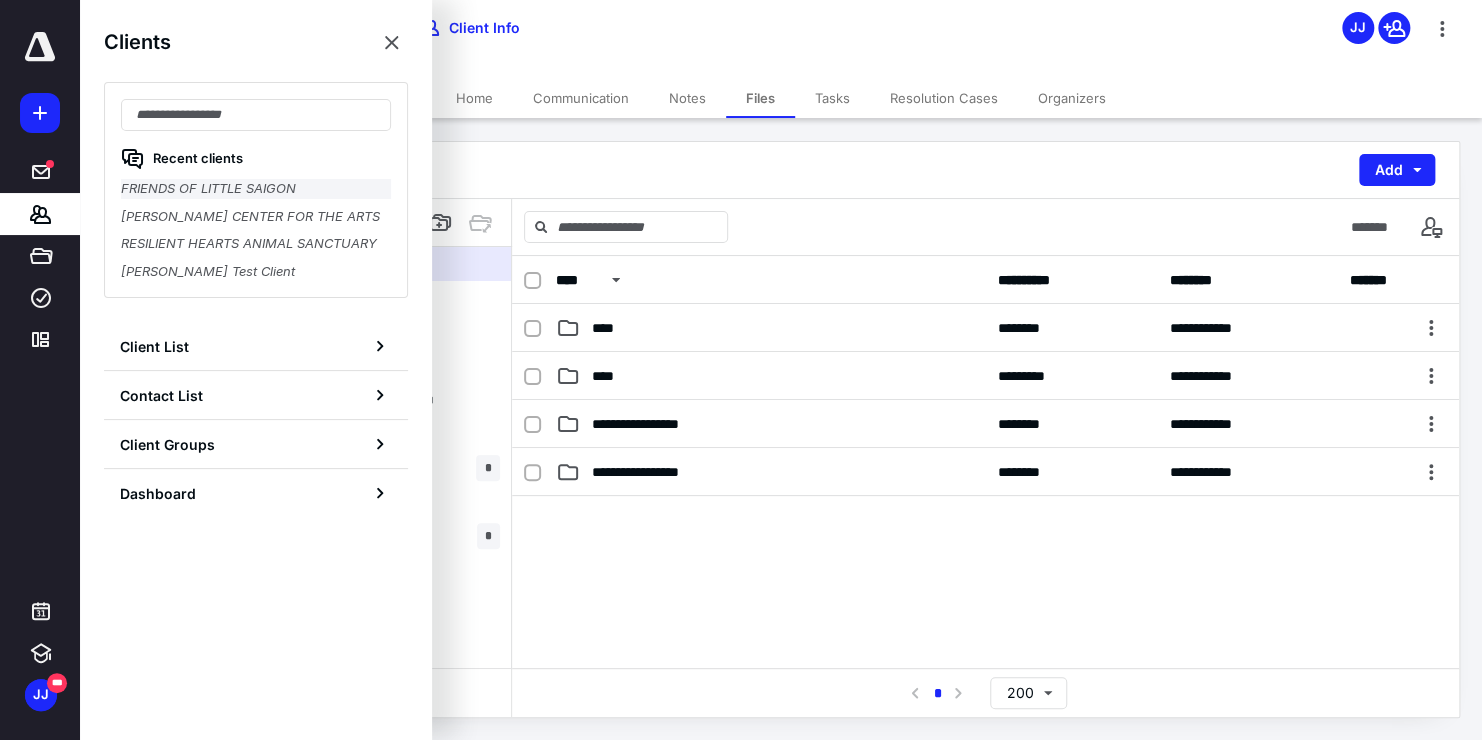click on "FRIENDS OF LITTLE SAIGON" at bounding box center [256, 189] 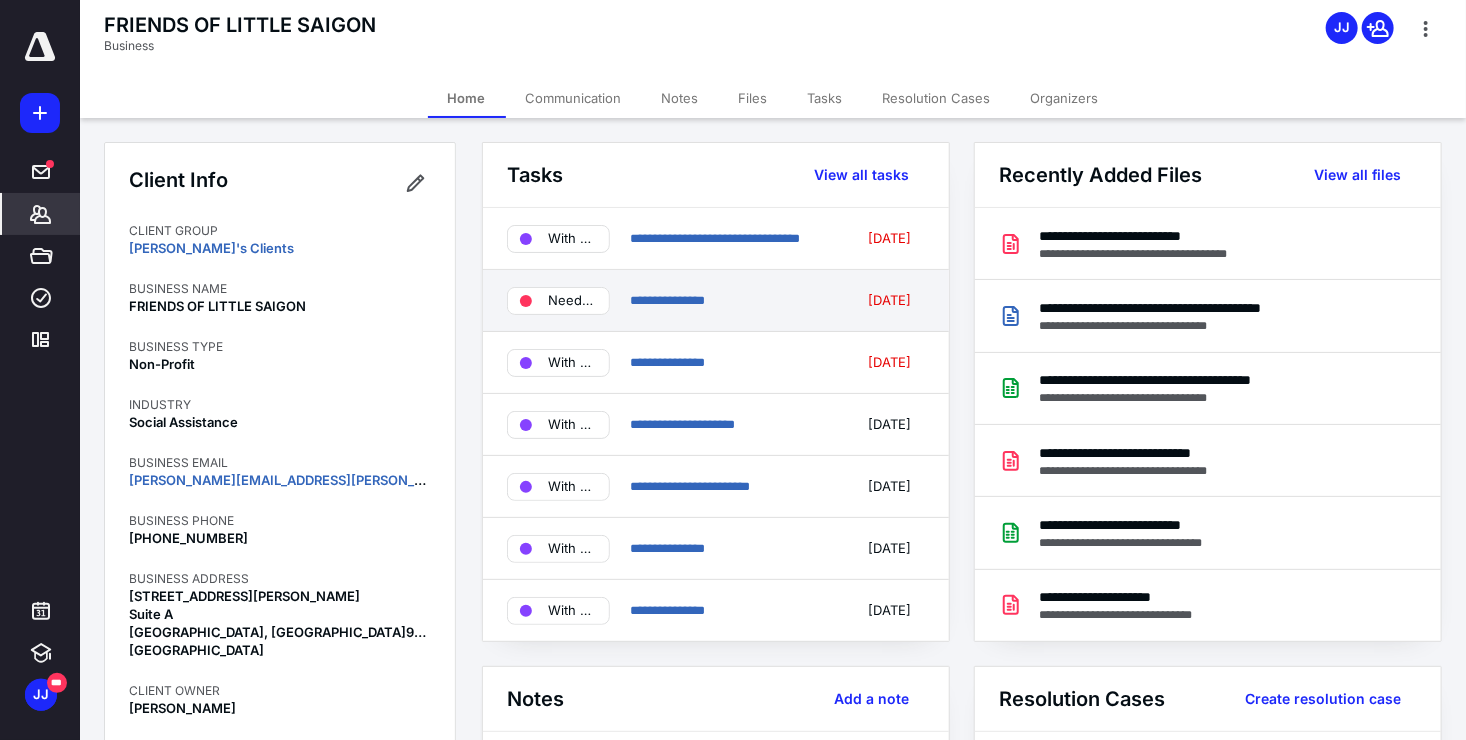 click on "**********" at bounding box center [732, 301] 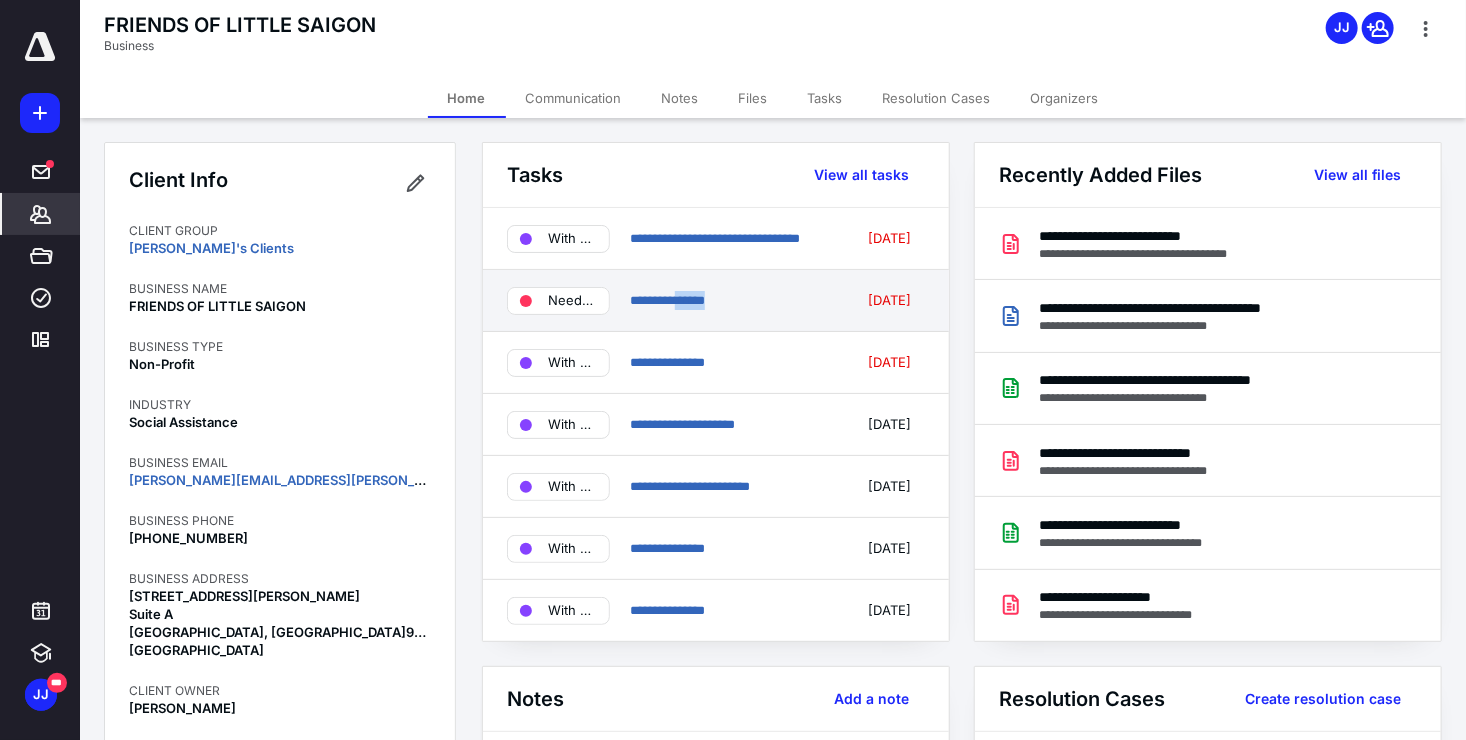 click on "**********" at bounding box center (732, 301) 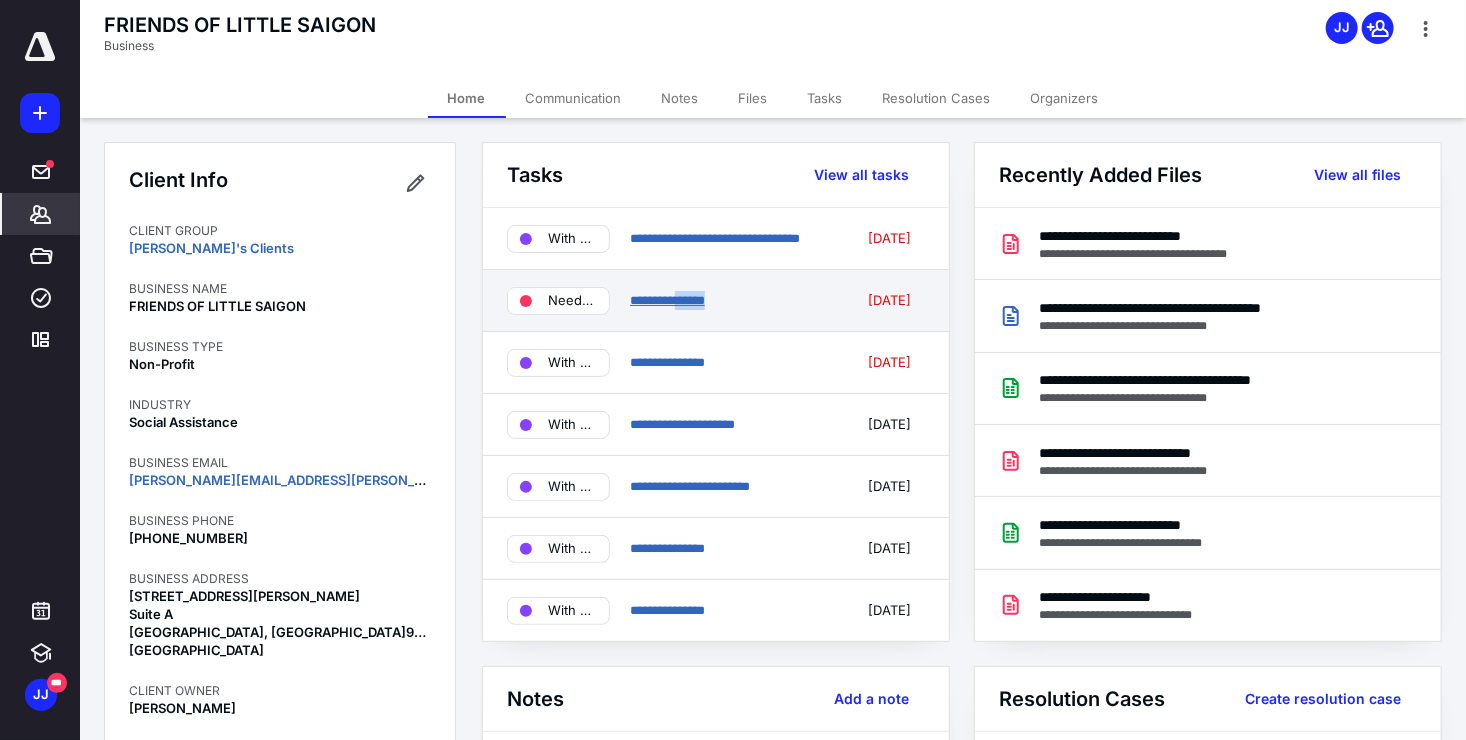 click on "**********" at bounding box center [667, 300] 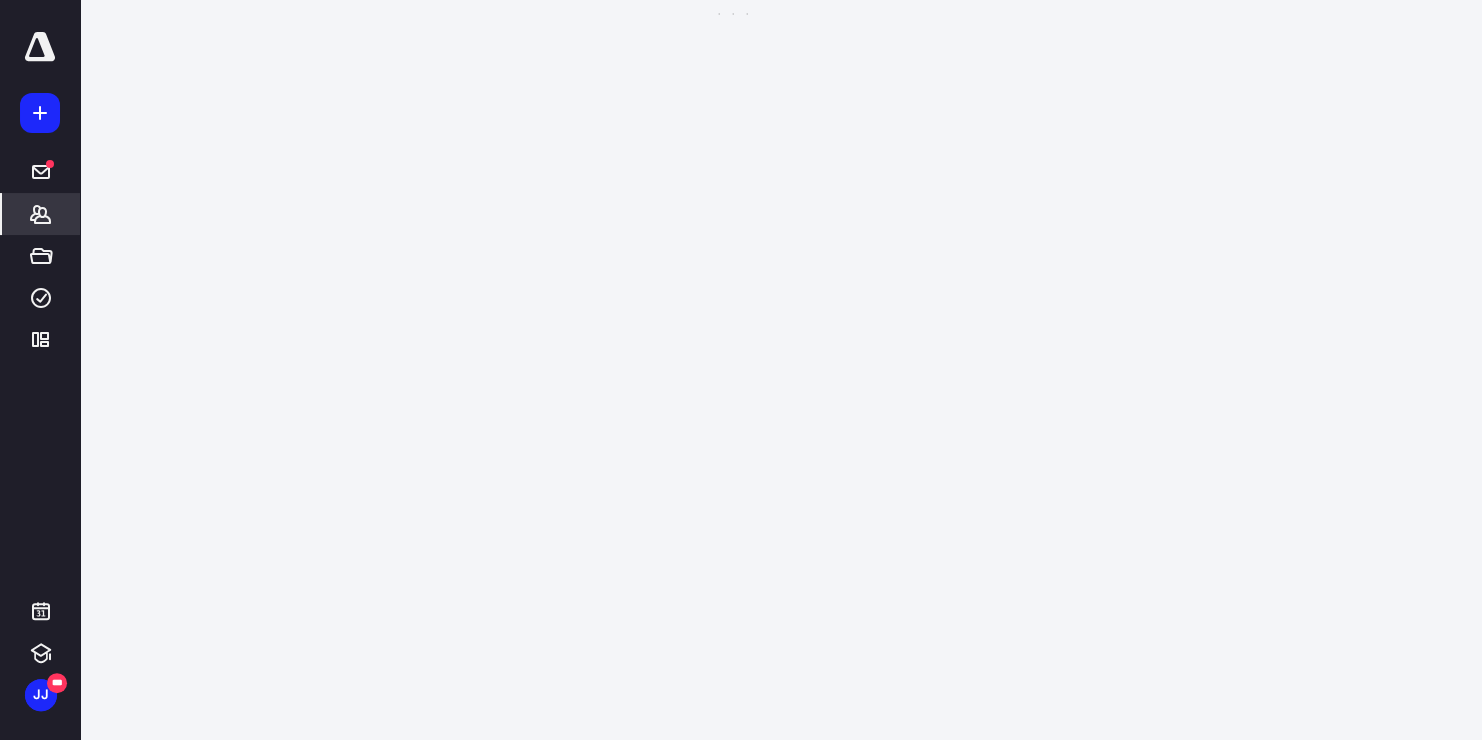 click on "**********" at bounding box center [733, 370] 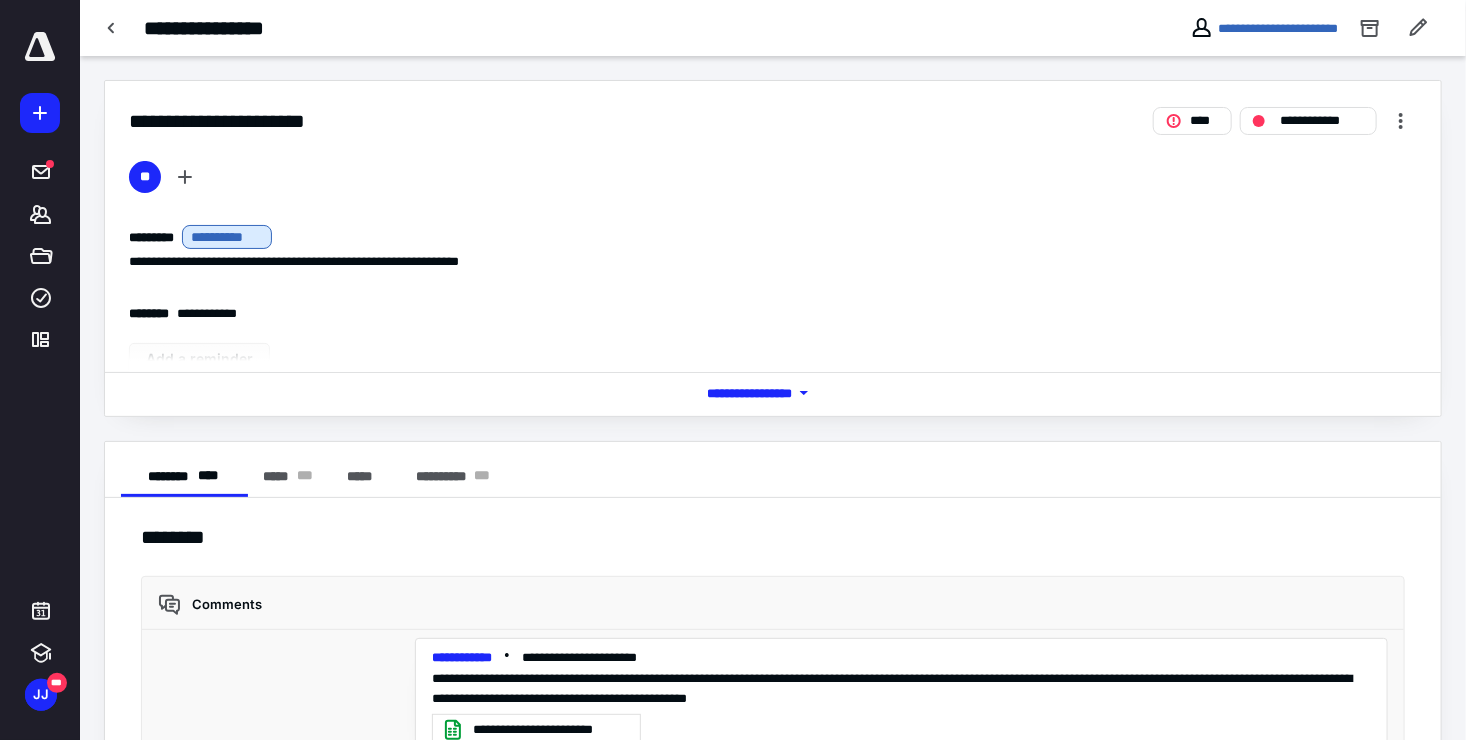 scroll, scrollTop: 872, scrollLeft: 0, axis: vertical 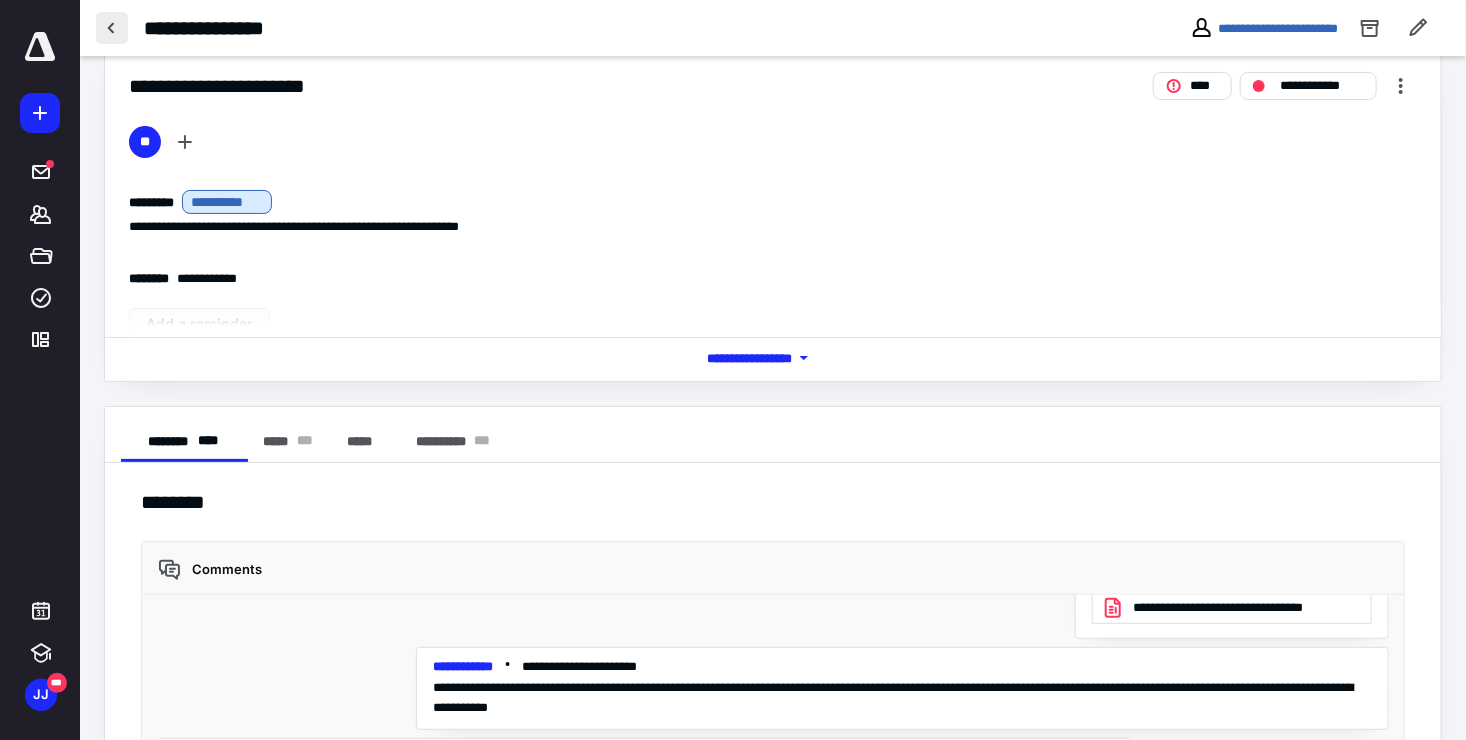 click at bounding box center [112, 28] 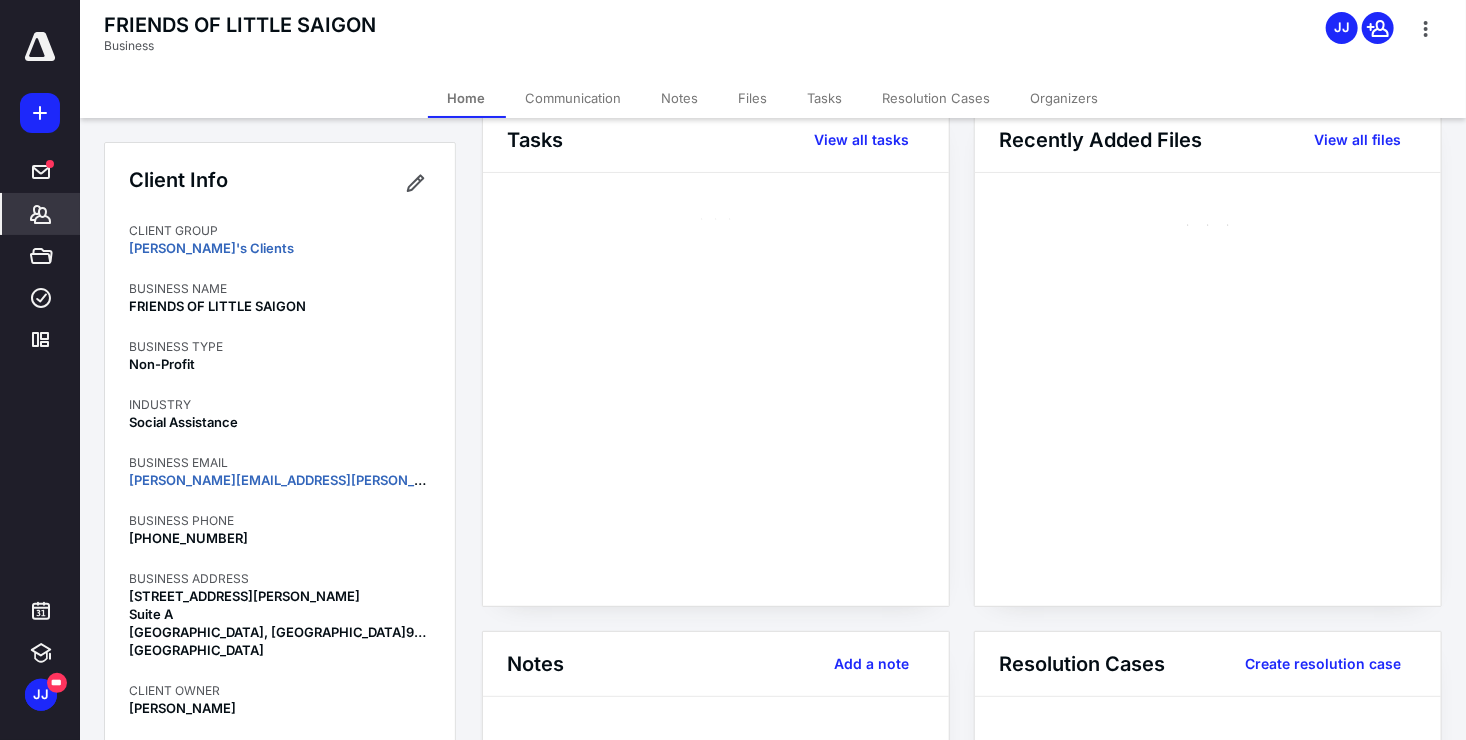 scroll, scrollTop: 0, scrollLeft: 0, axis: both 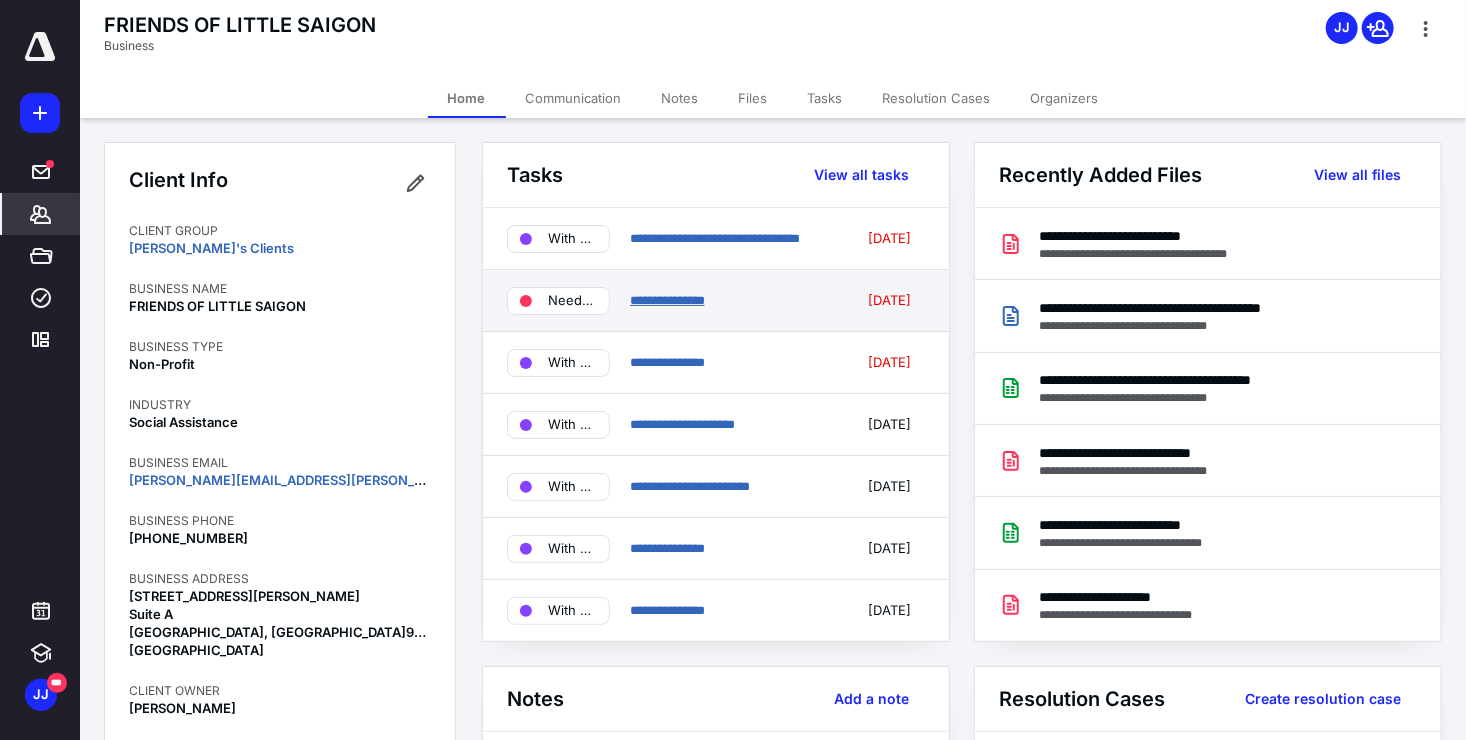click on "**********" at bounding box center [667, 300] 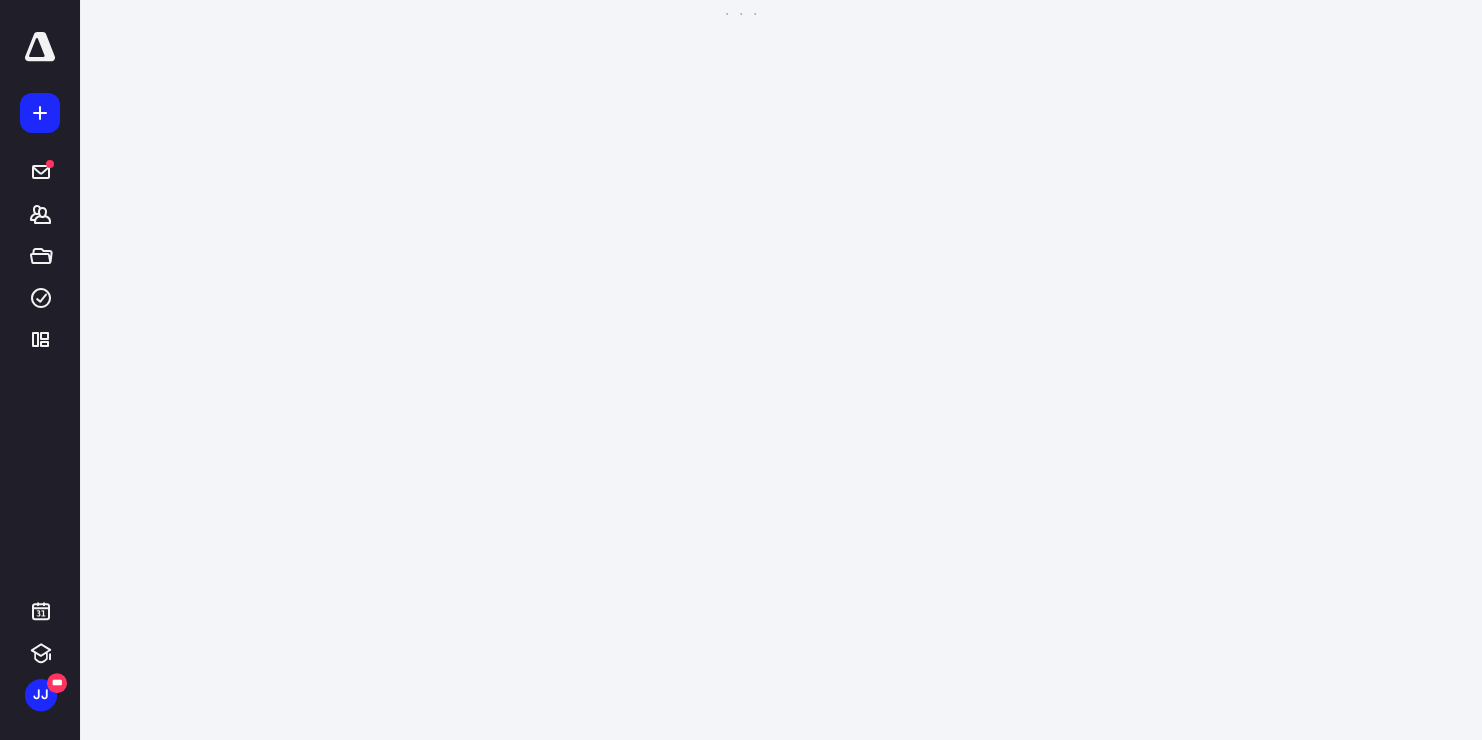 click on "**********" at bounding box center [741, 370] 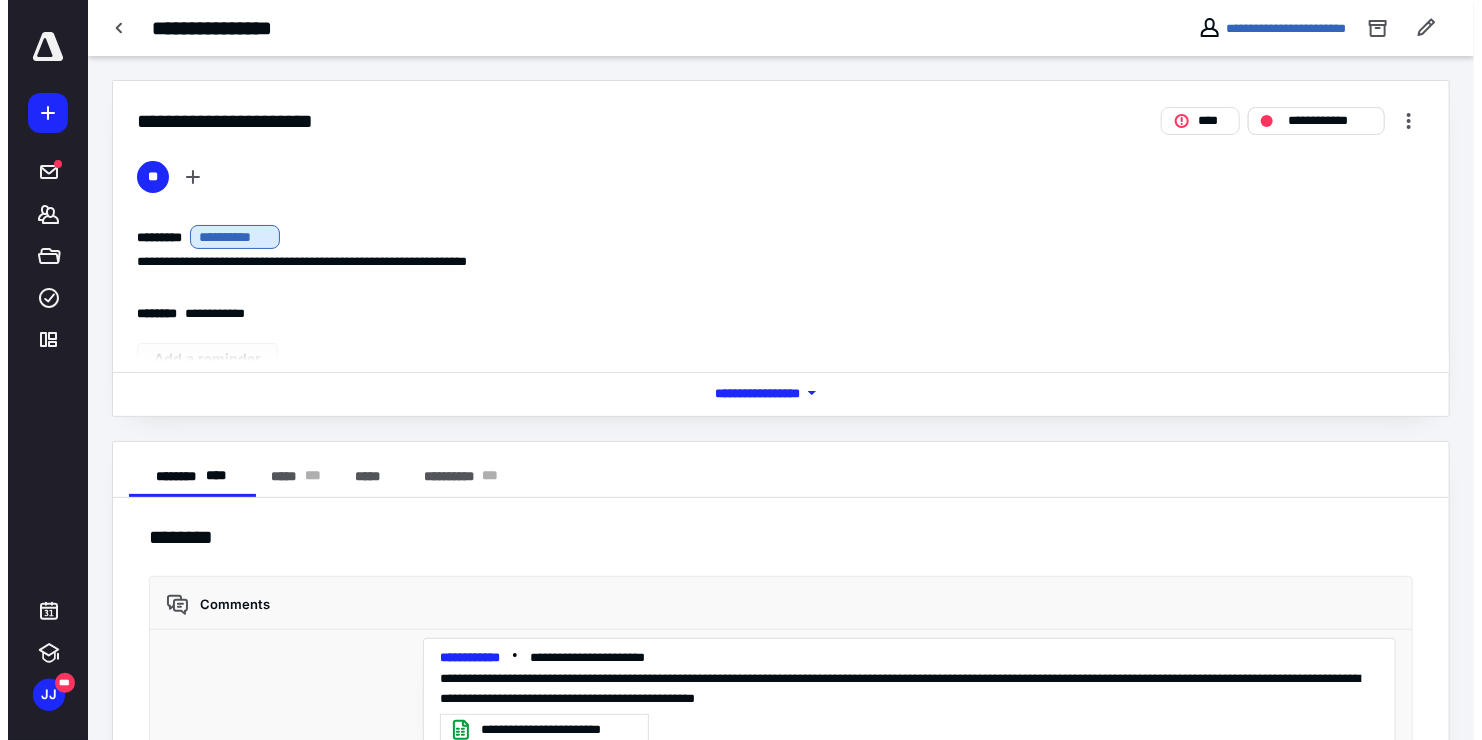 scroll, scrollTop: 872, scrollLeft: 0, axis: vertical 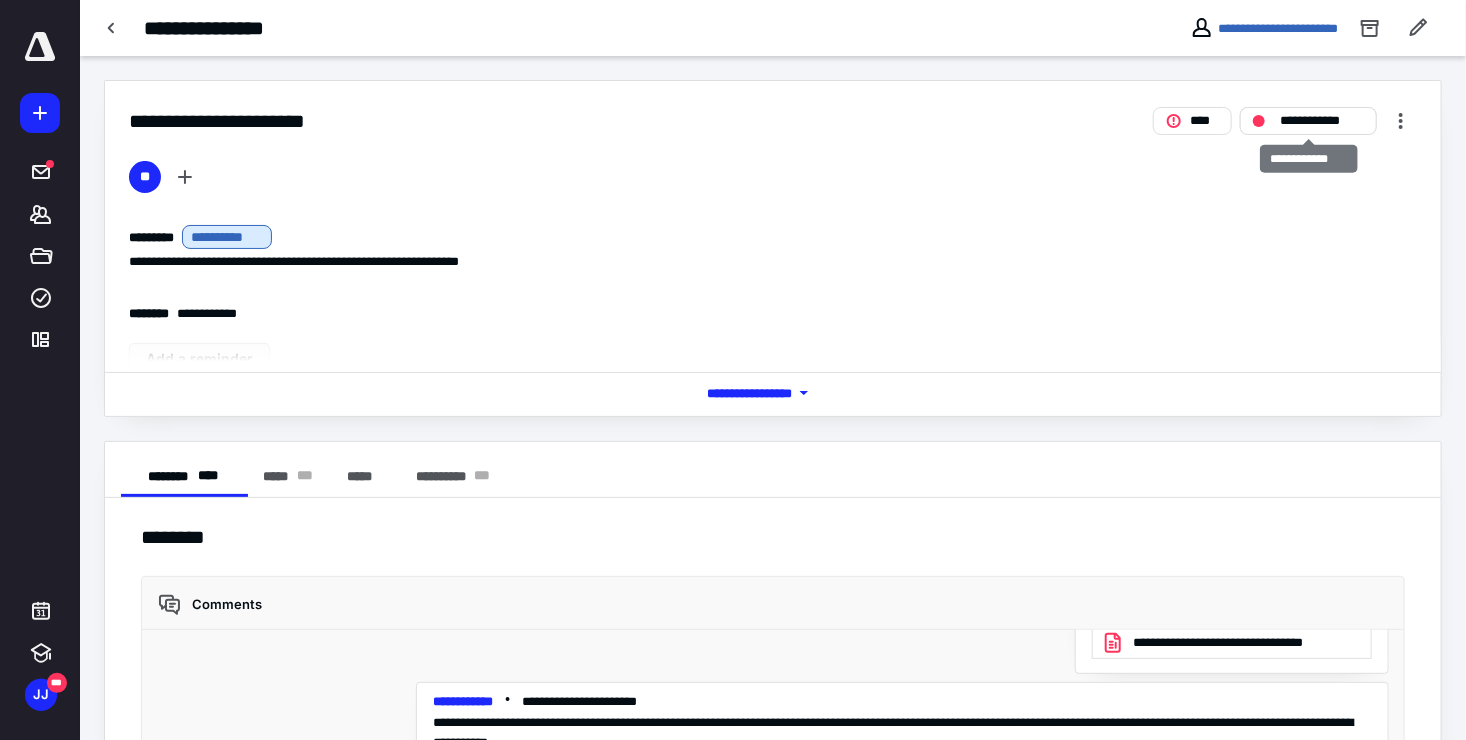 click on "**********" at bounding box center [1323, 121] 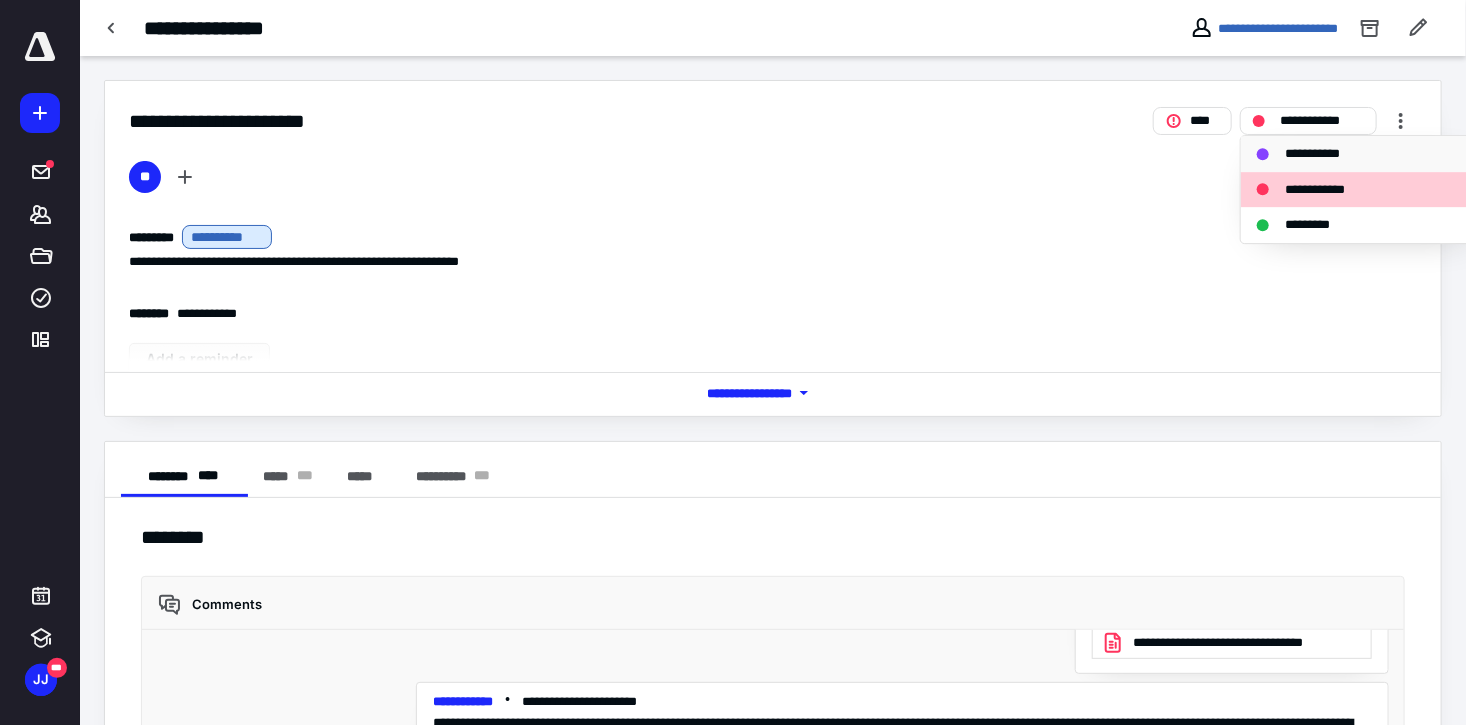 click on "**********" at bounding box center (1353, 154) 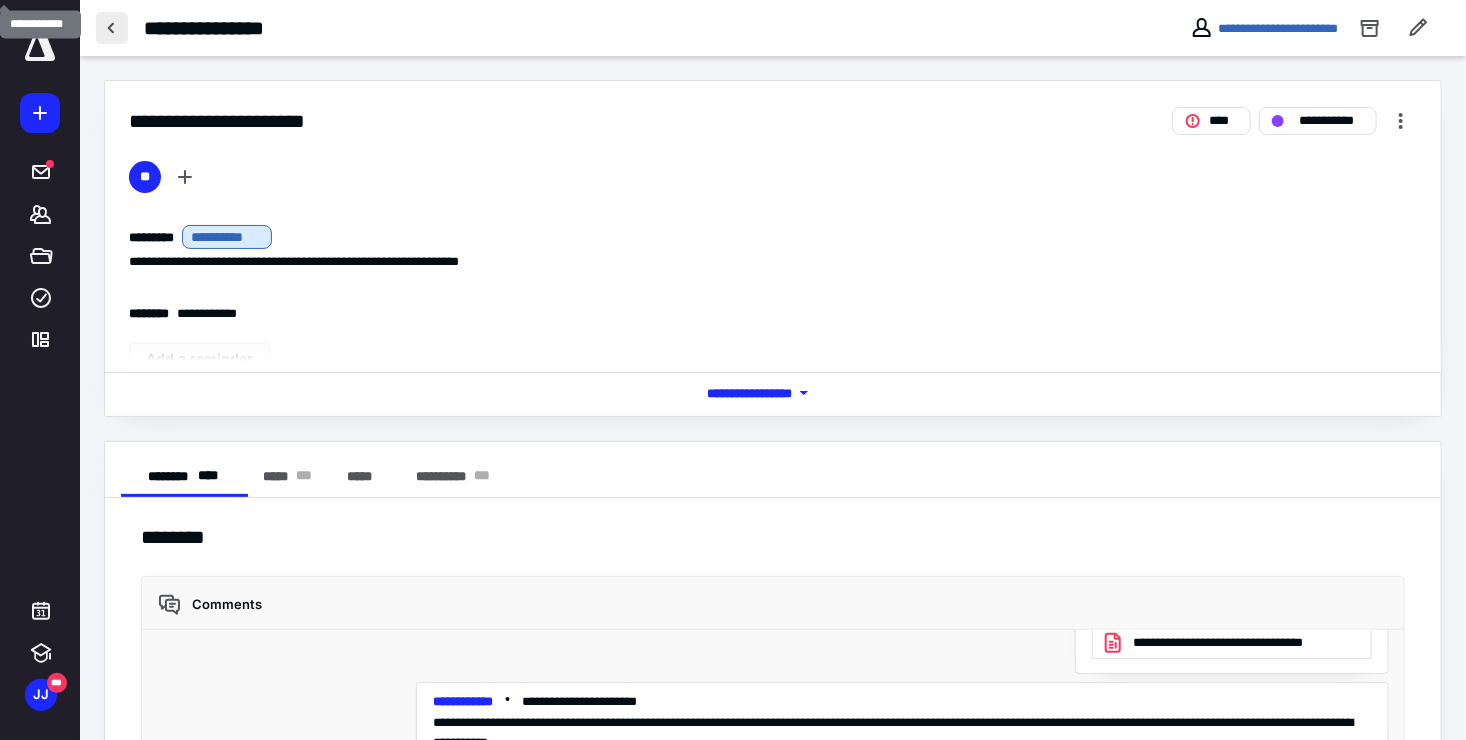 click at bounding box center [112, 28] 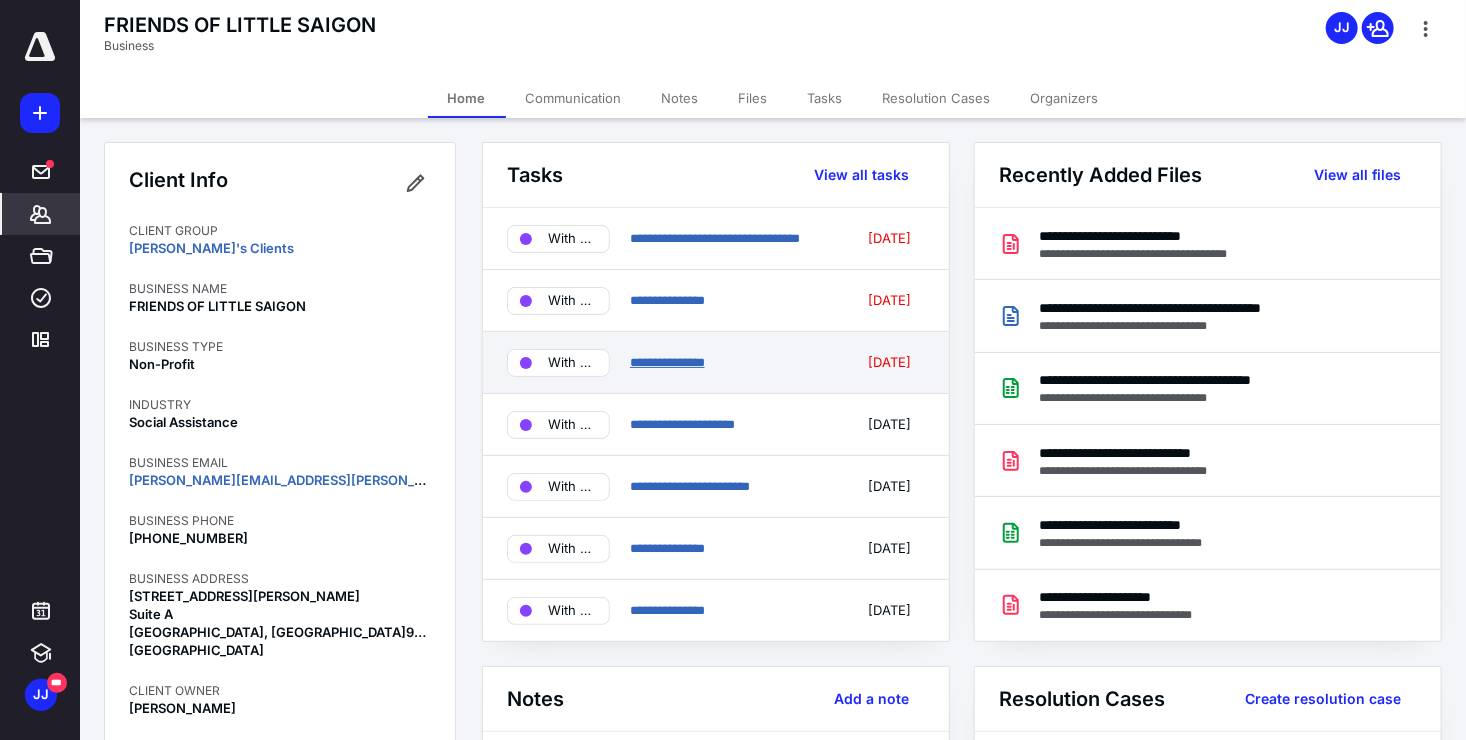 click on "**********" at bounding box center (667, 362) 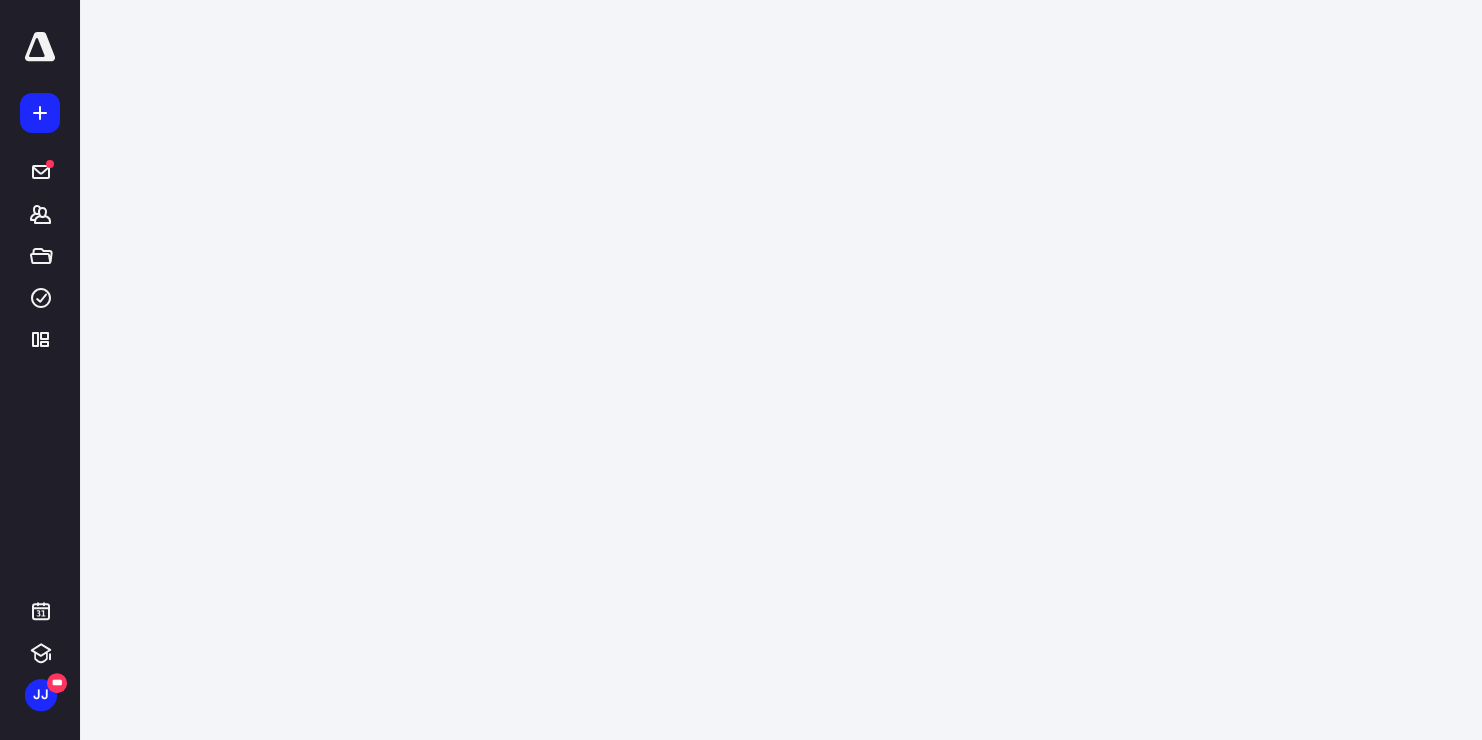 click on "**********" at bounding box center [741, 370] 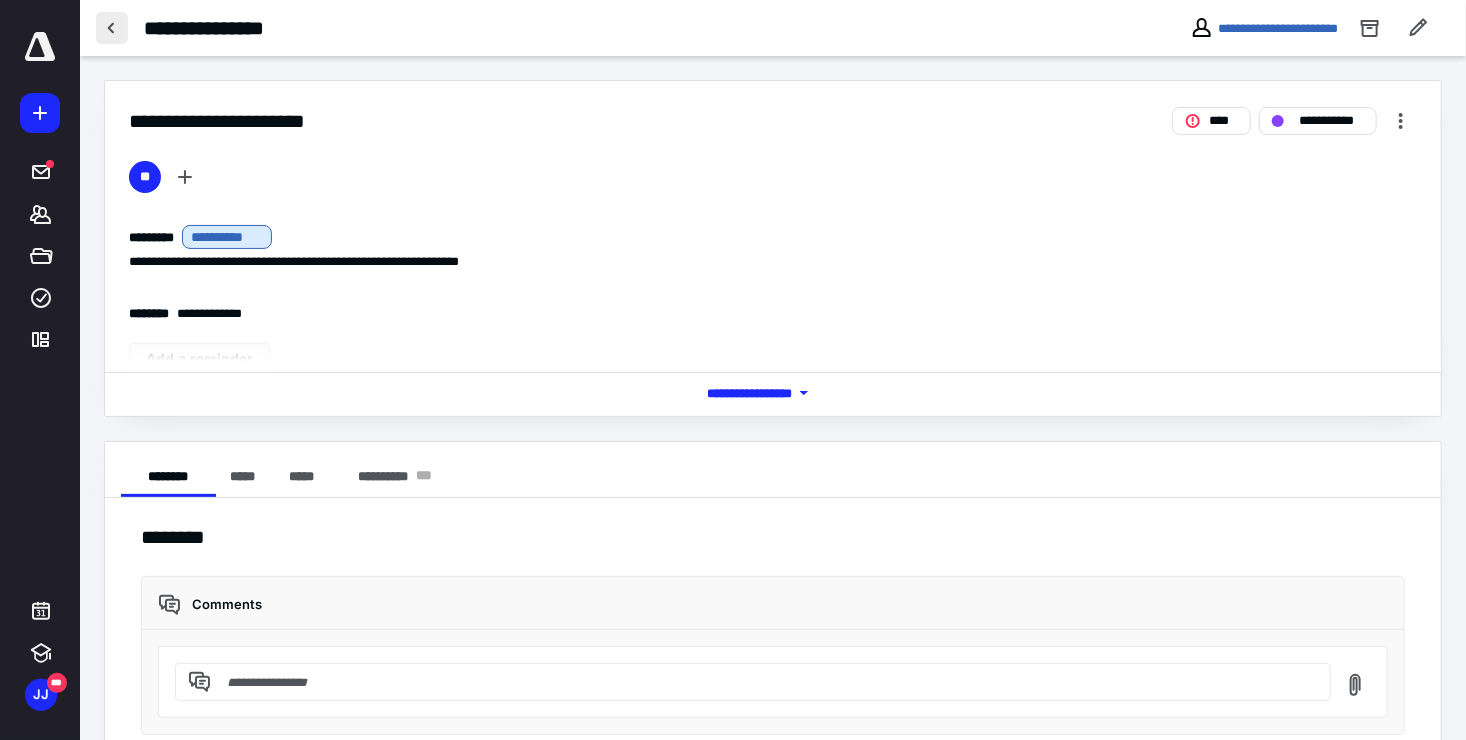 click at bounding box center (112, 28) 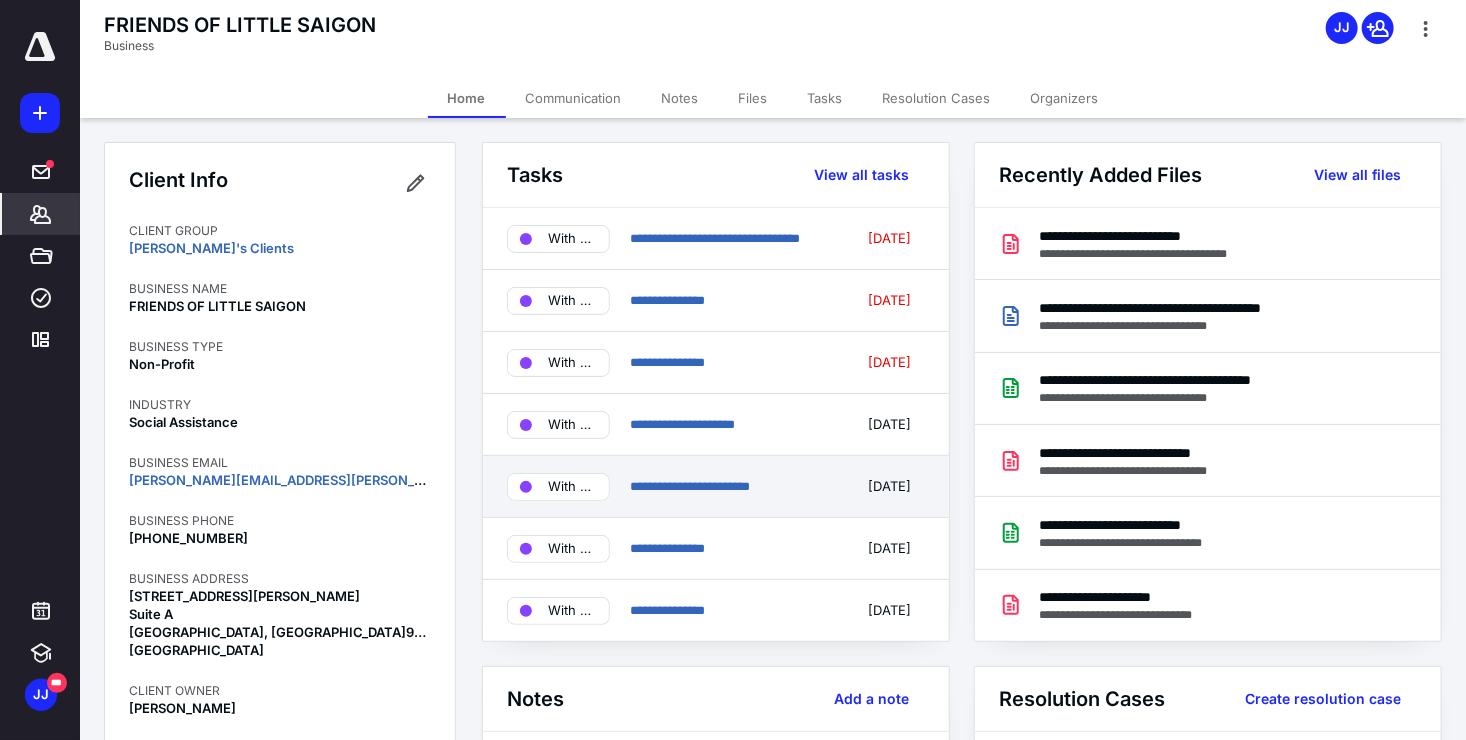 click on "**********" at bounding box center (716, 487) 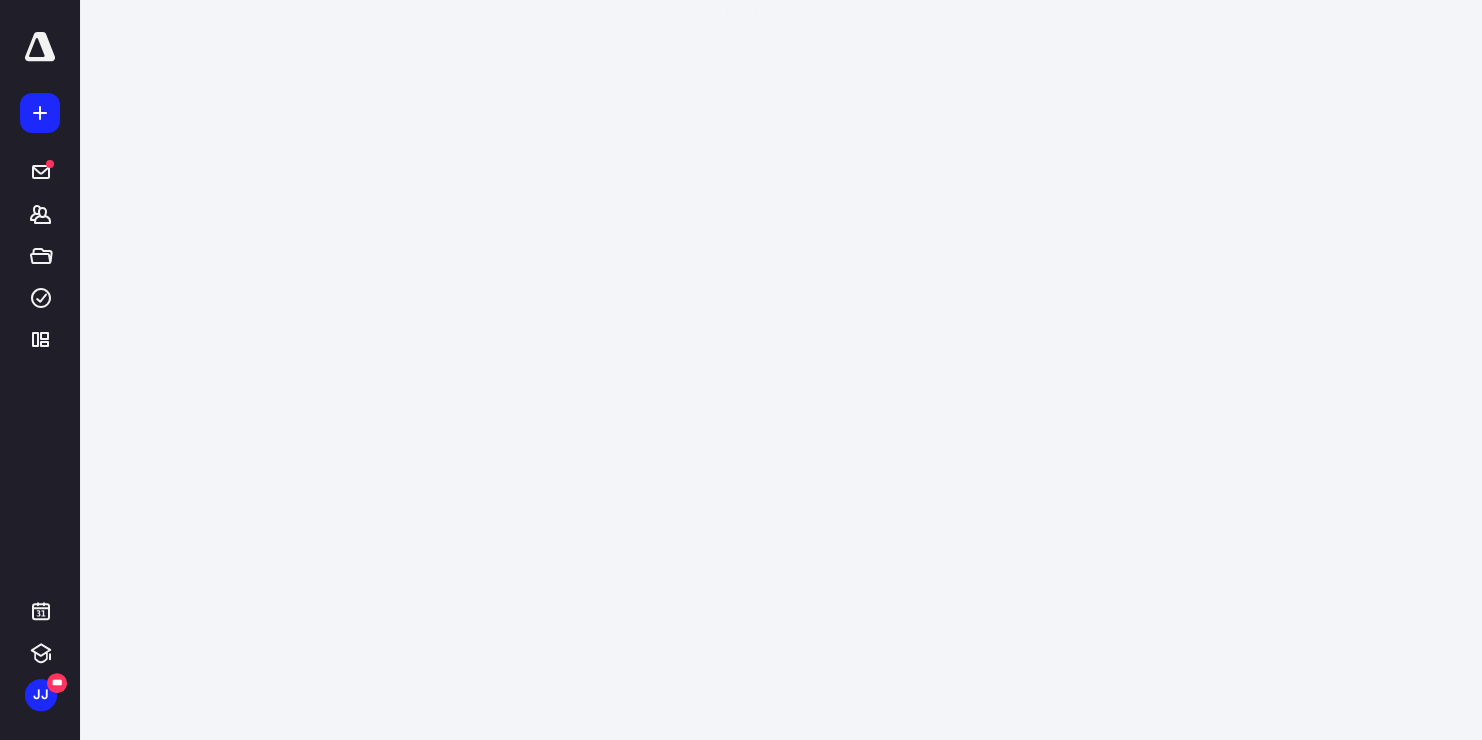 click on "**********" at bounding box center [741, 370] 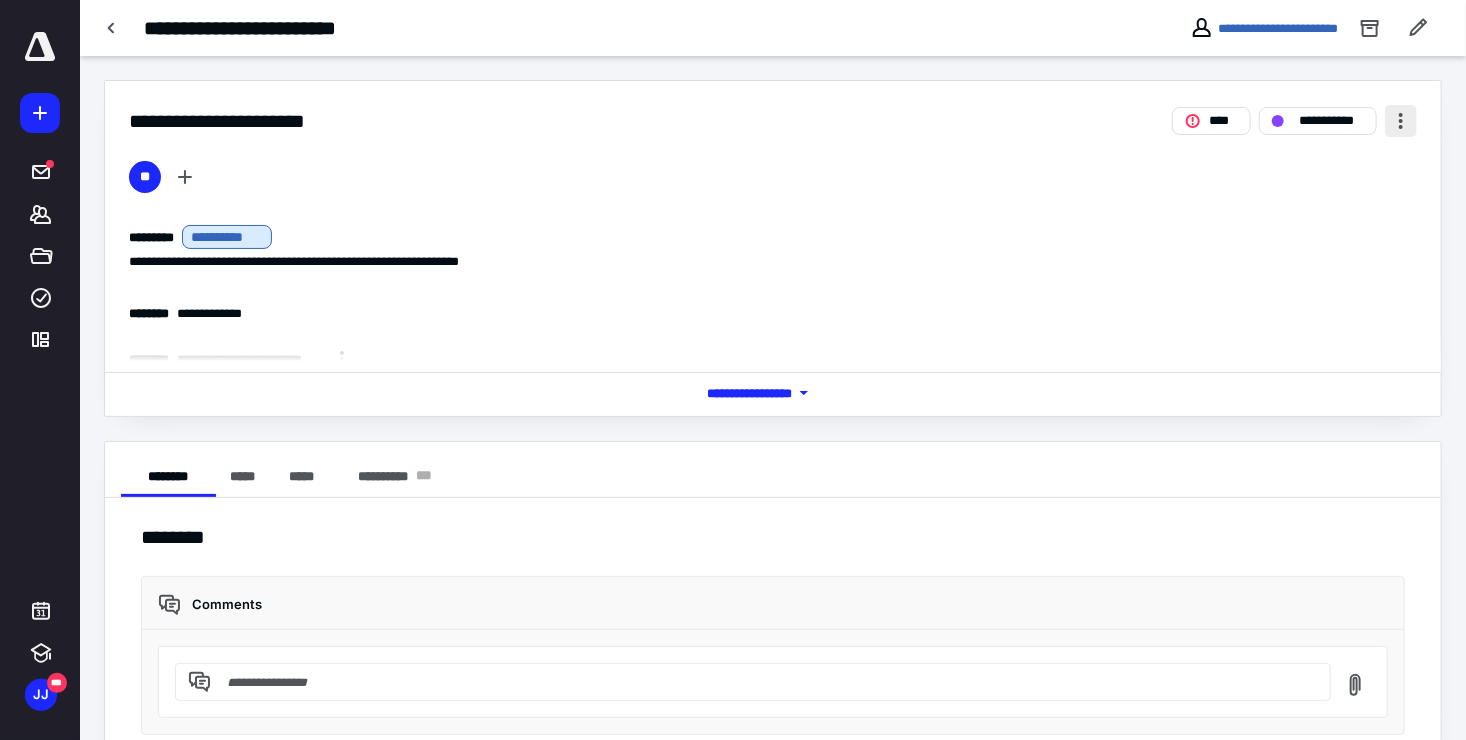 click at bounding box center (1401, 121) 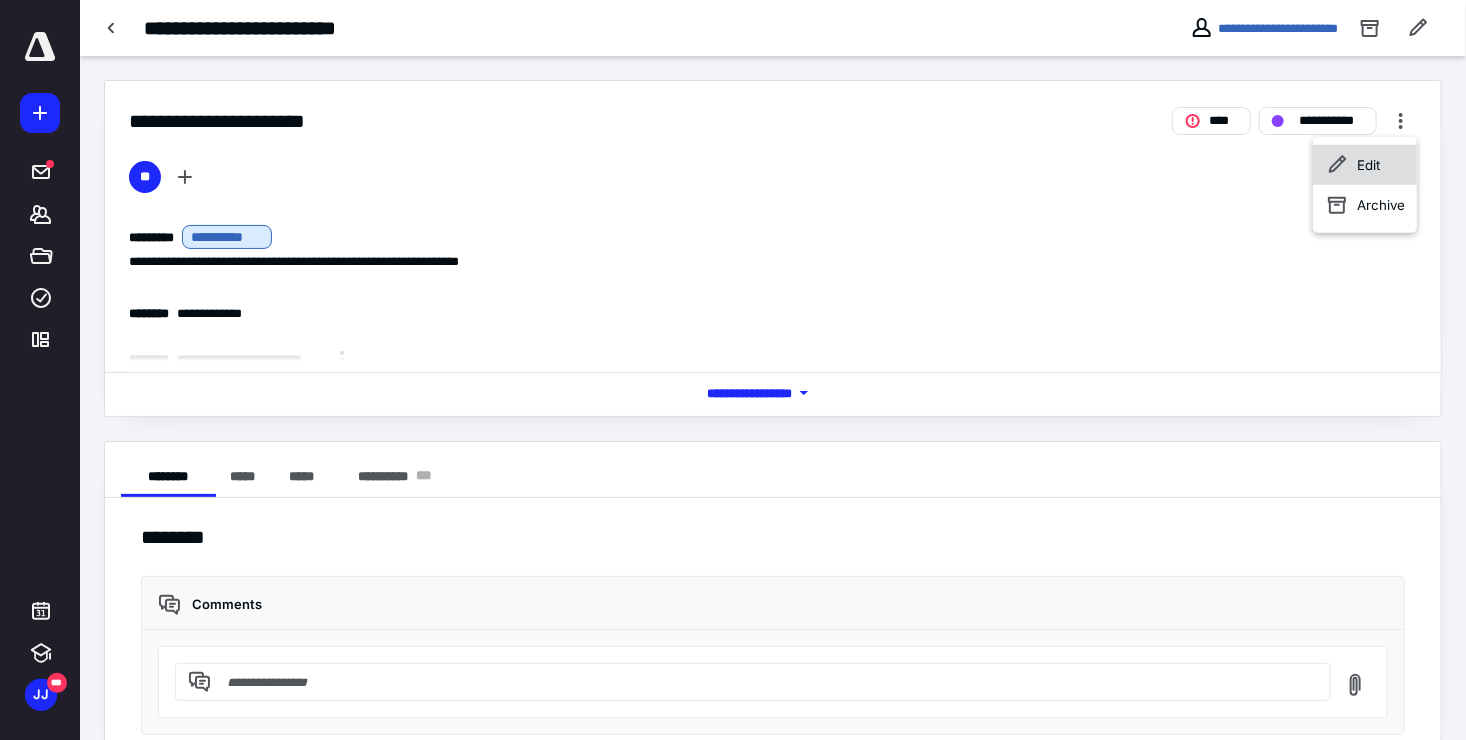 click on "Edit" at bounding box center [1369, 165] 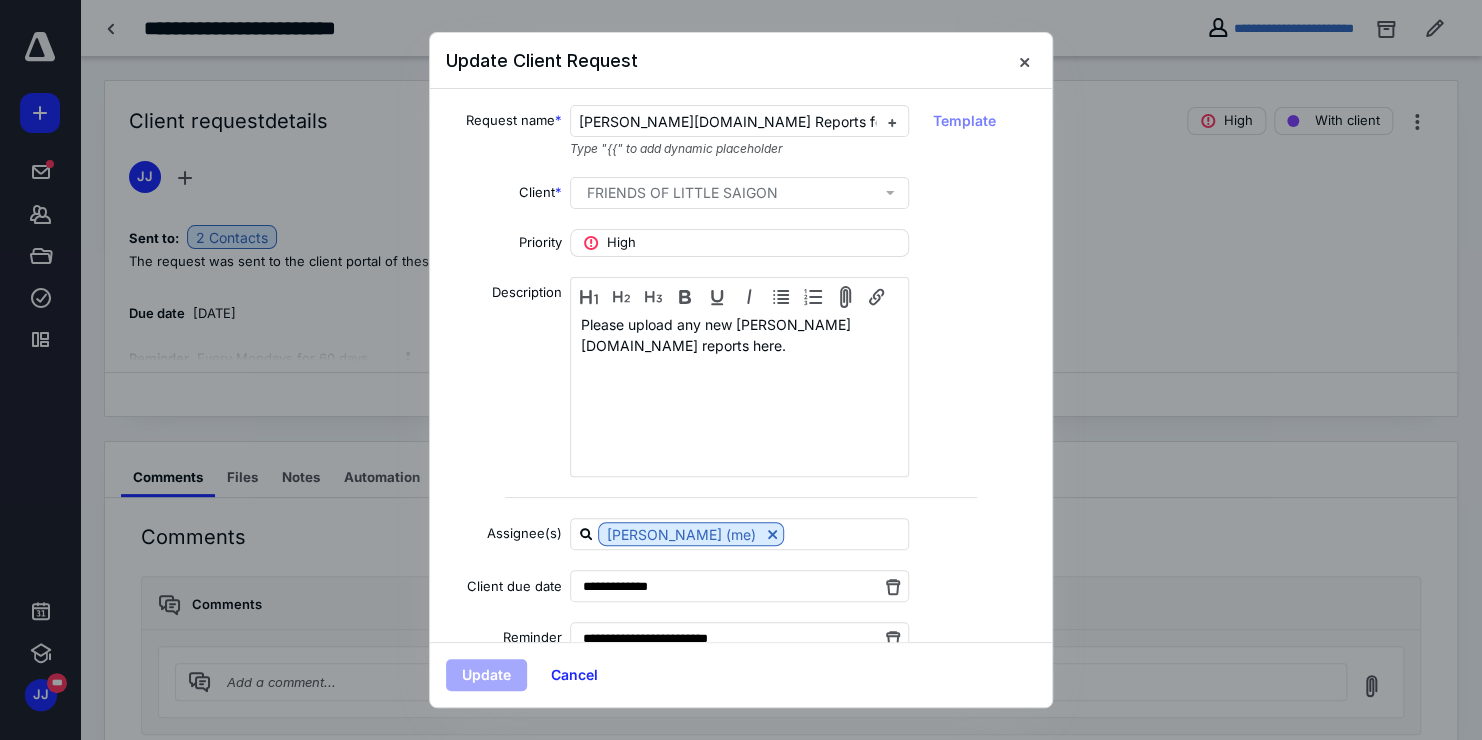 click on "Priority High" at bounding box center (741, 243) 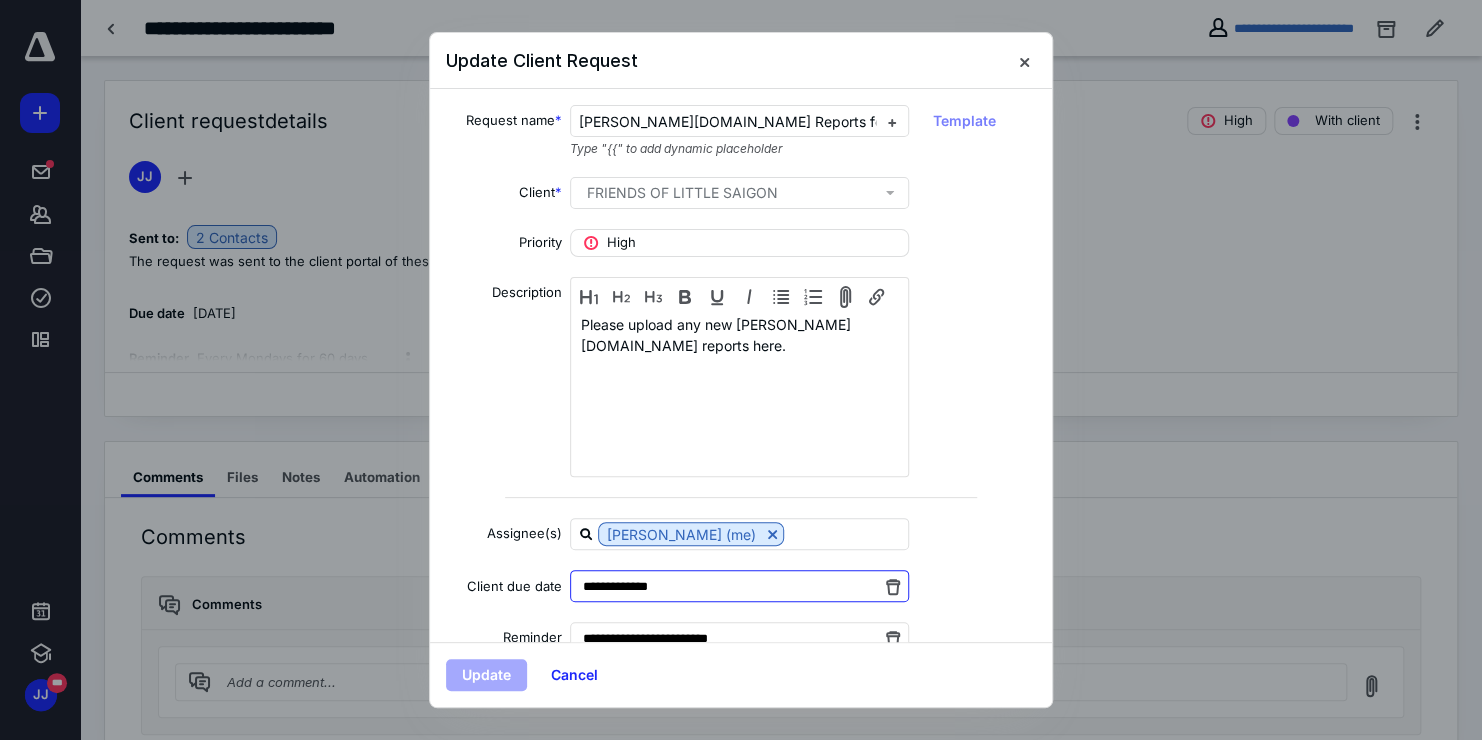 click on "**********" at bounding box center [739, 586] 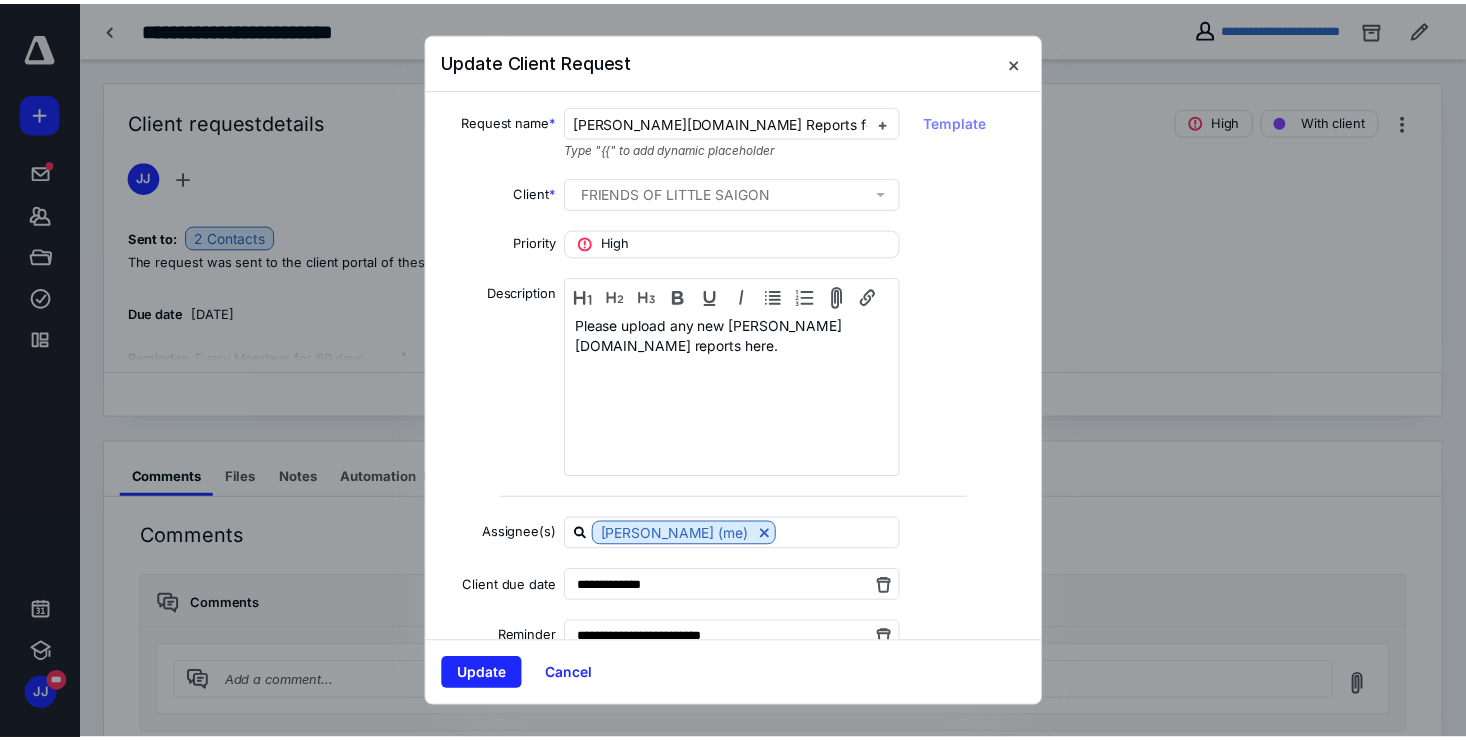 scroll, scrollTop: 47, scrollLeft: 0, axis: vertical 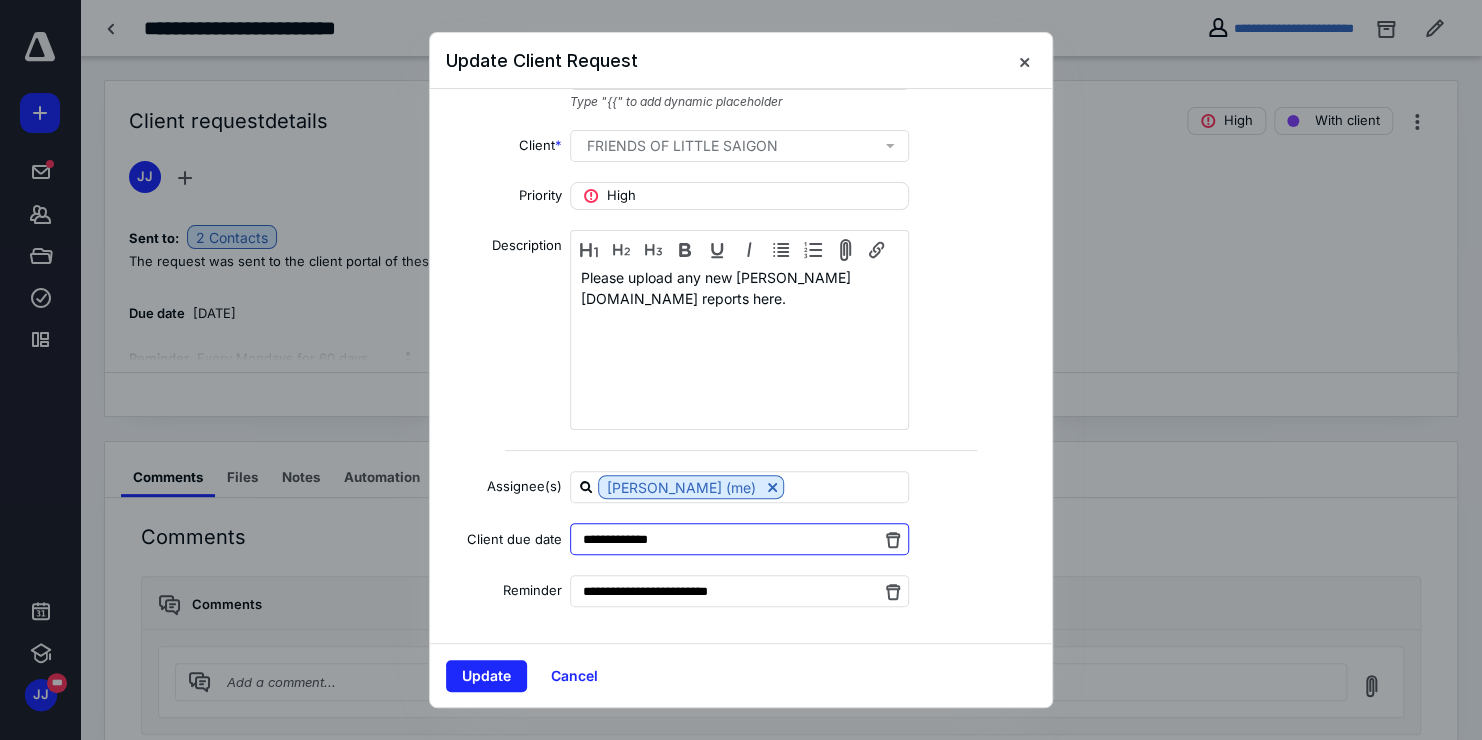 click on "**********" at bounding box center [739, 539] 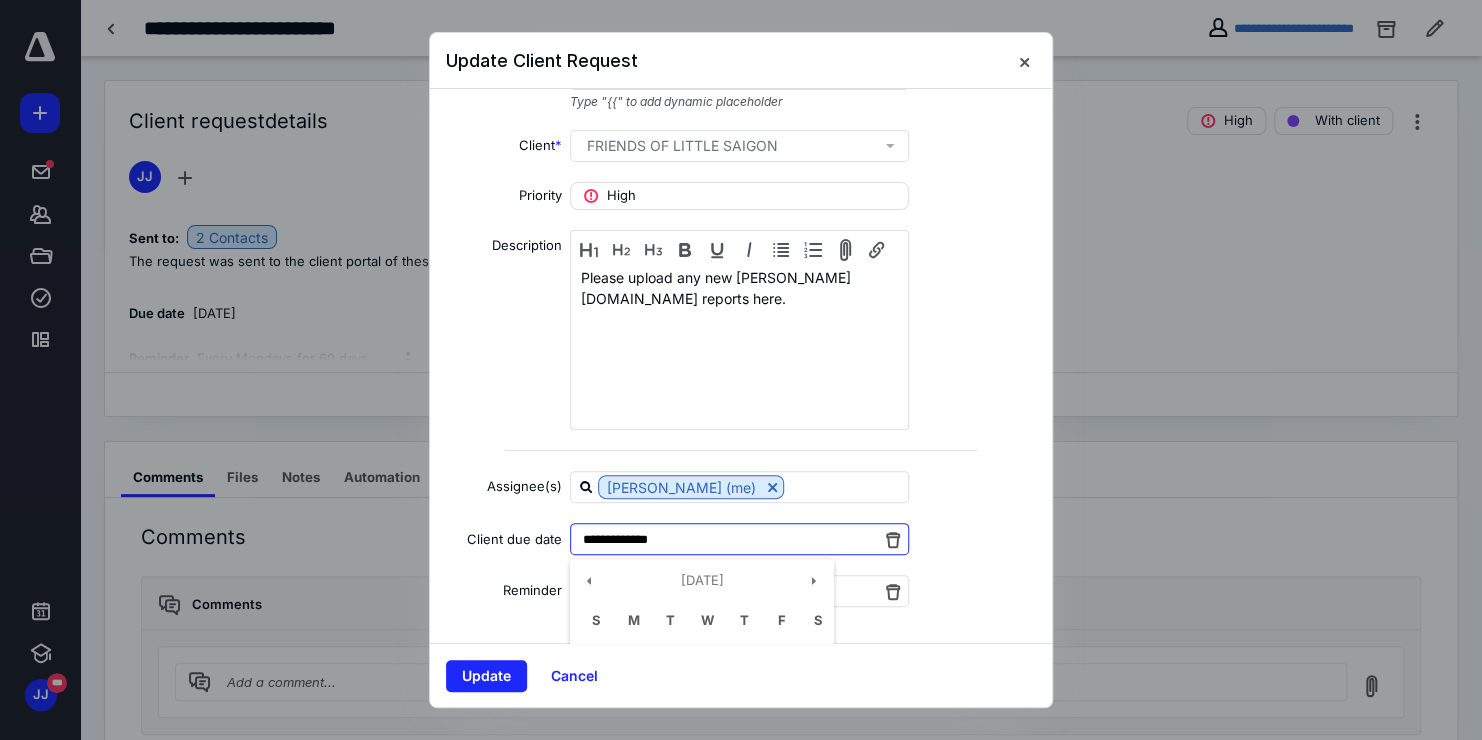 drag, startPoint x: 722, startPoint y: 544, endPoint x: 836, endPoint y: 522, distance: 116.1034 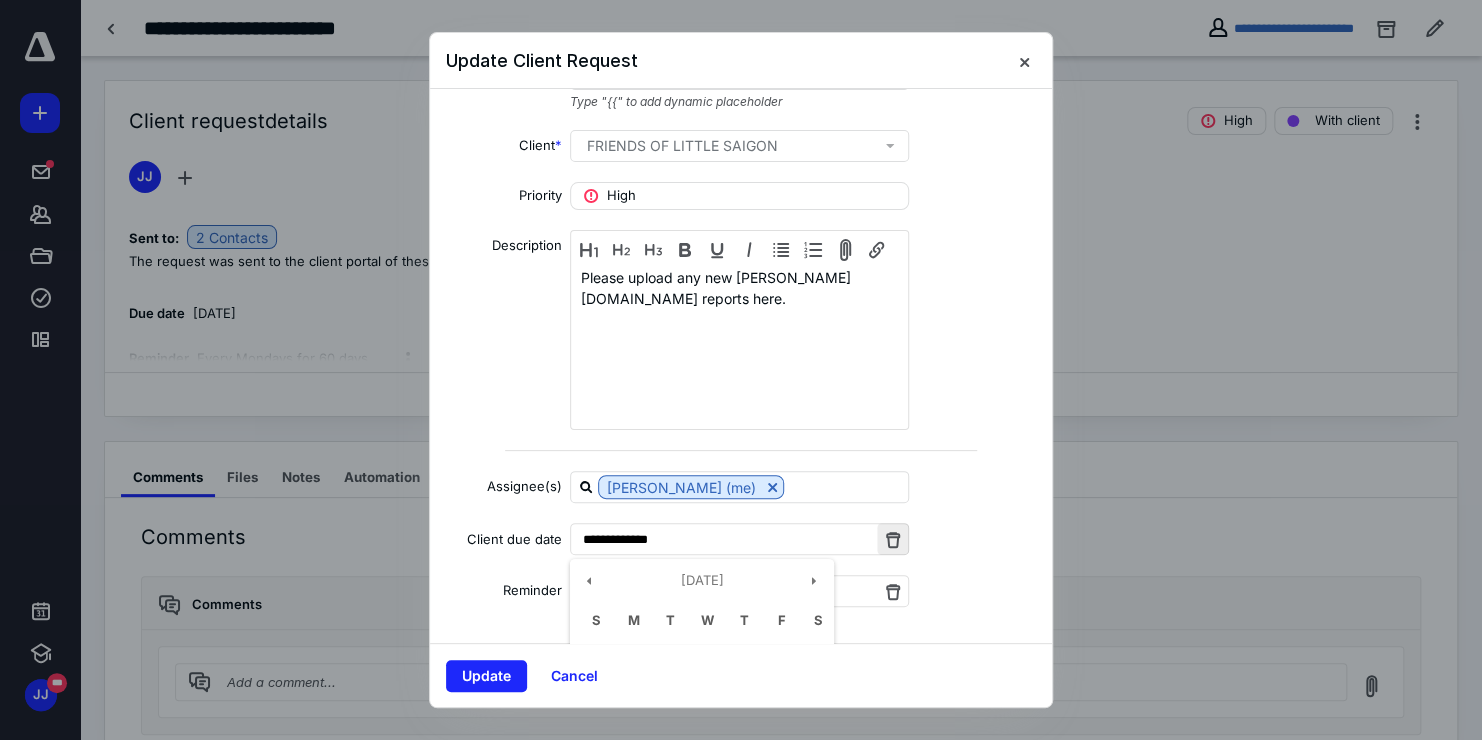 click at bounding box center [893, 539] 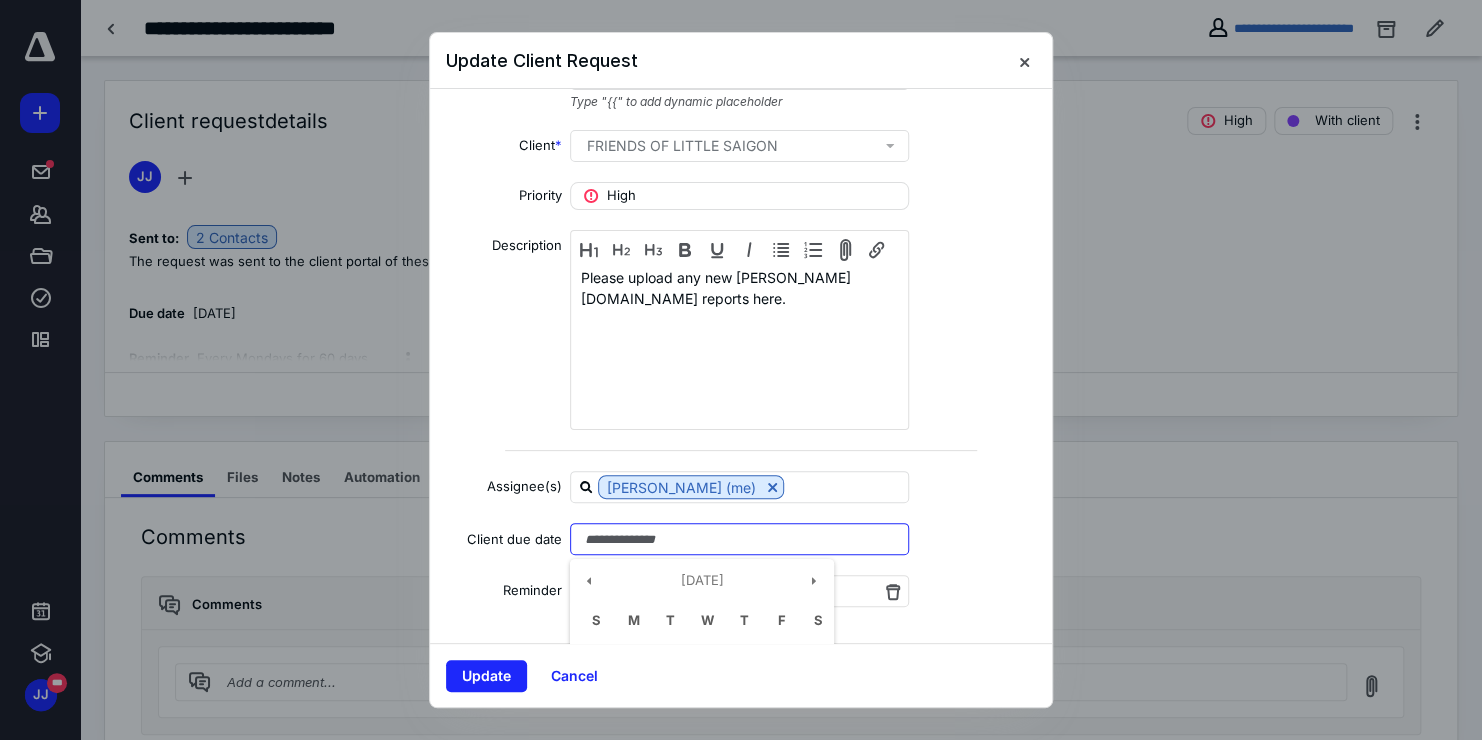click at bounding box center (739, 539) 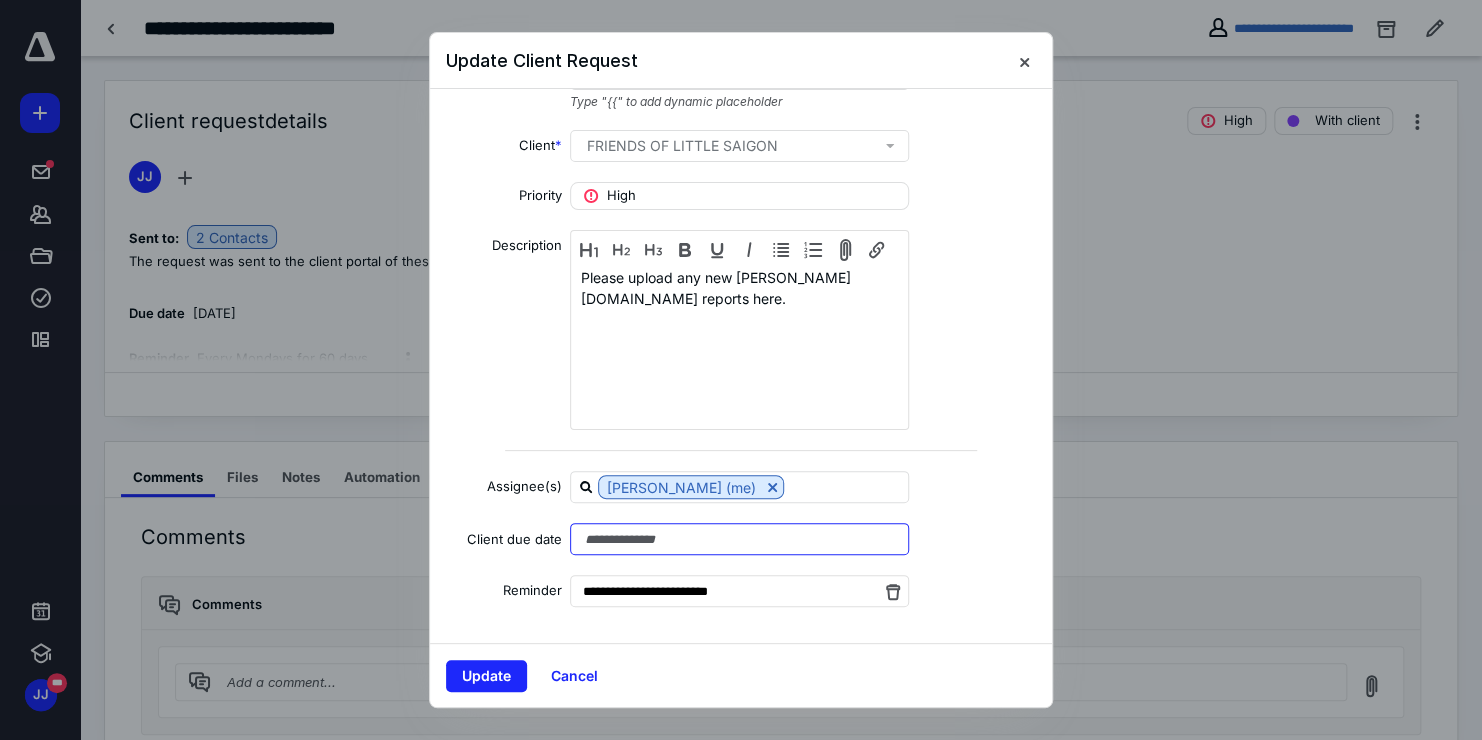 click at bounding box center [739, 539] 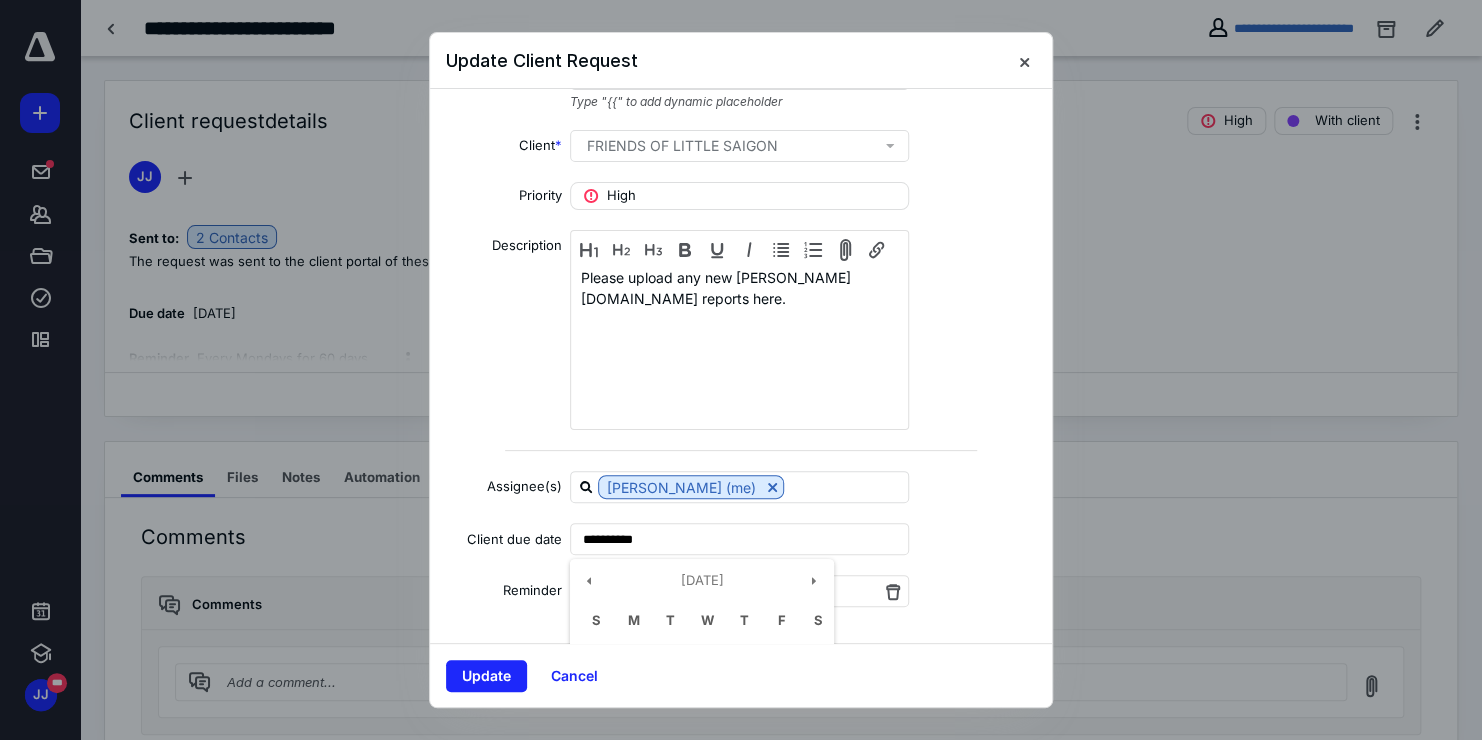 type on "**********" 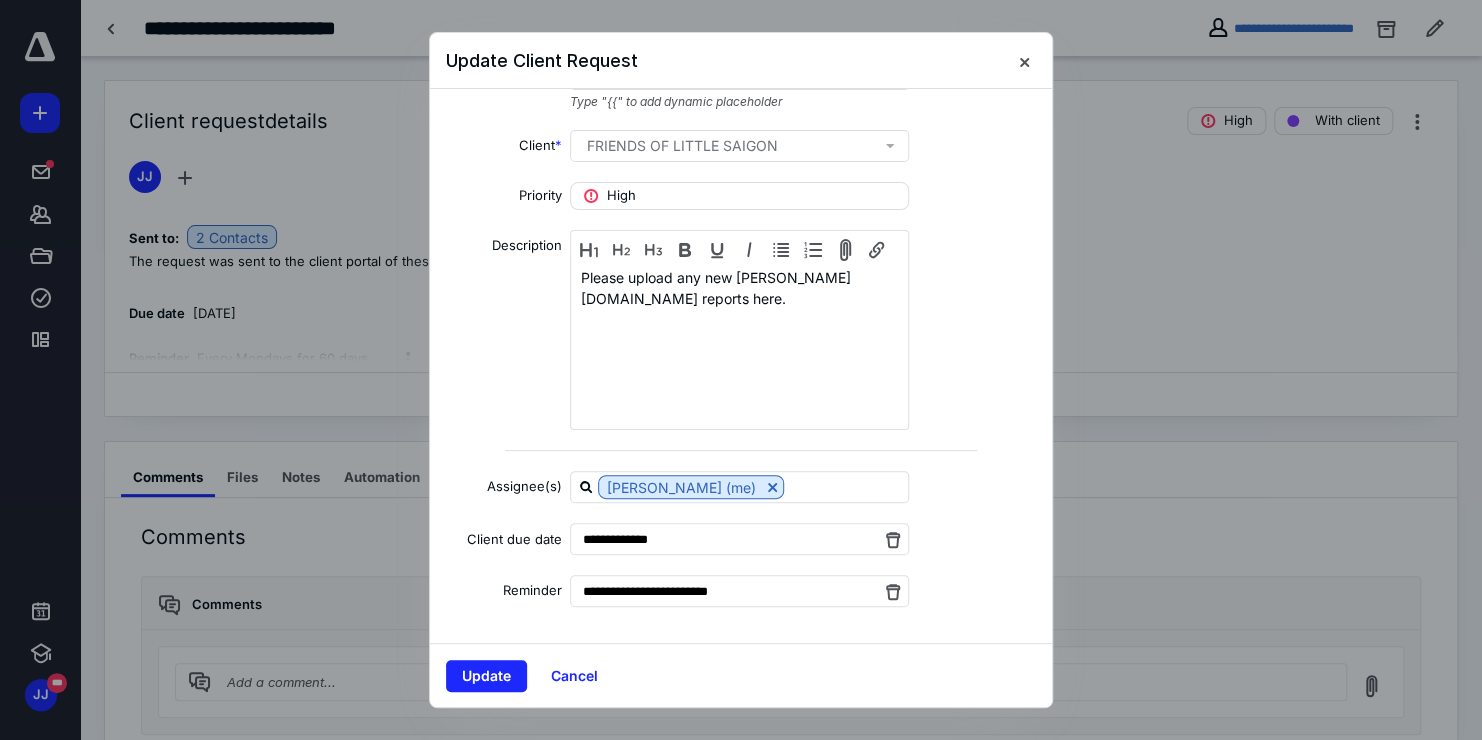 click on "**********" at bounding box center [741, 539] 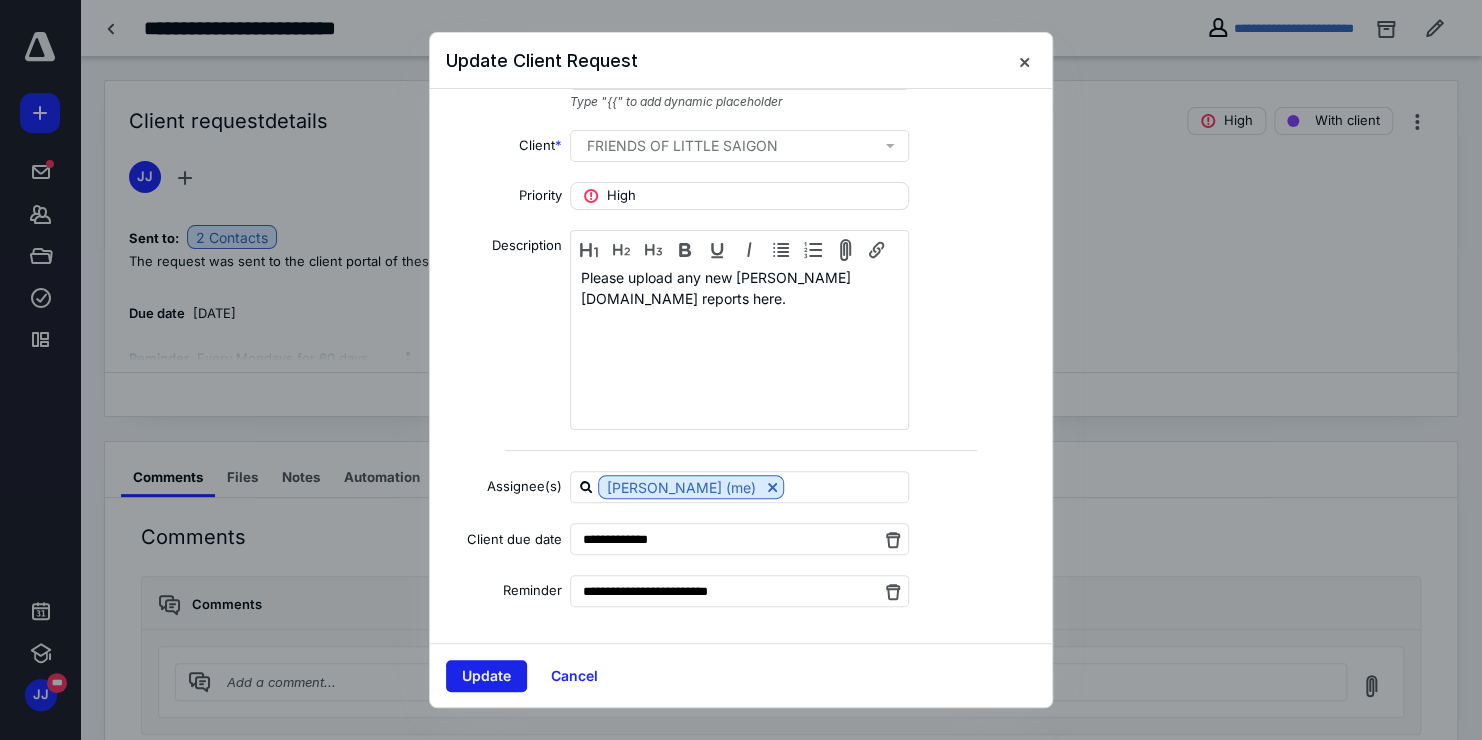click on "Update" at bounding box center [486, 676] 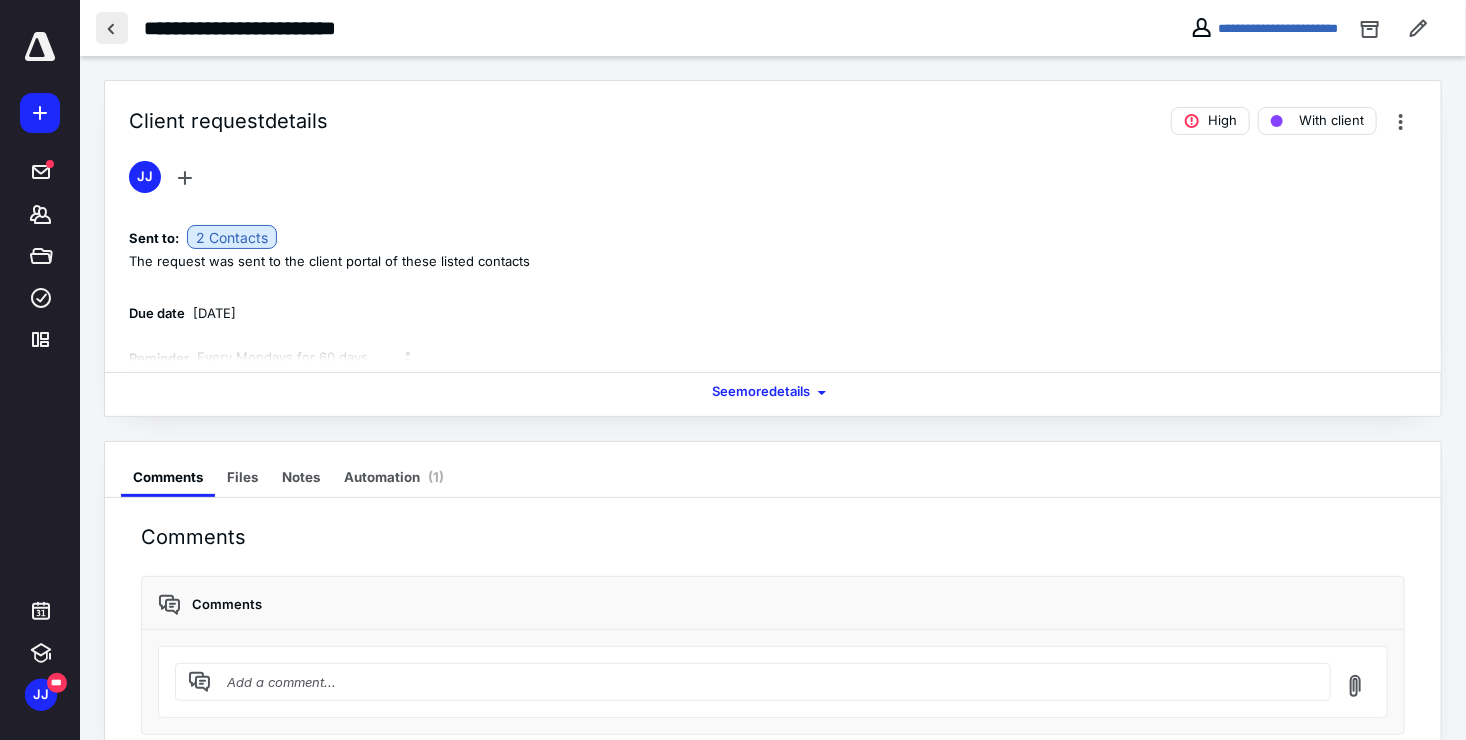 click at bounding box center (112, 28) 